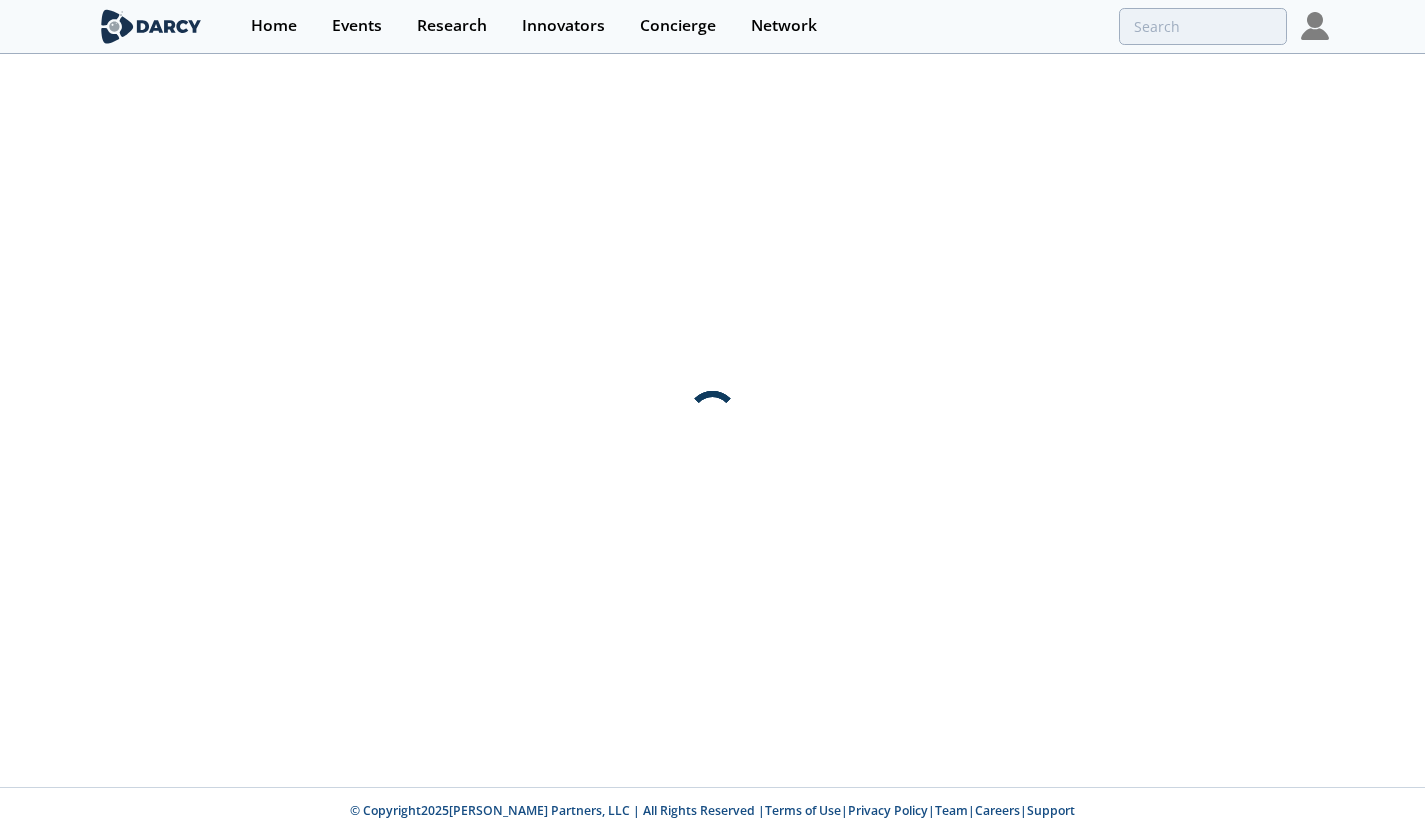 scroll, scrollTop: 0, scrollLeft: 0, axis: both 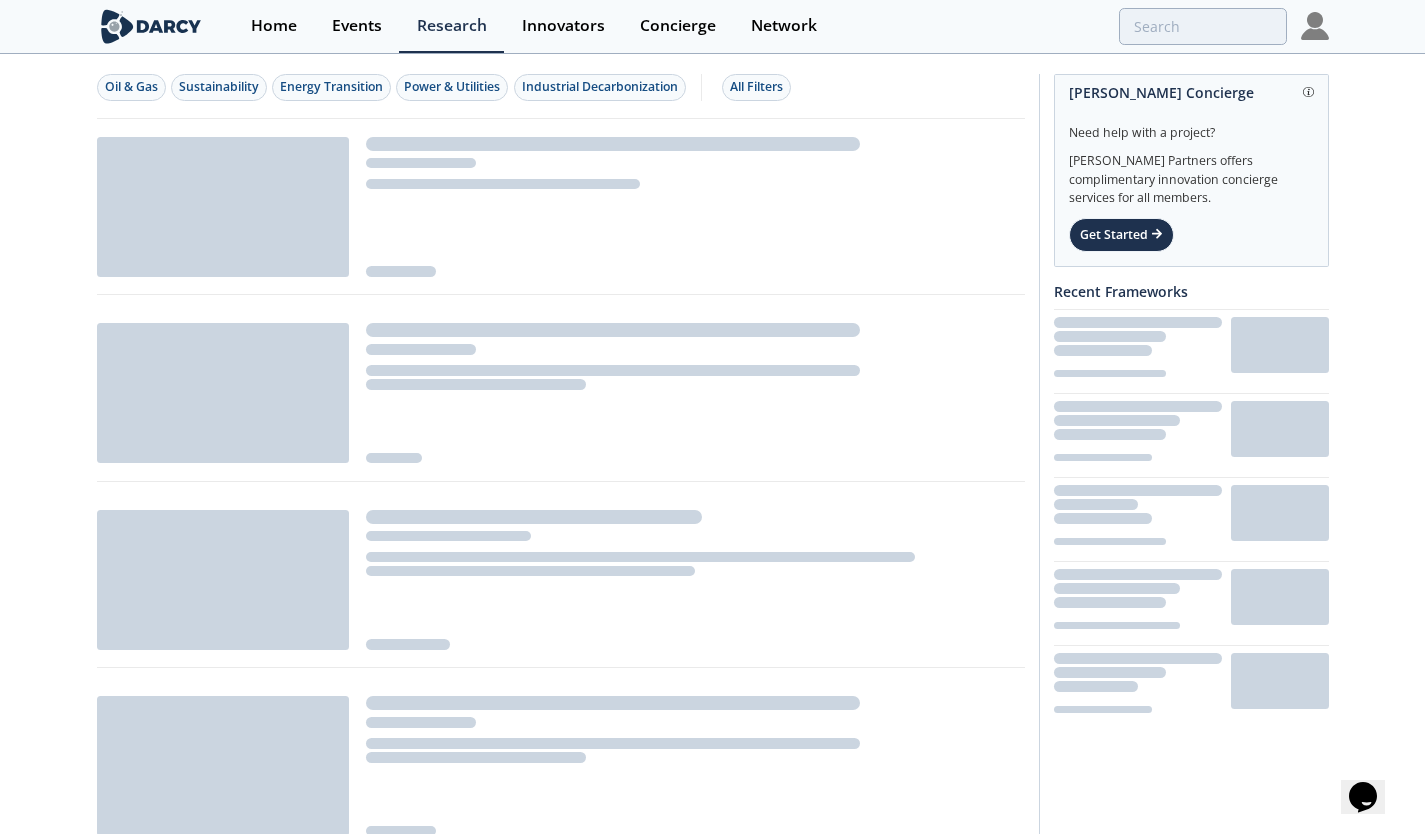 click on "Home
Events
Research
Innovators
Concierge
Network" at bounding box center (780, 26) 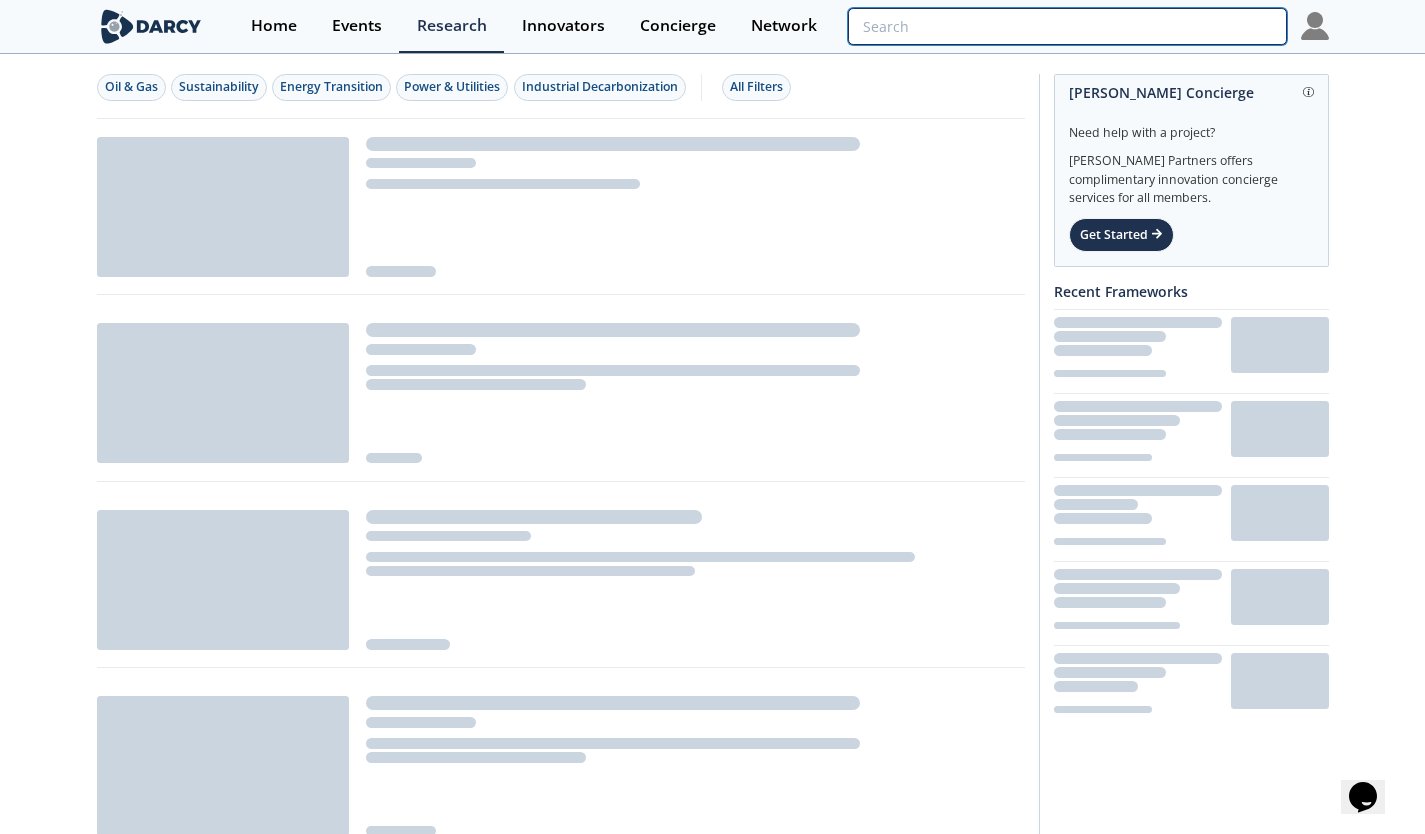 click at bounding box center (1067, 26) 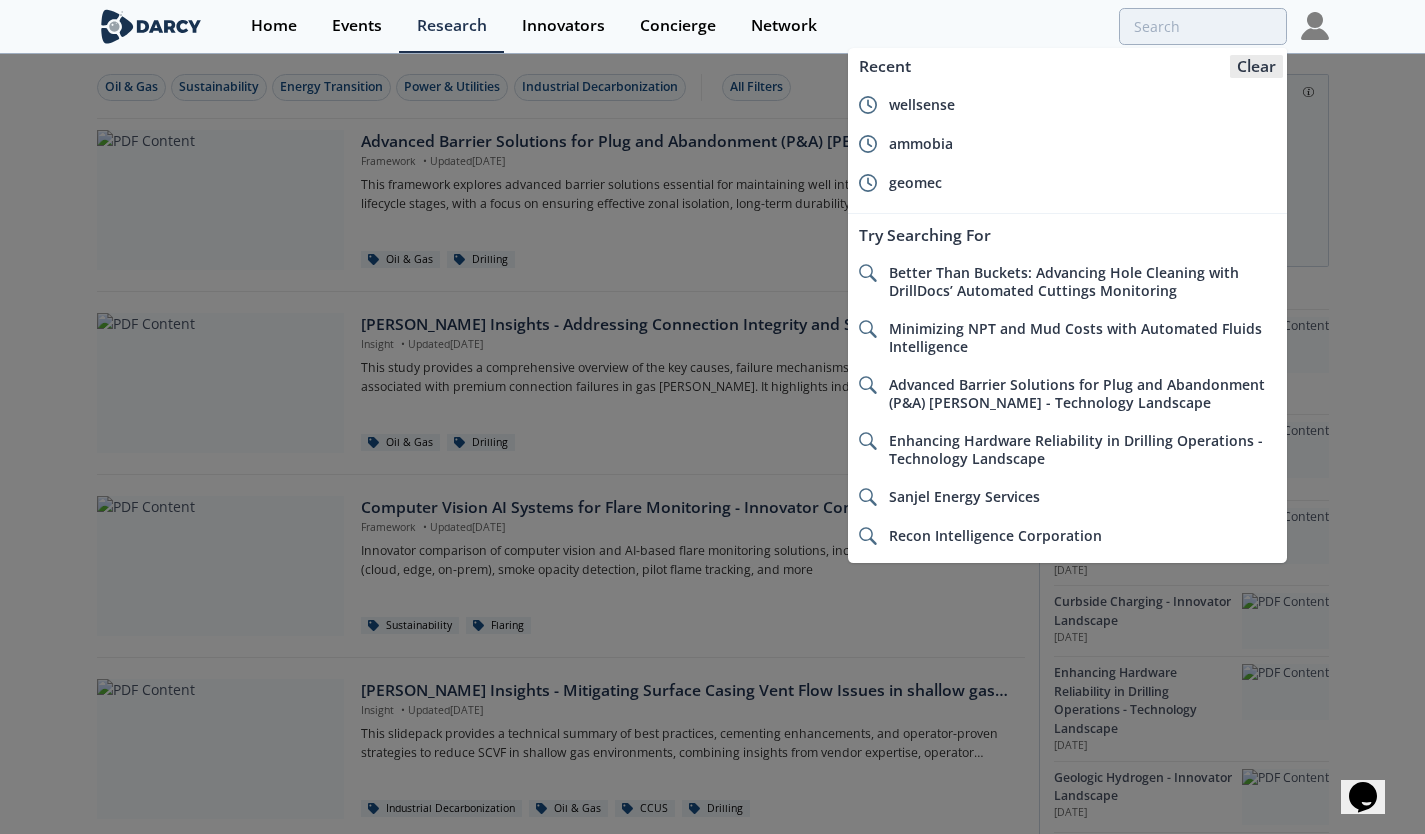 click on "Clear" at bounding box center (1256, 66) 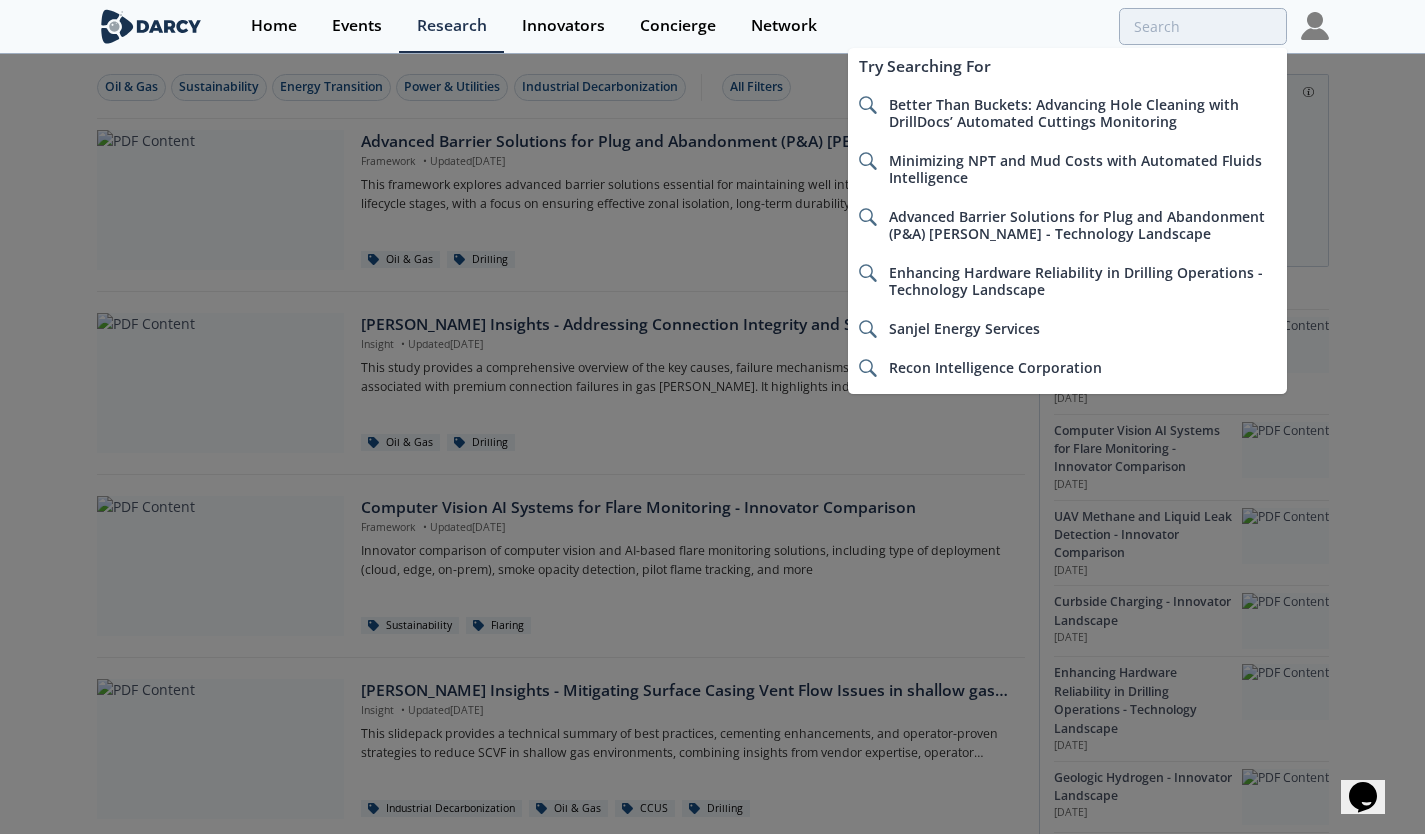 click at bounding box center (712, 417) 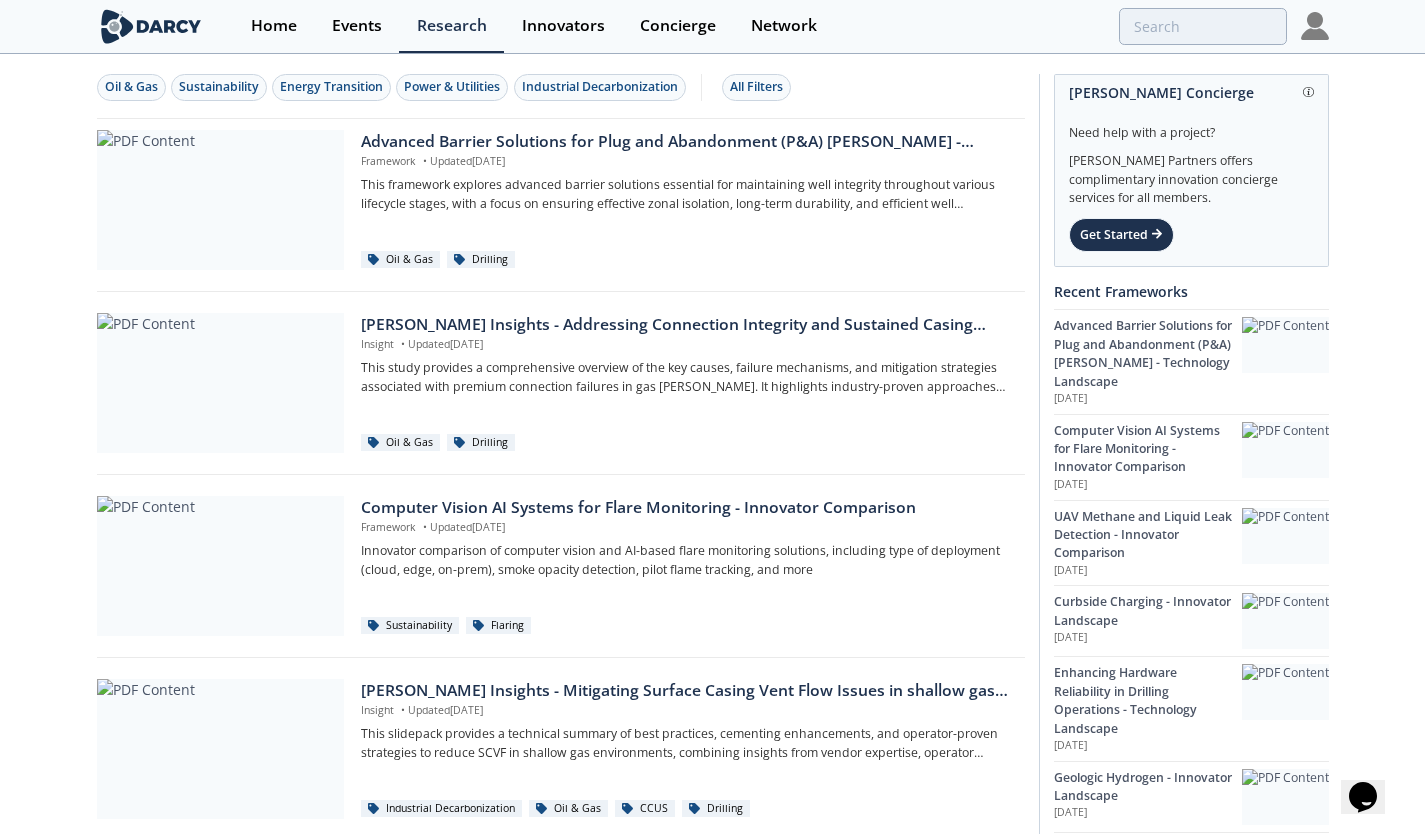 click on "Home
Events
Research
Innovators
Concierge
Network" at bounding box center [780, 26] 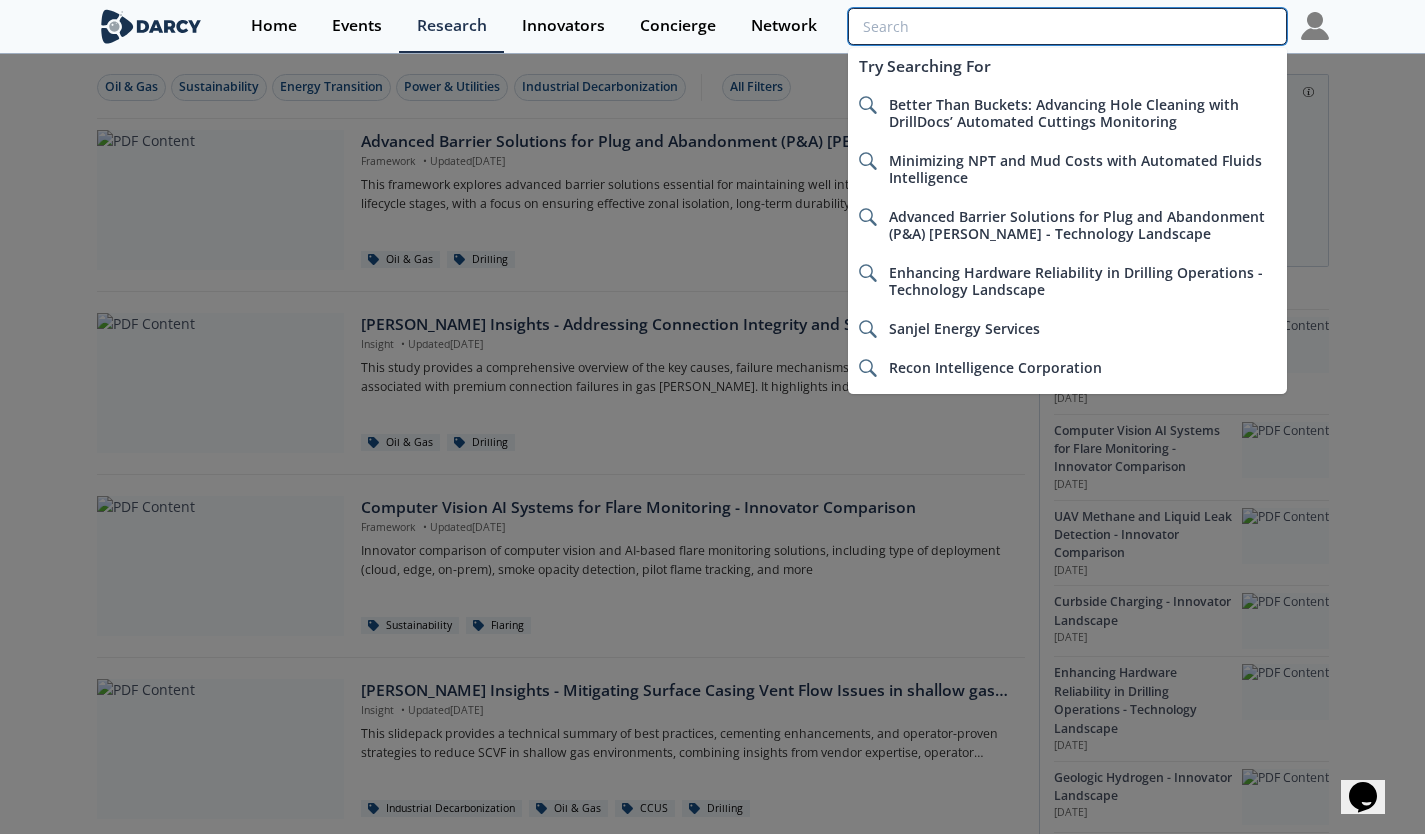 click at bounding box center (1067, 26) 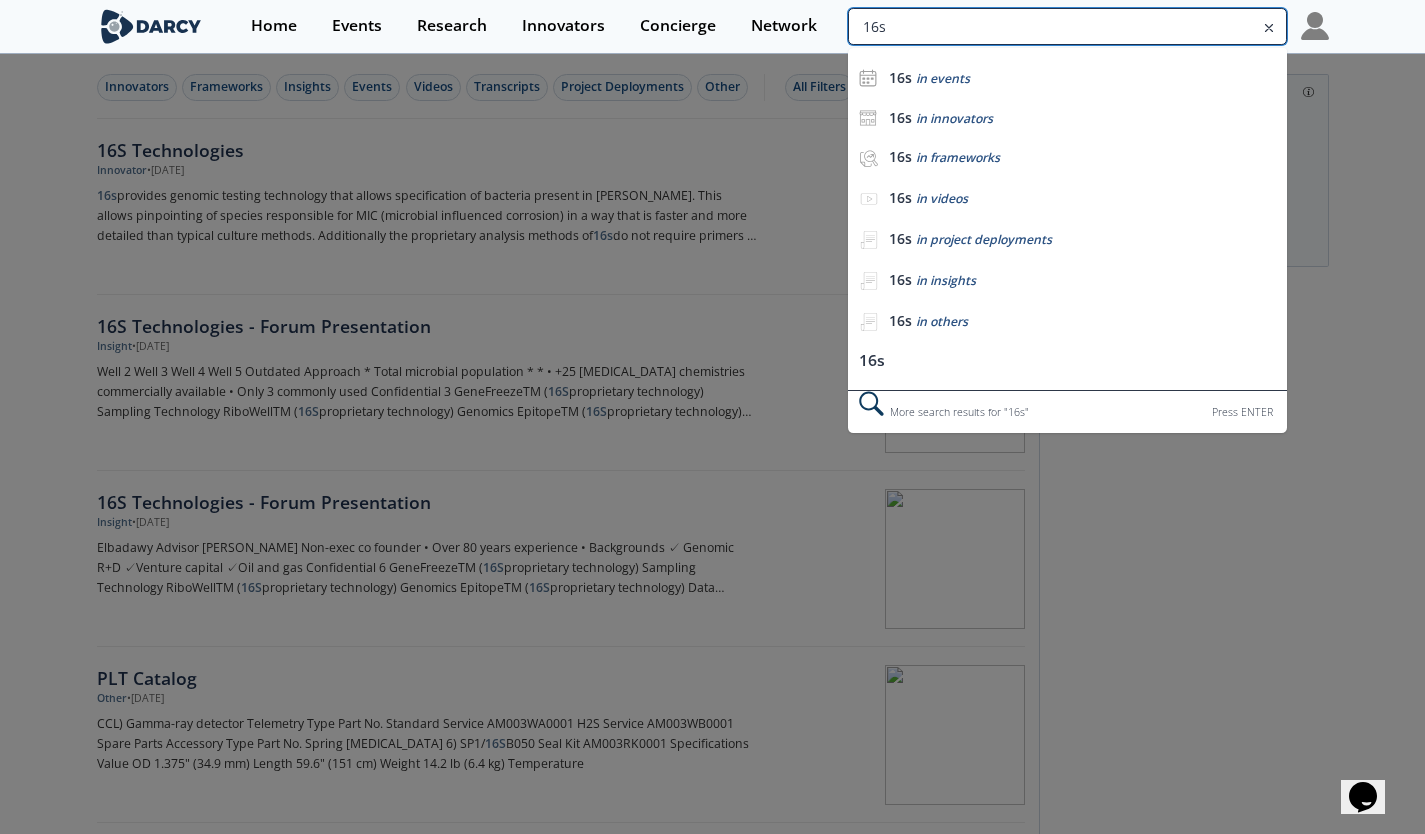 click on "16s" at bounding box center [1067, 26] 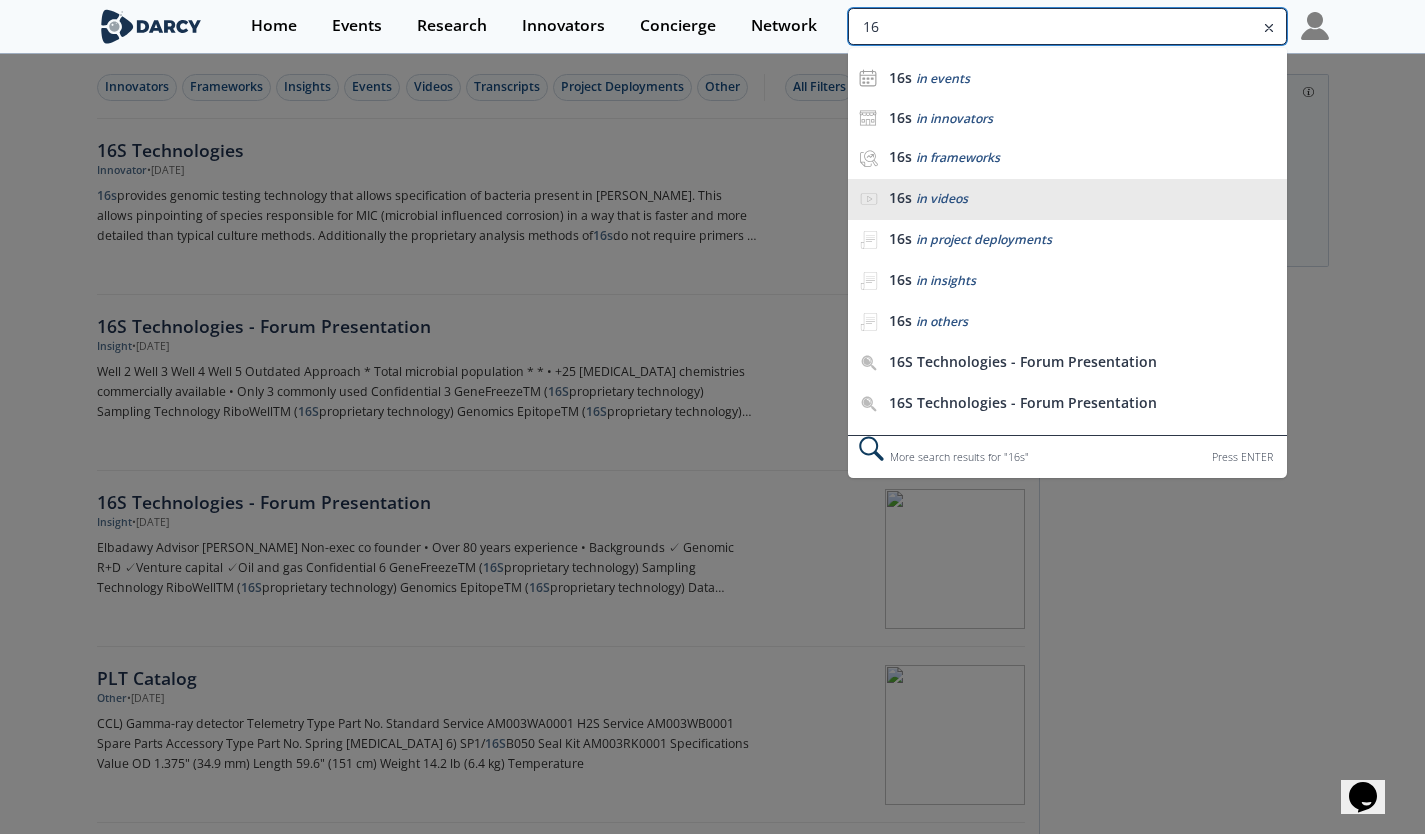 type on "1" 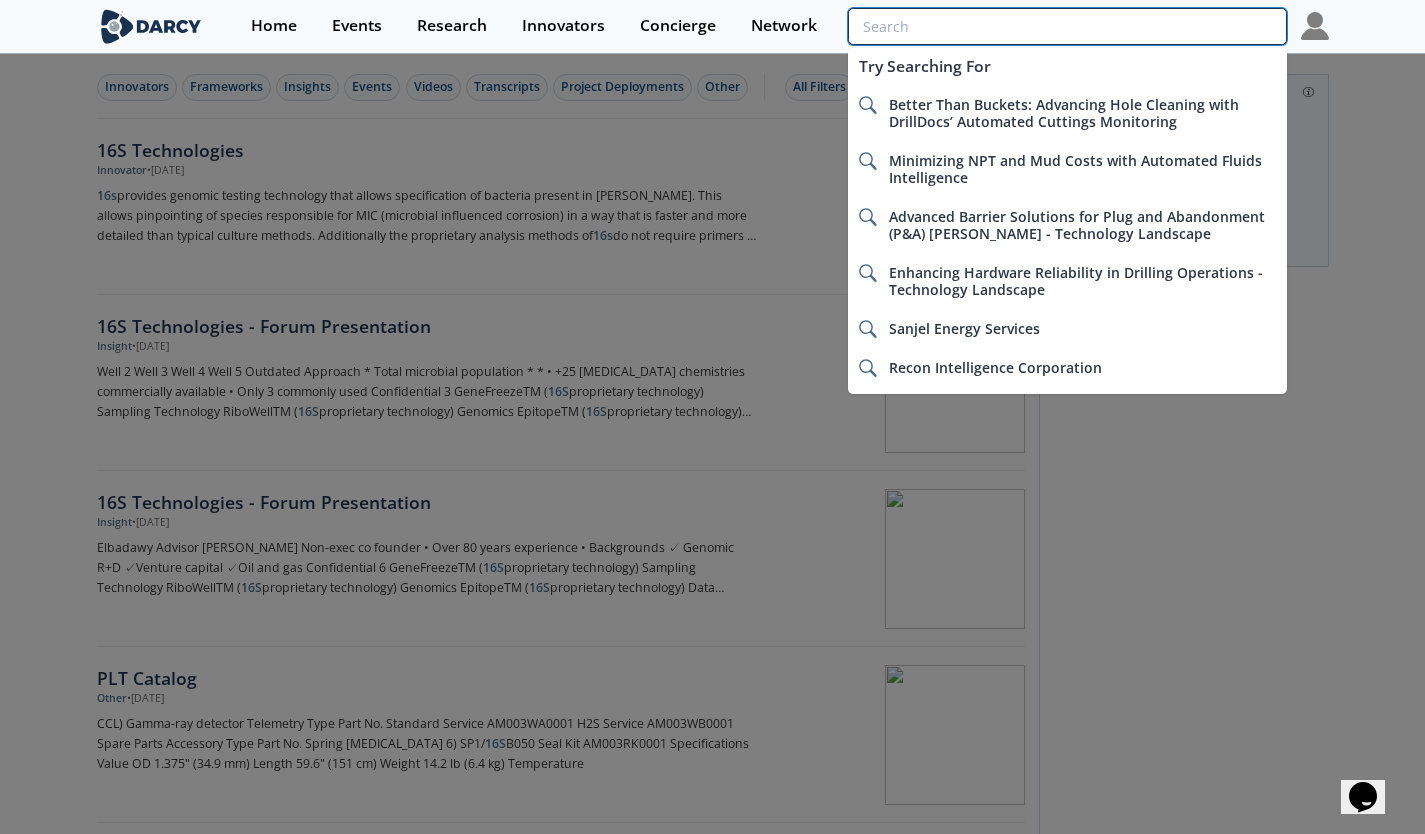 type 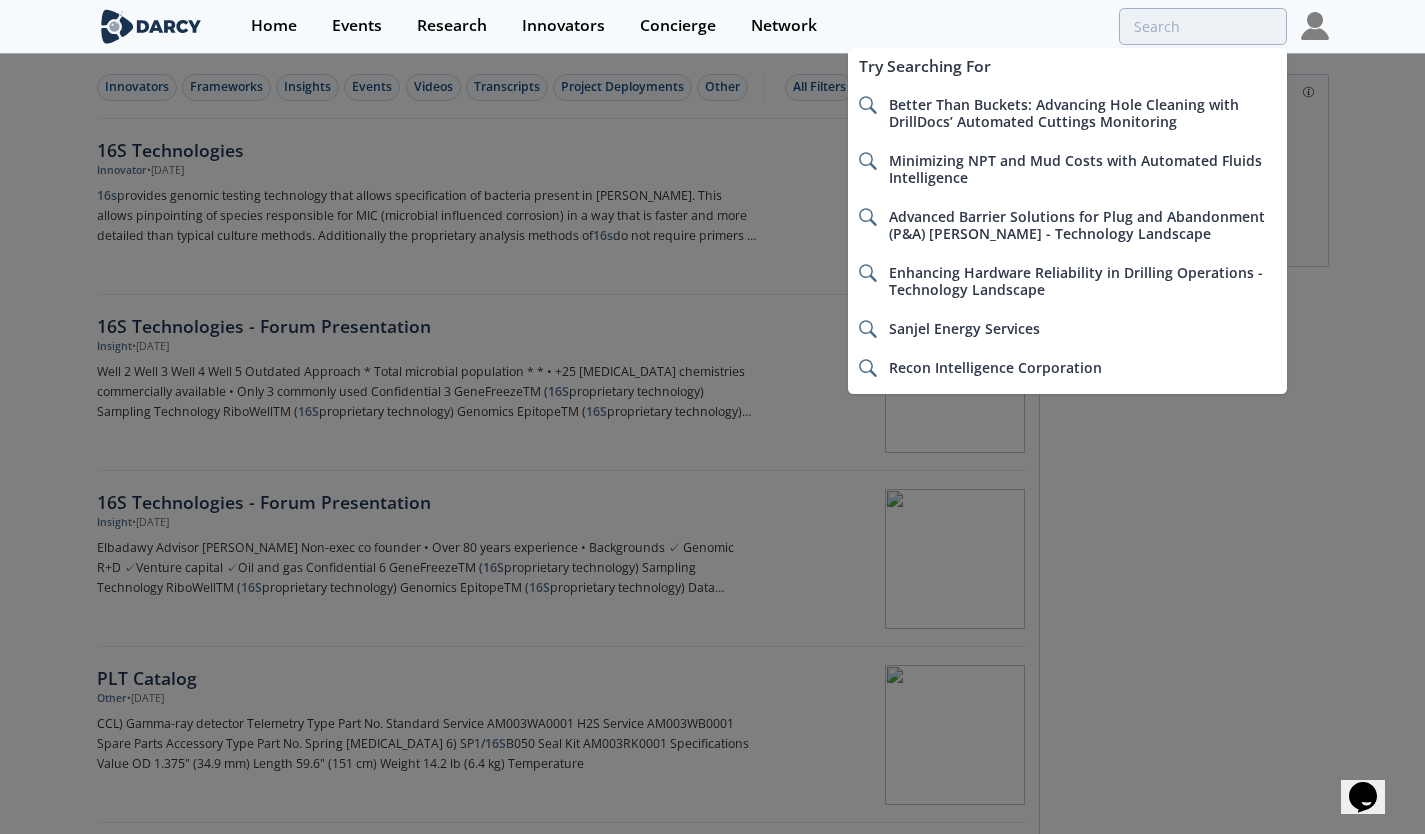 click at bounding box center (712, 417) 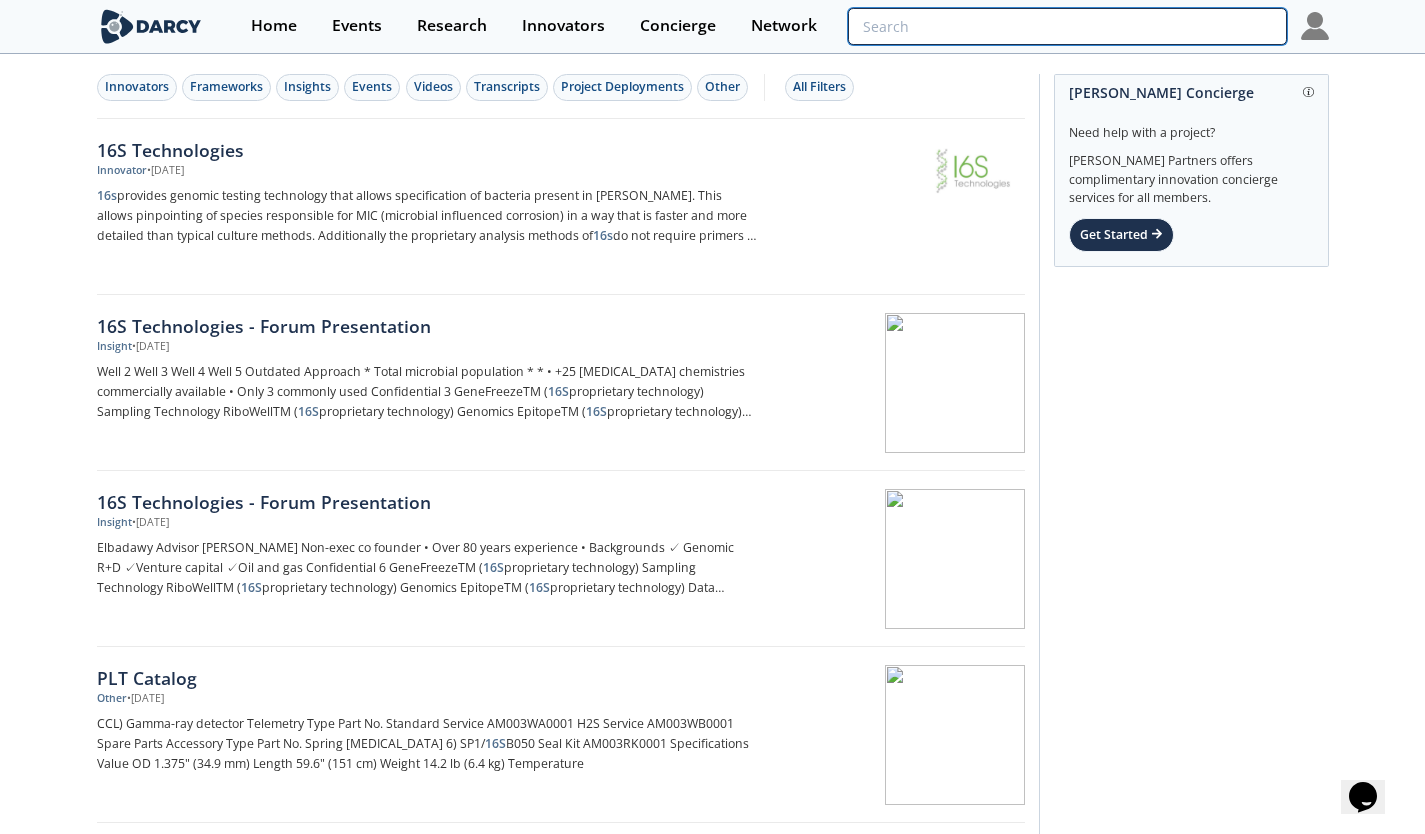 click at bounding box center [1067, 26] 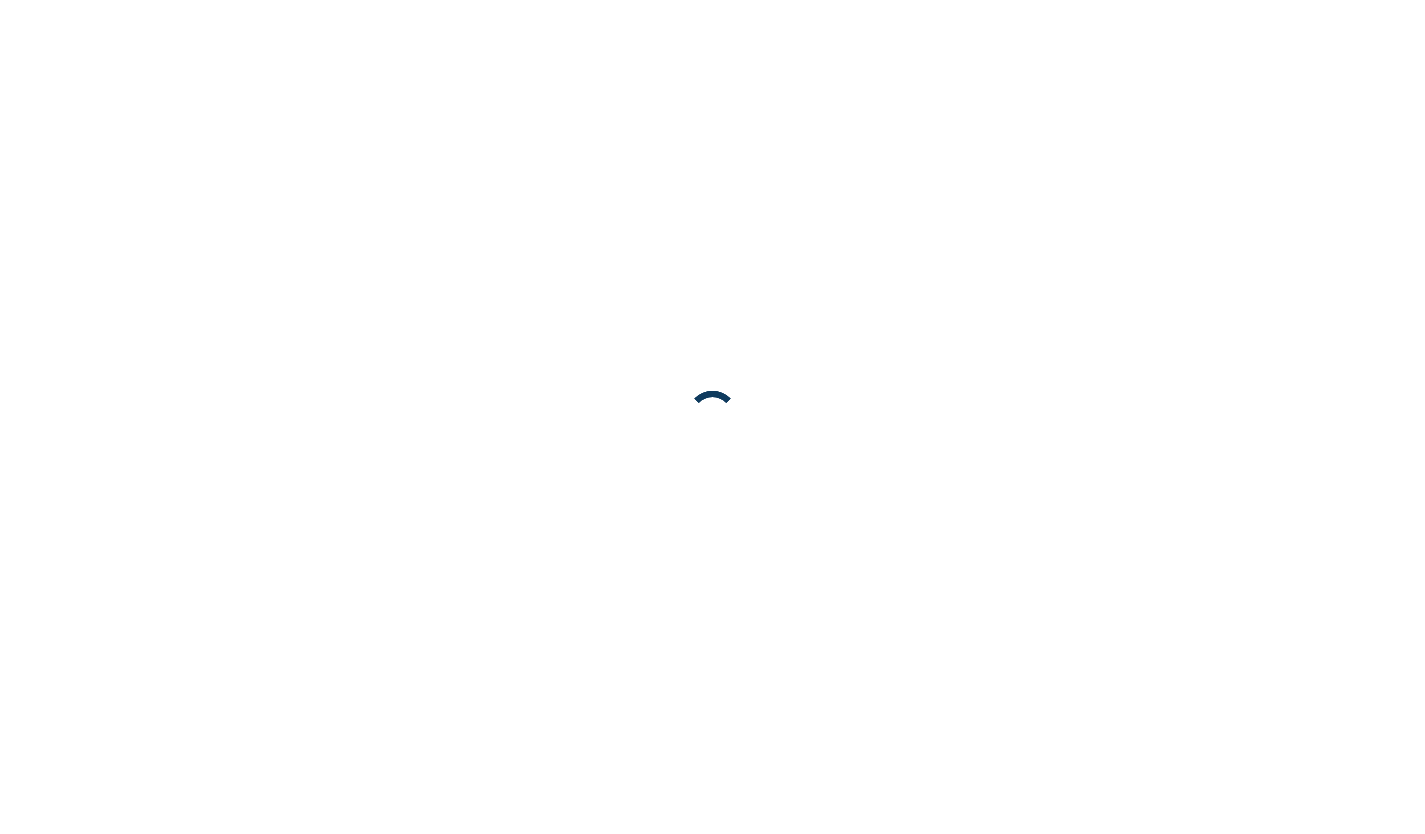scroll, scrollTop: 0, scrollLeft: 0, axis: both 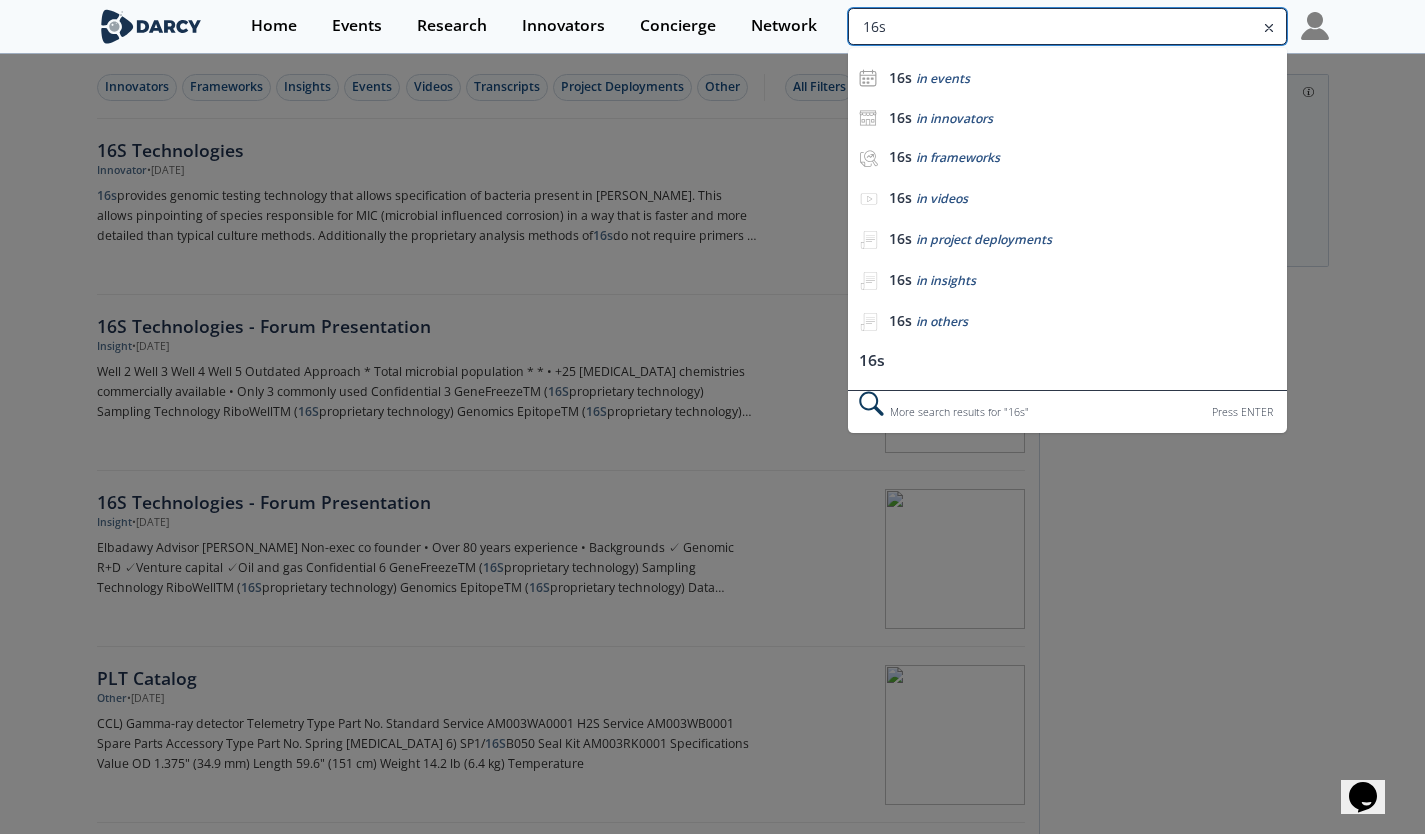 click on "16s" at bounding box center (1067, 26) 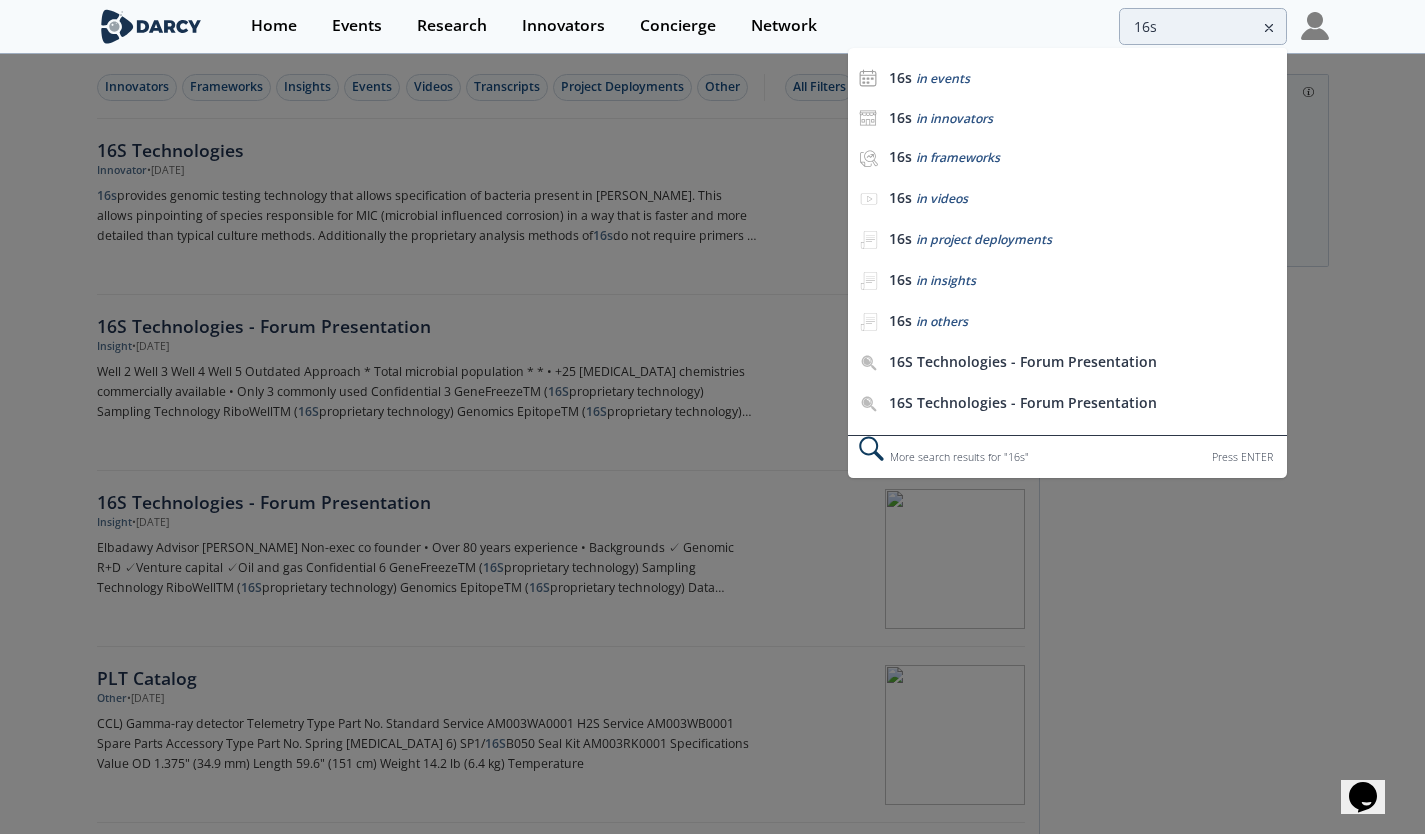 click 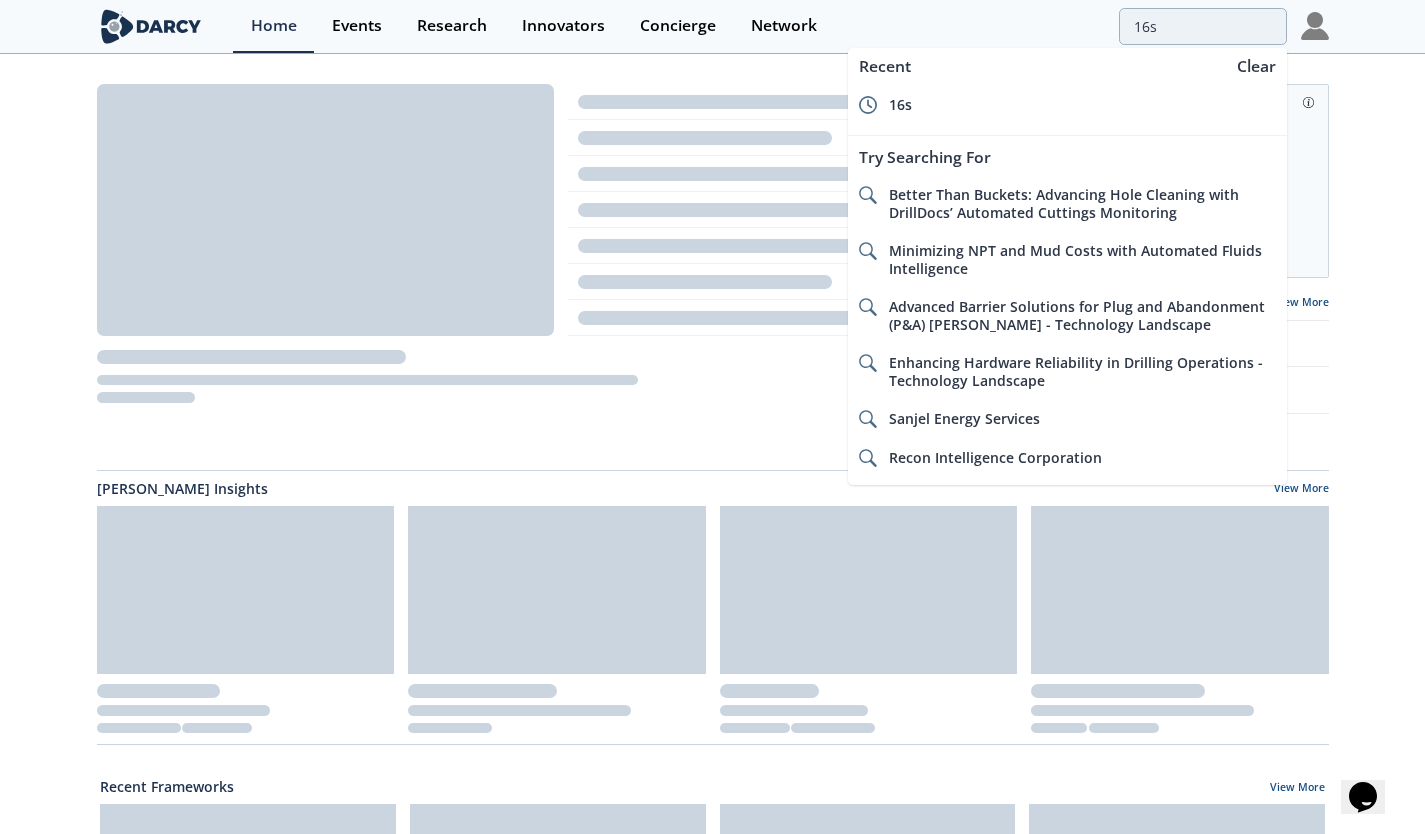 type 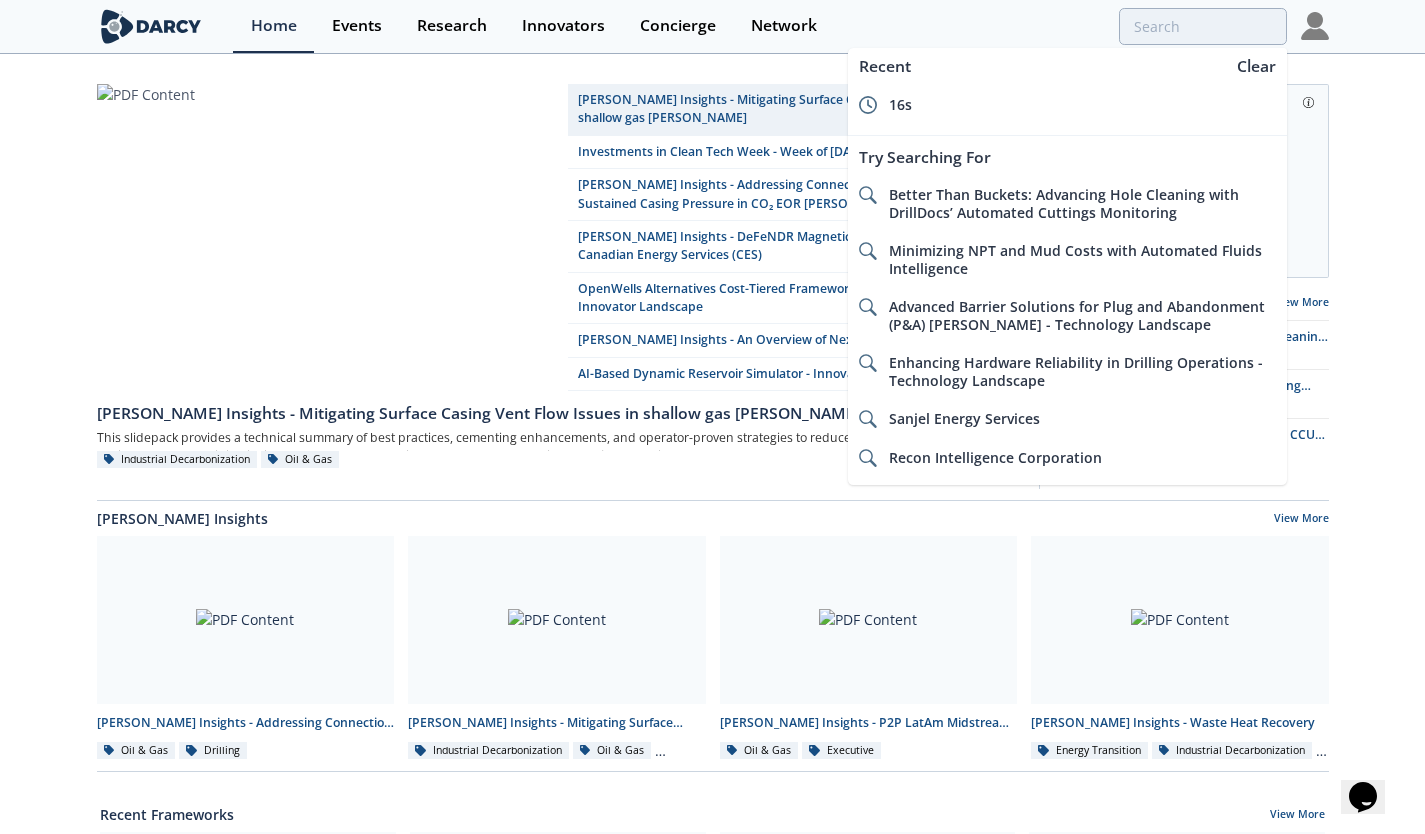 click on "Darcy Insights - Mitigating Surface Casing Vent Flow Issues in shallow gas wells
Investments in Clean Tech Week - Week of 2025/07/21
Darcy Insights - Addressing Connection Integrity and Sustained Casing Pressure in CO₂ EOR Wells
Darcy Insights - DeFeNDR Magnetic Separation System – Canadian Energy Services (CES)
OpenWells Alternatives  Cost-Tiered Framework & Capability Comparison - Innovator Landscape
Darcy Insights - An Overview of Next-Generation Geothermal
AI-Based Dynamic Reservoir Simulator - Innovator Comparison" at bounding box center (712, 911) 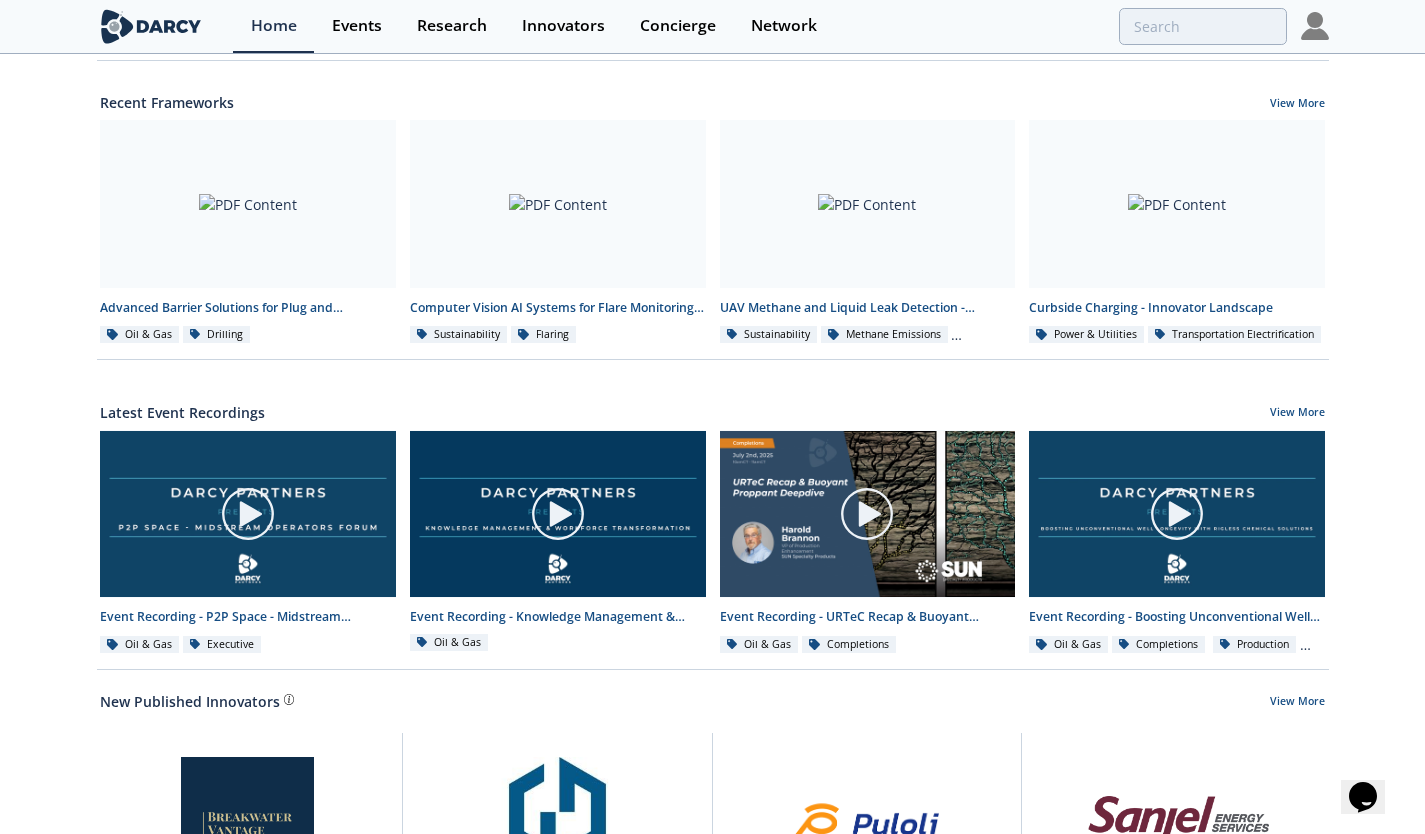scroll, scrollTop: 963, scrollLeft: 0, axis: vertical 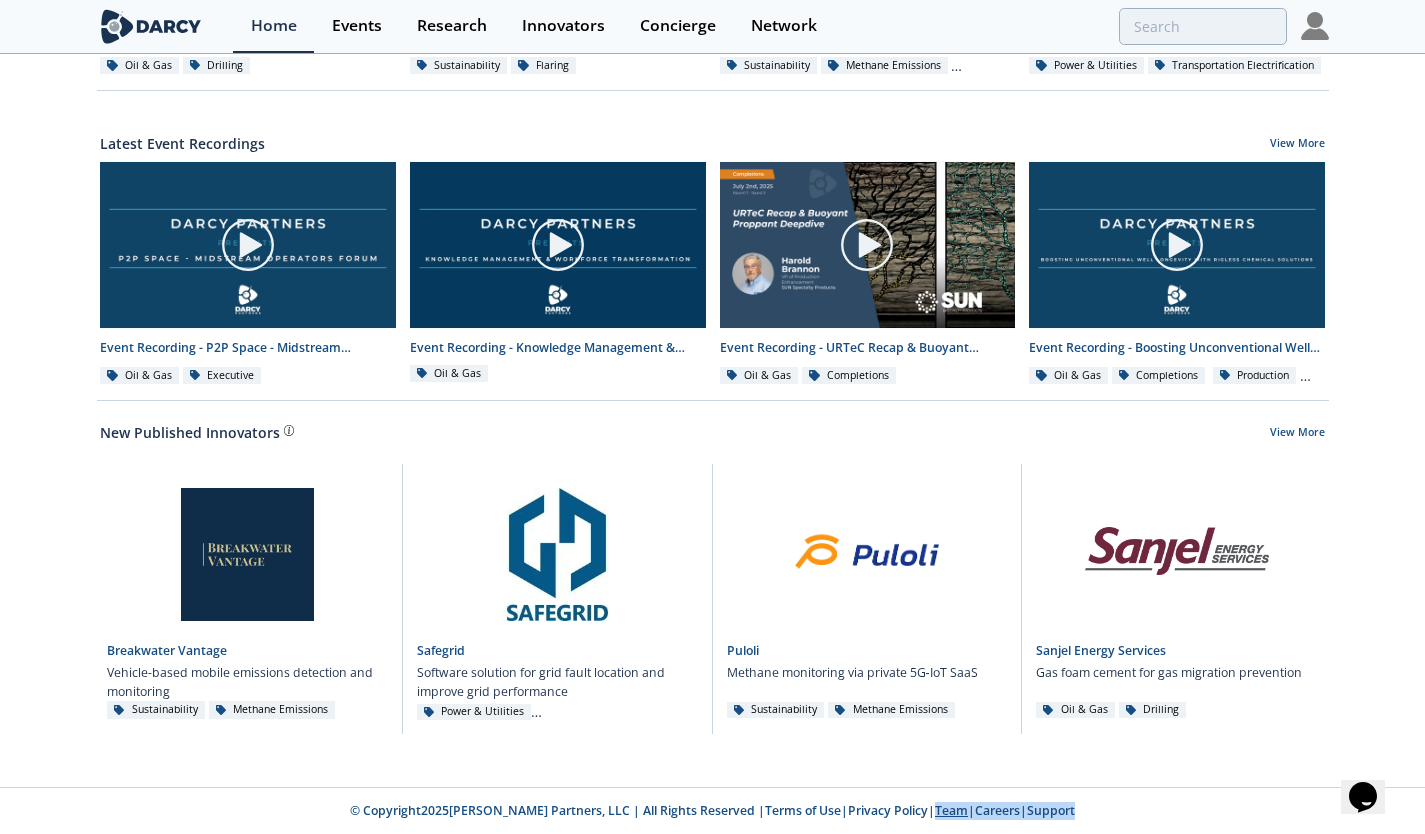 drag, startPoint x: 1071, startPoint y: 818, endPoint x: 908, endPoint y: 813, distance: 163.07668 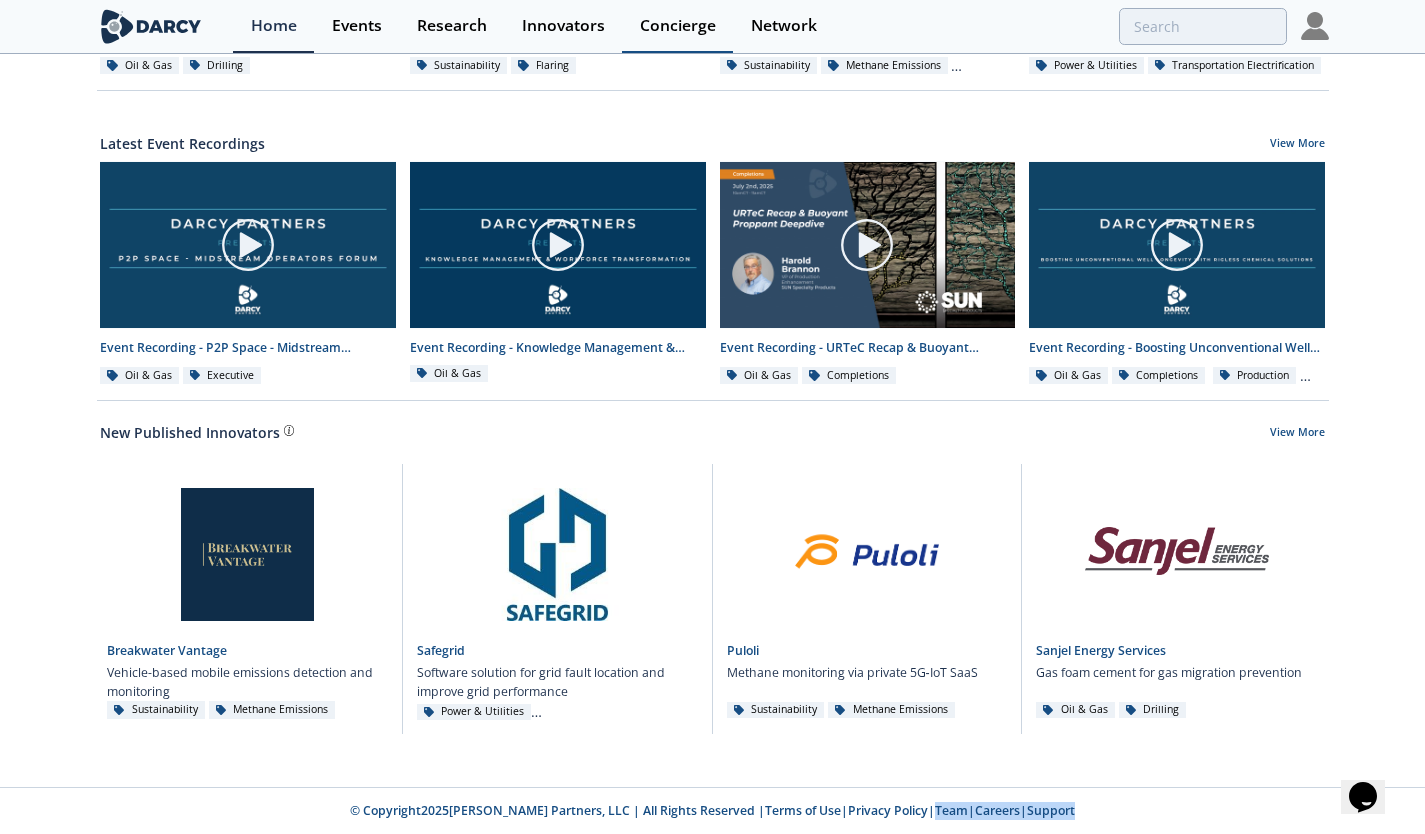 click on "Concierge" at bounding box center (678, 26) 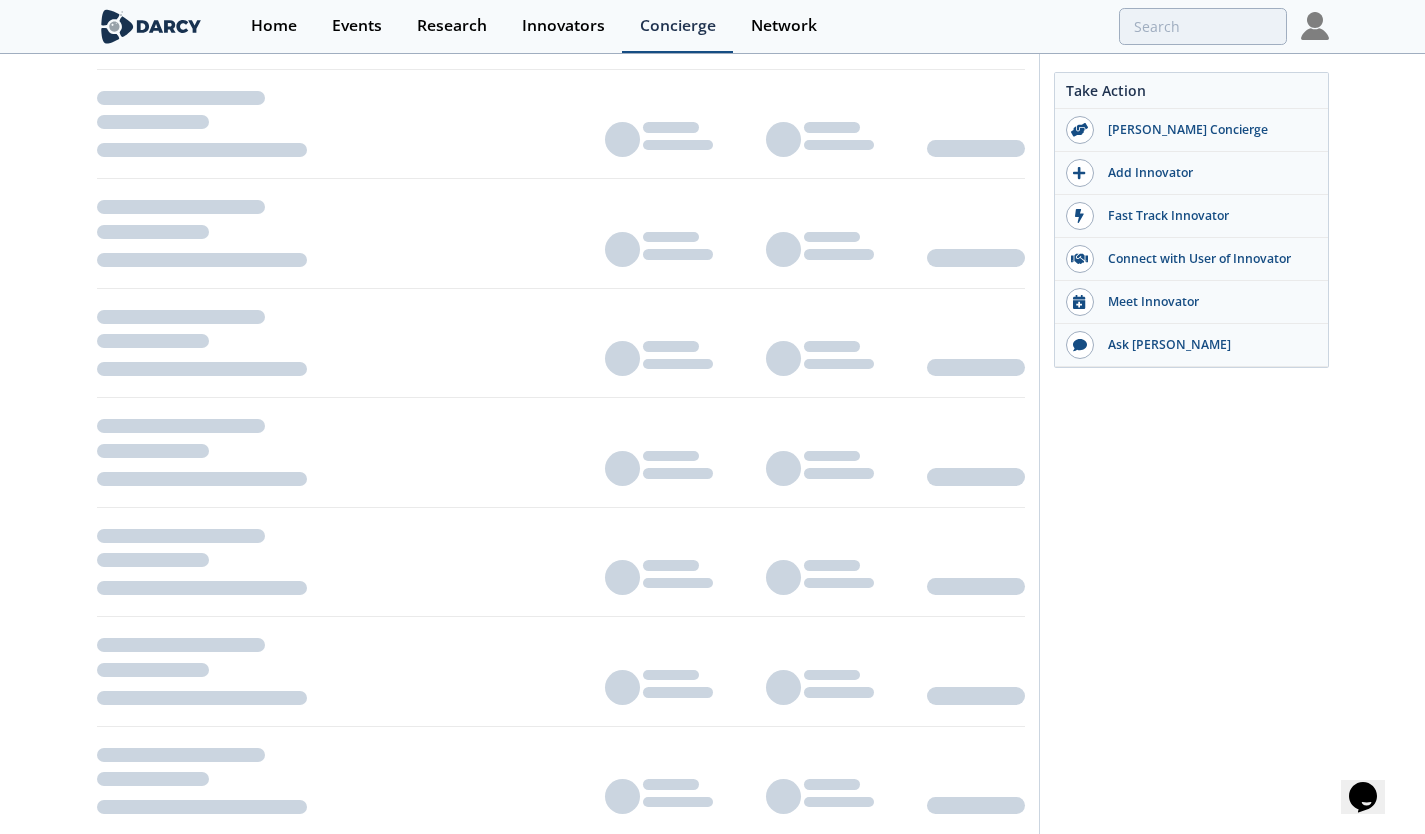 scroll, scrollTop: 0, scrollLeft: 0, axis: both 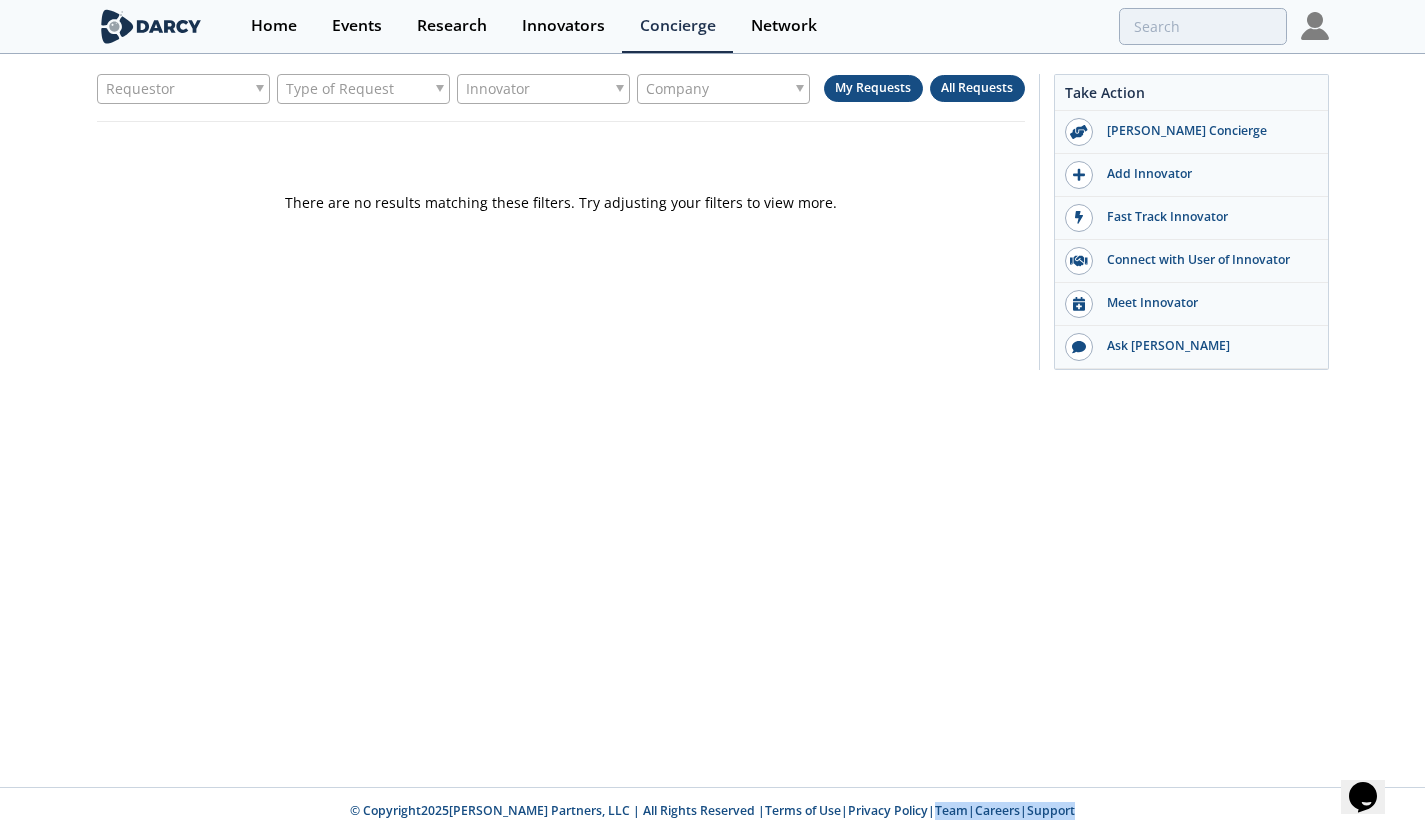 click on "All Requests" at bounding box center [977, 87] 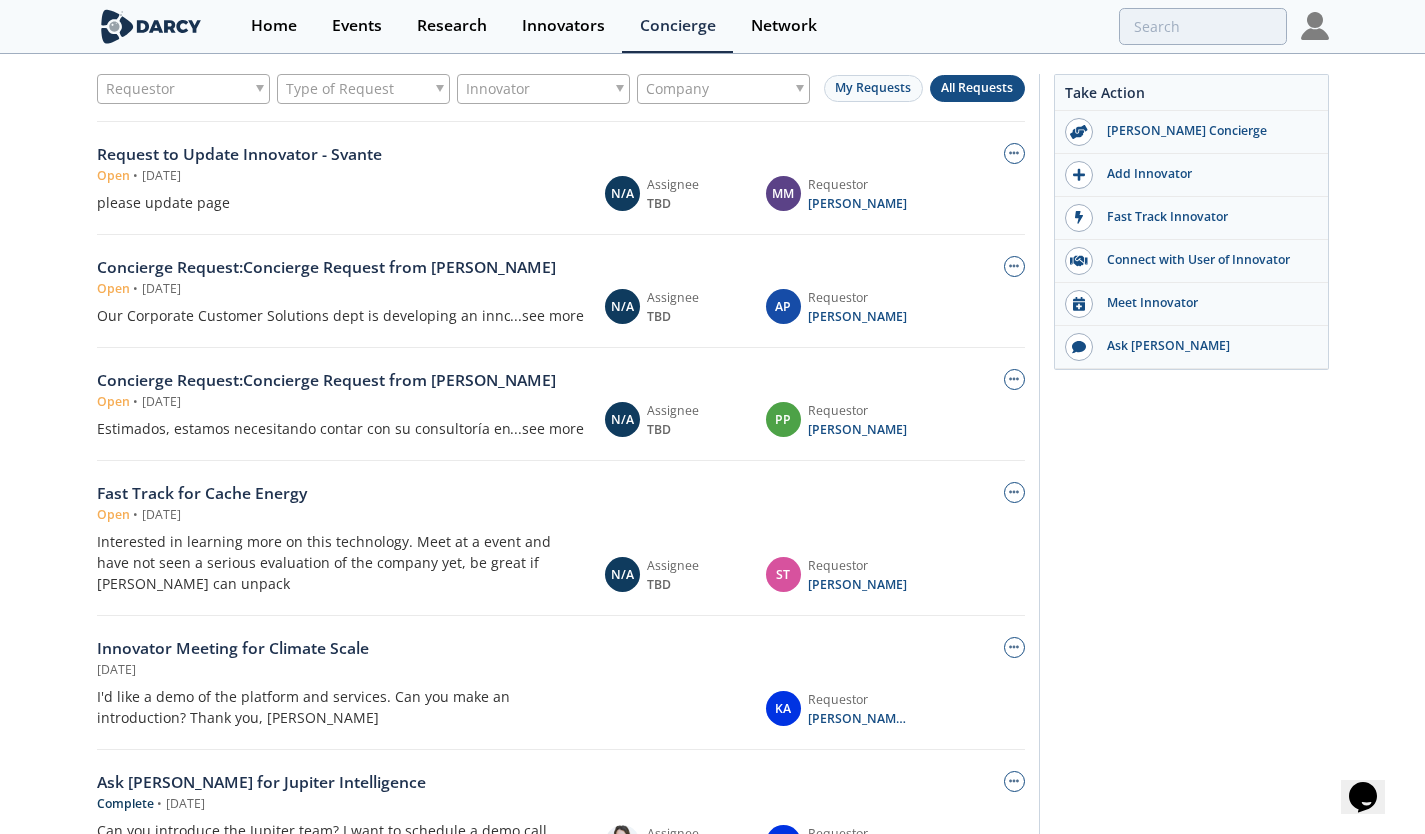 click on "Requestor" at bounding box center (183, 89) 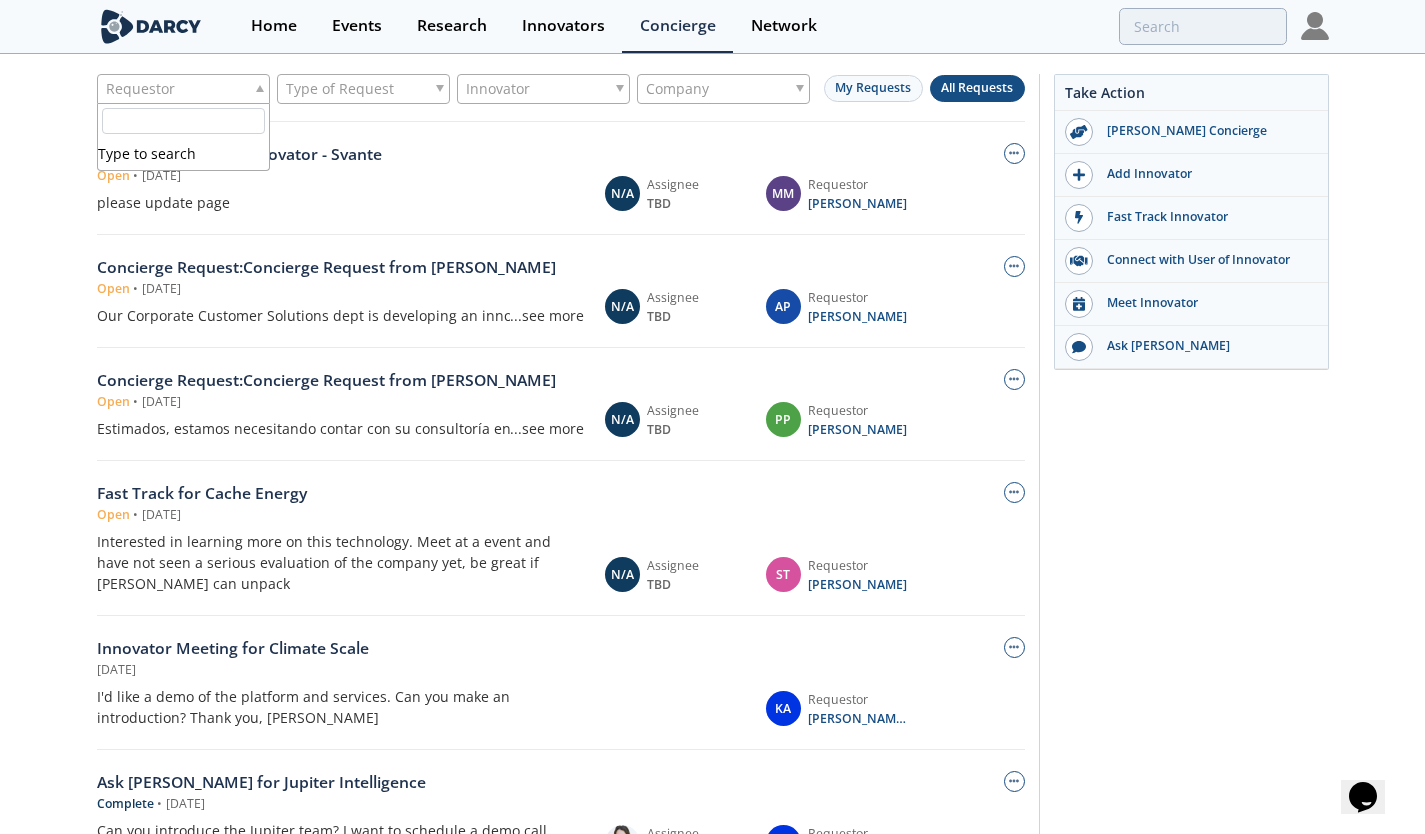 click on "Type of Request" at bounding box center (340, 89) 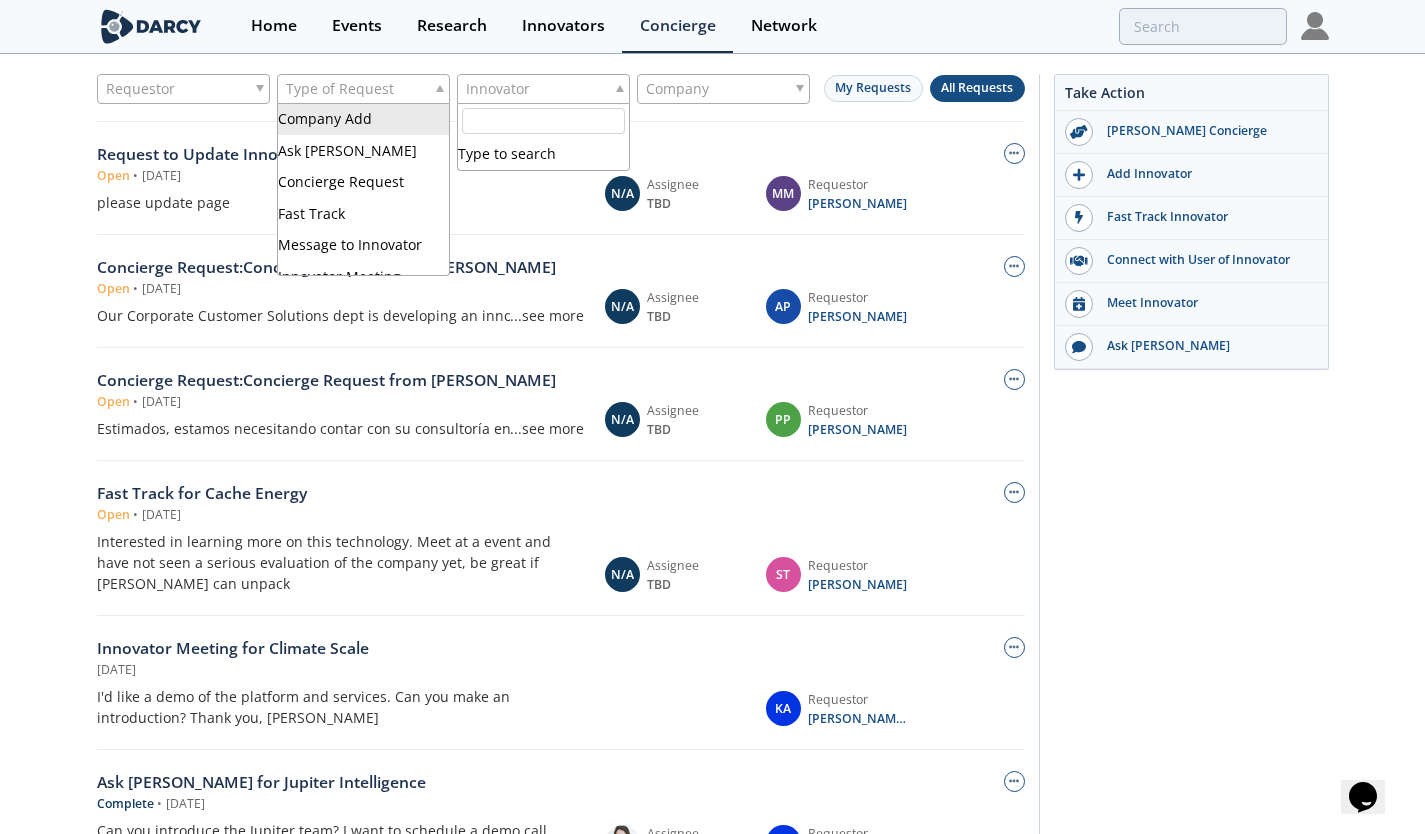 click on "Innovator" at bounding box center [543, 89] 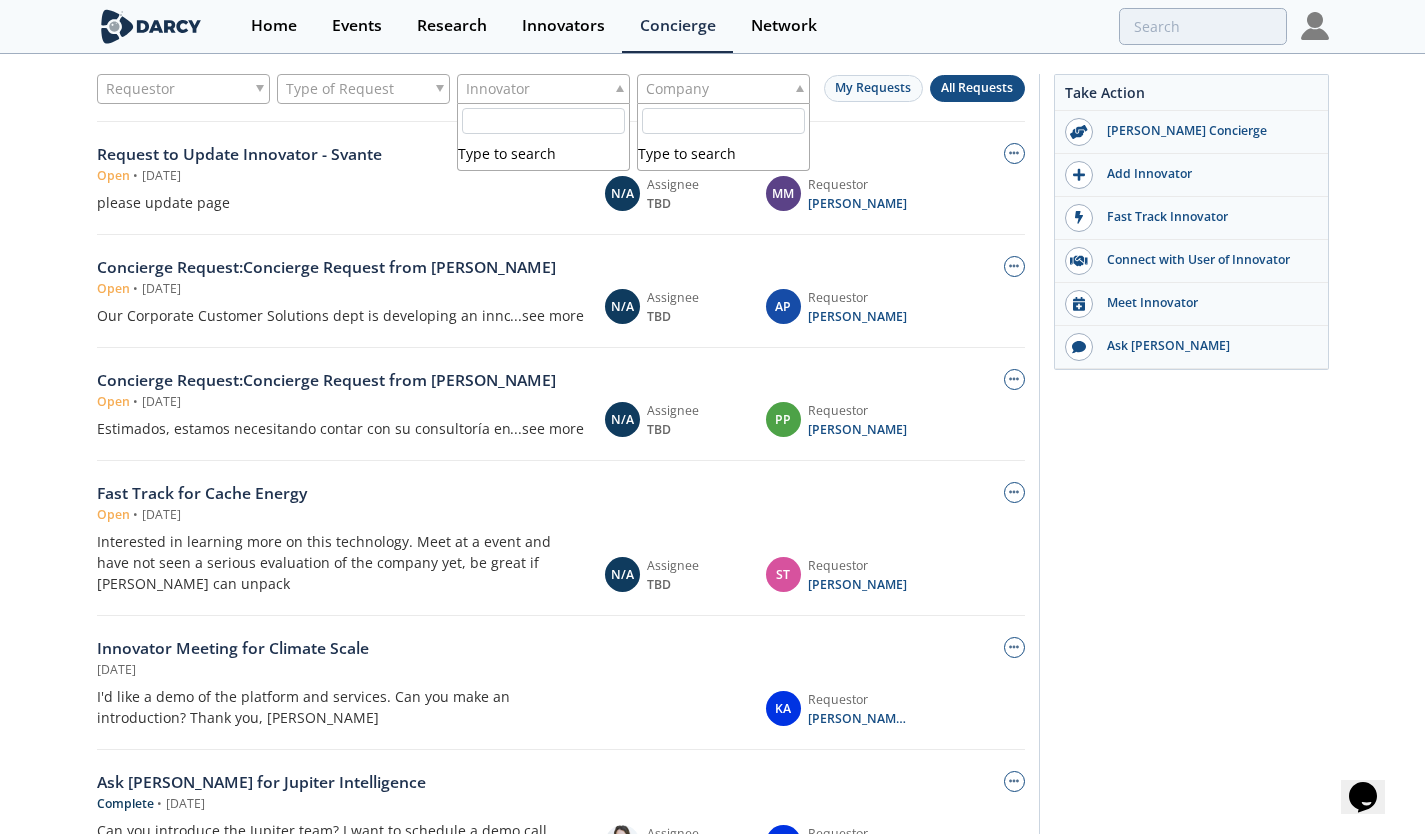 click on "Company" at bounding box center [723, 89] 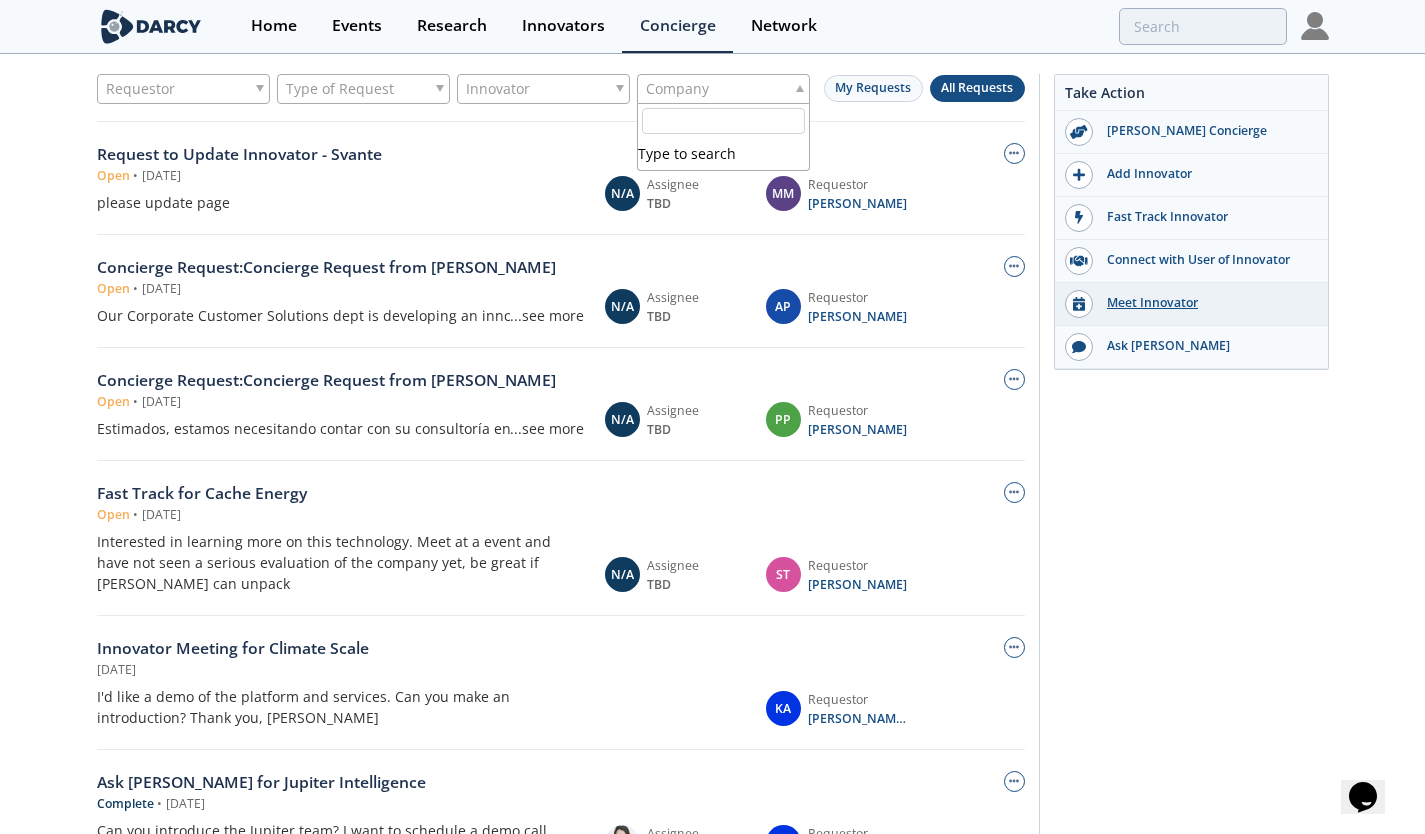 click on "Meet Innovator" at bounding box center (1191, 304) 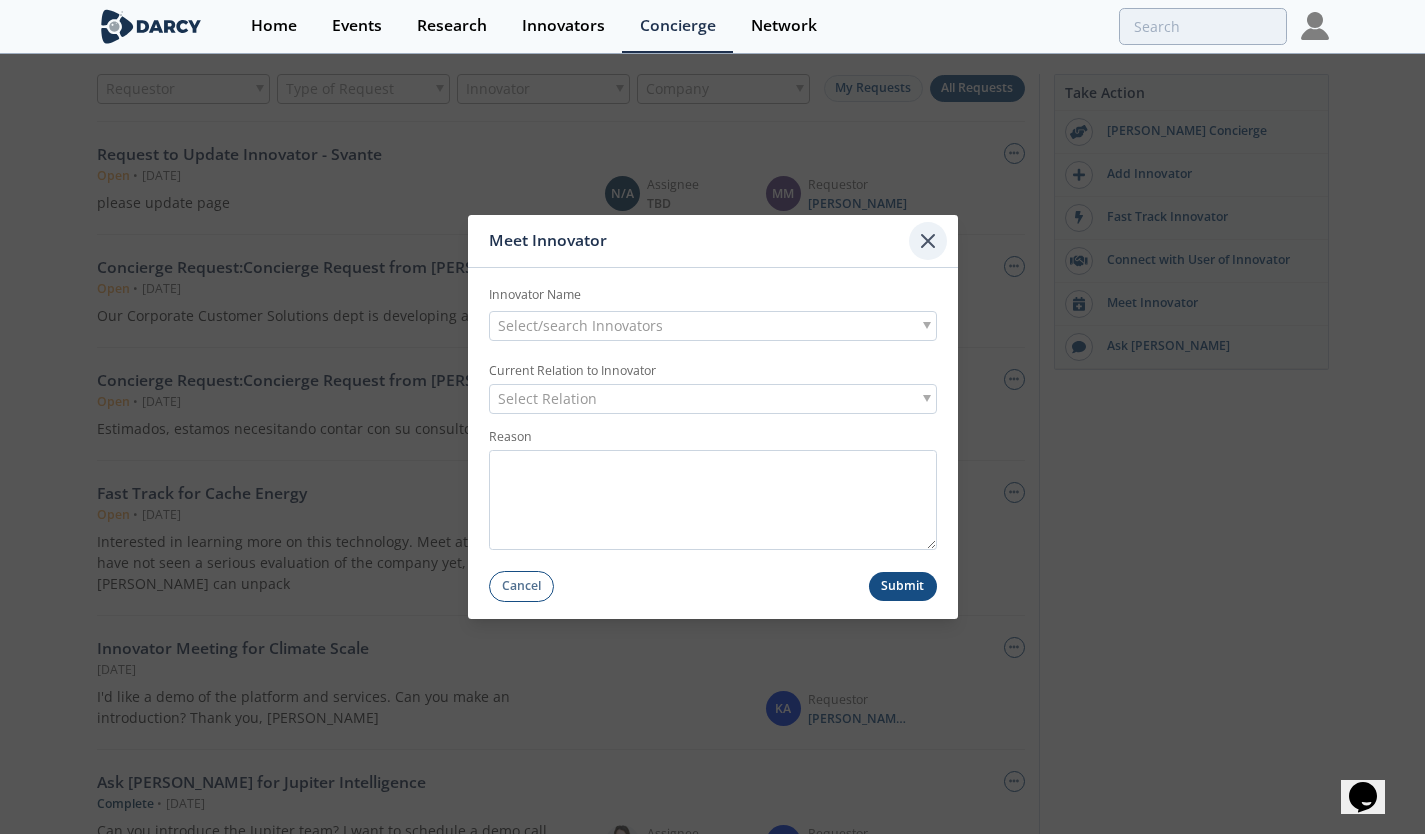 click 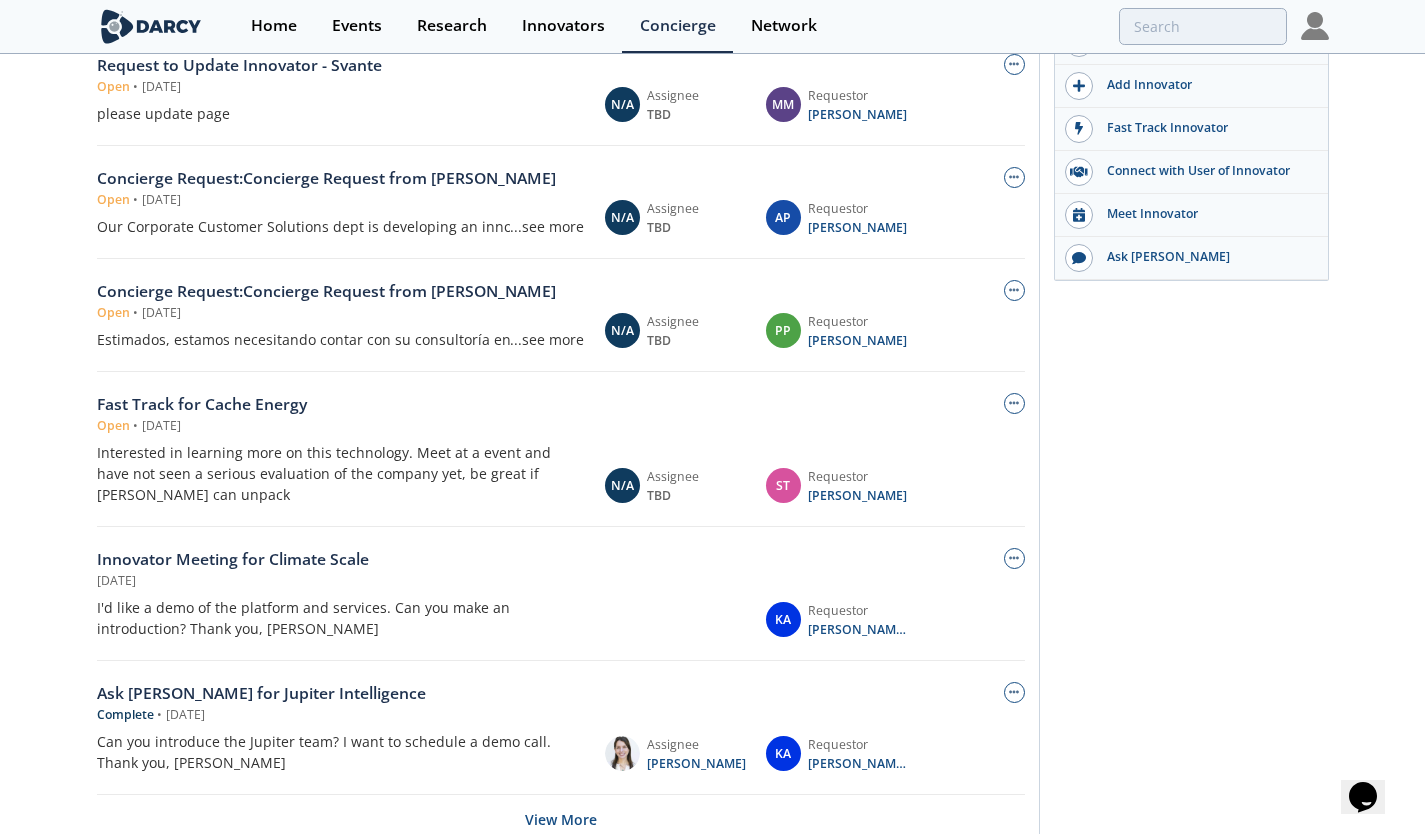 scroll, scrollTop: 0, scrollLeft: 0, axis: both 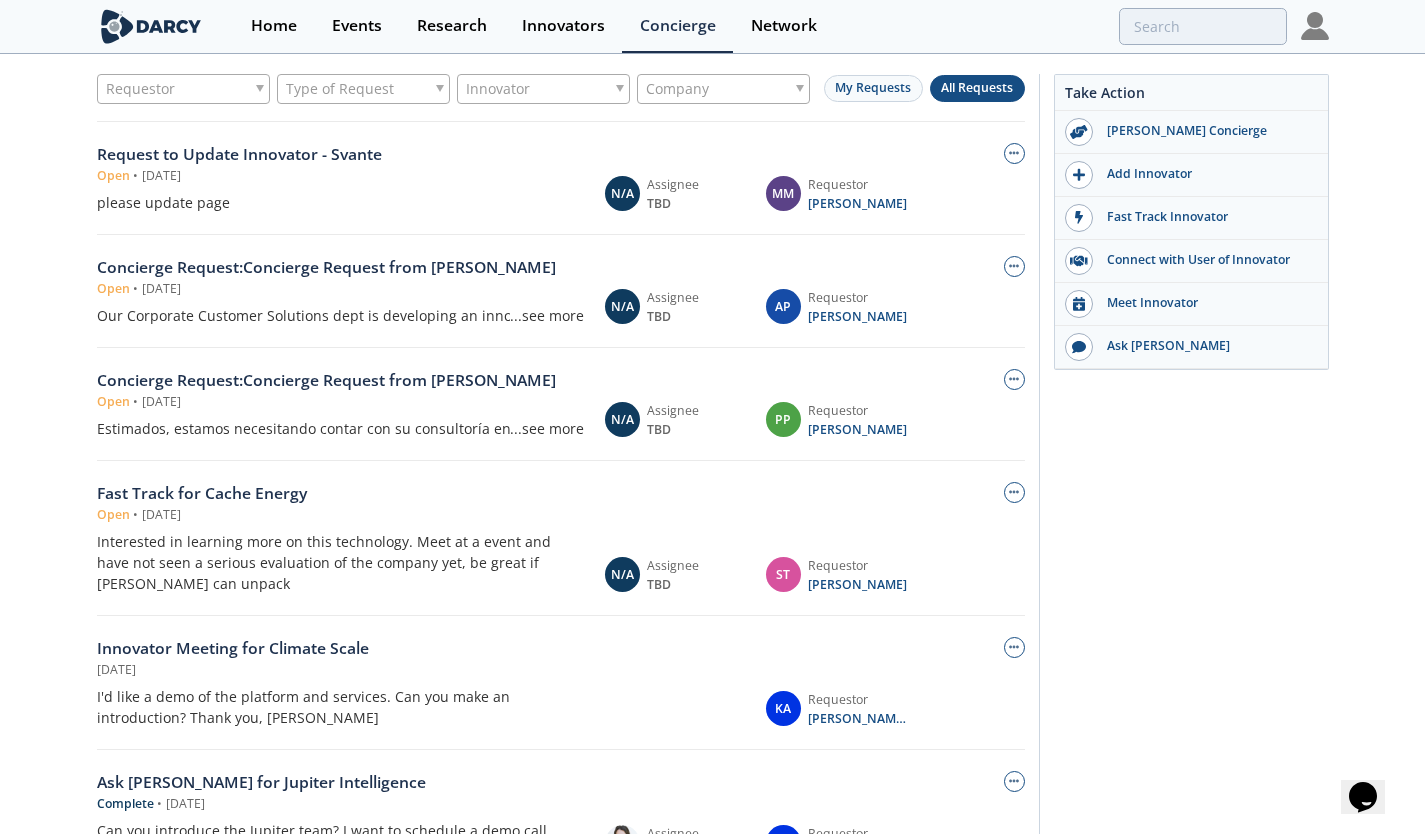 click on "Home
Events
Research
Innovators
Concierge
Network" at bounding box center [712, 27] 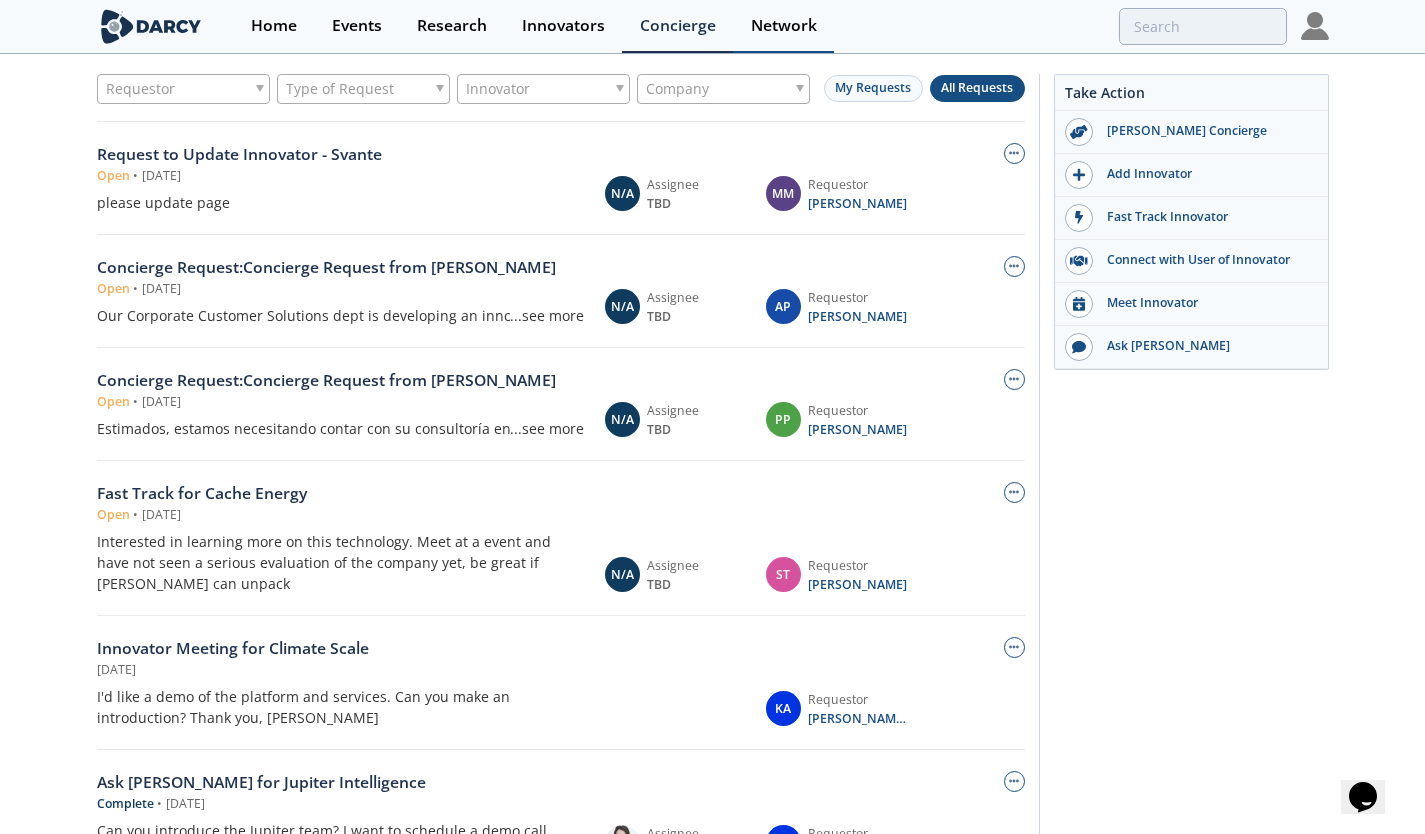click on "Network" at bounding box center [784, 26] 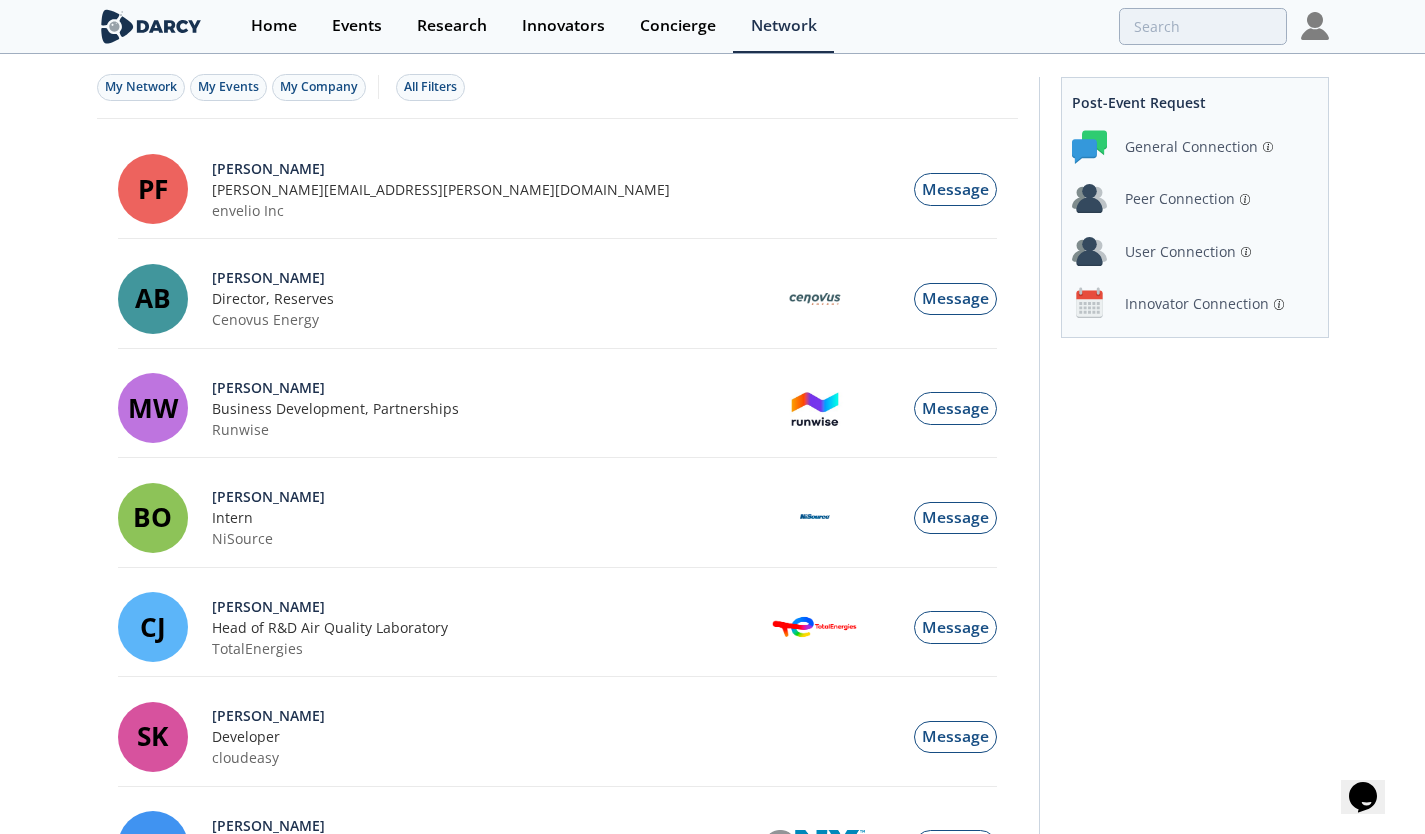 click at bounding box center [1315, 26] 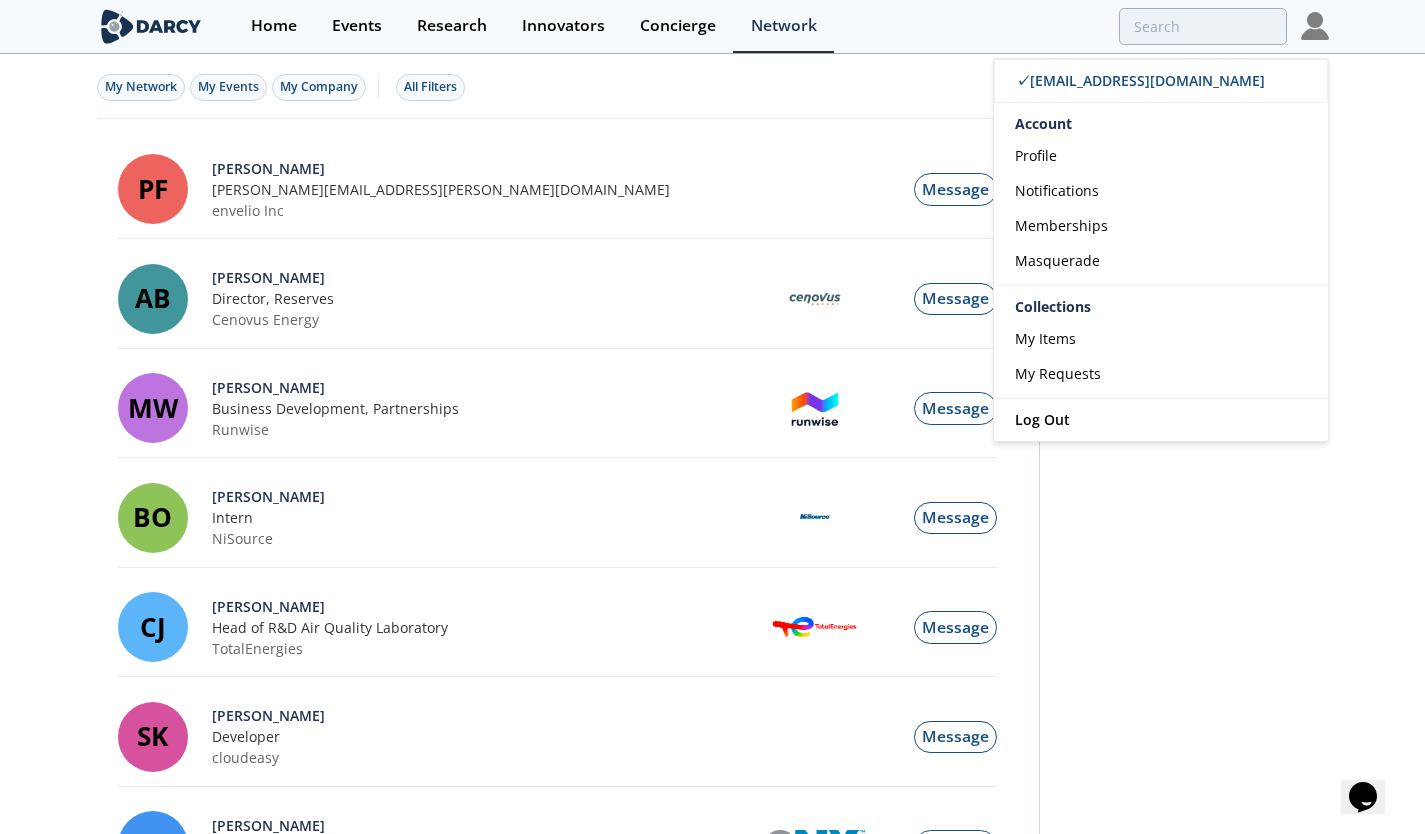 click on "Home
Events
Research
Innovators
Concierge
Network
✓  jordan@isleofcode.com
Account
Profile" at bounding box center (712, 27) 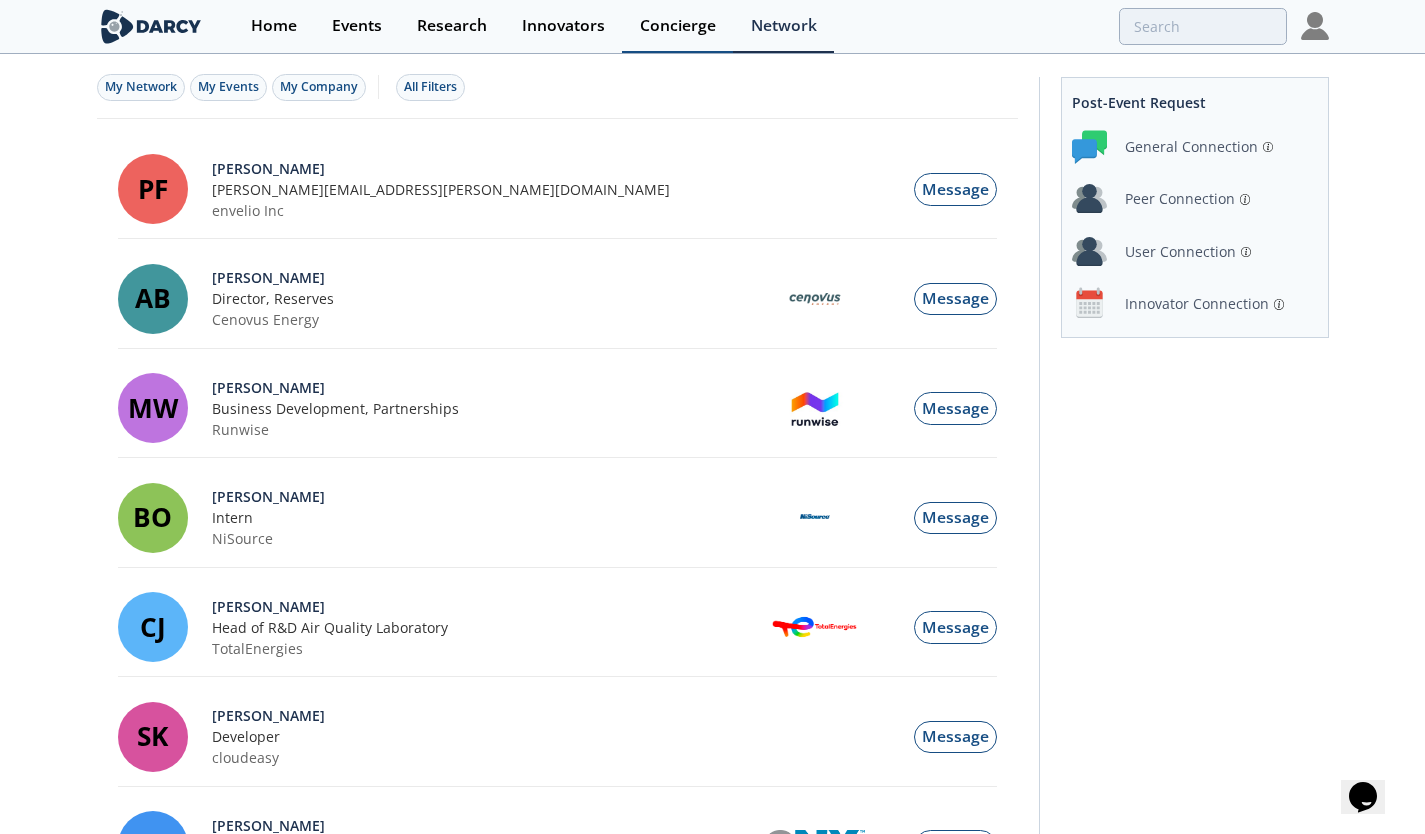 click on "Concierge" at bounding box center [678, 26] 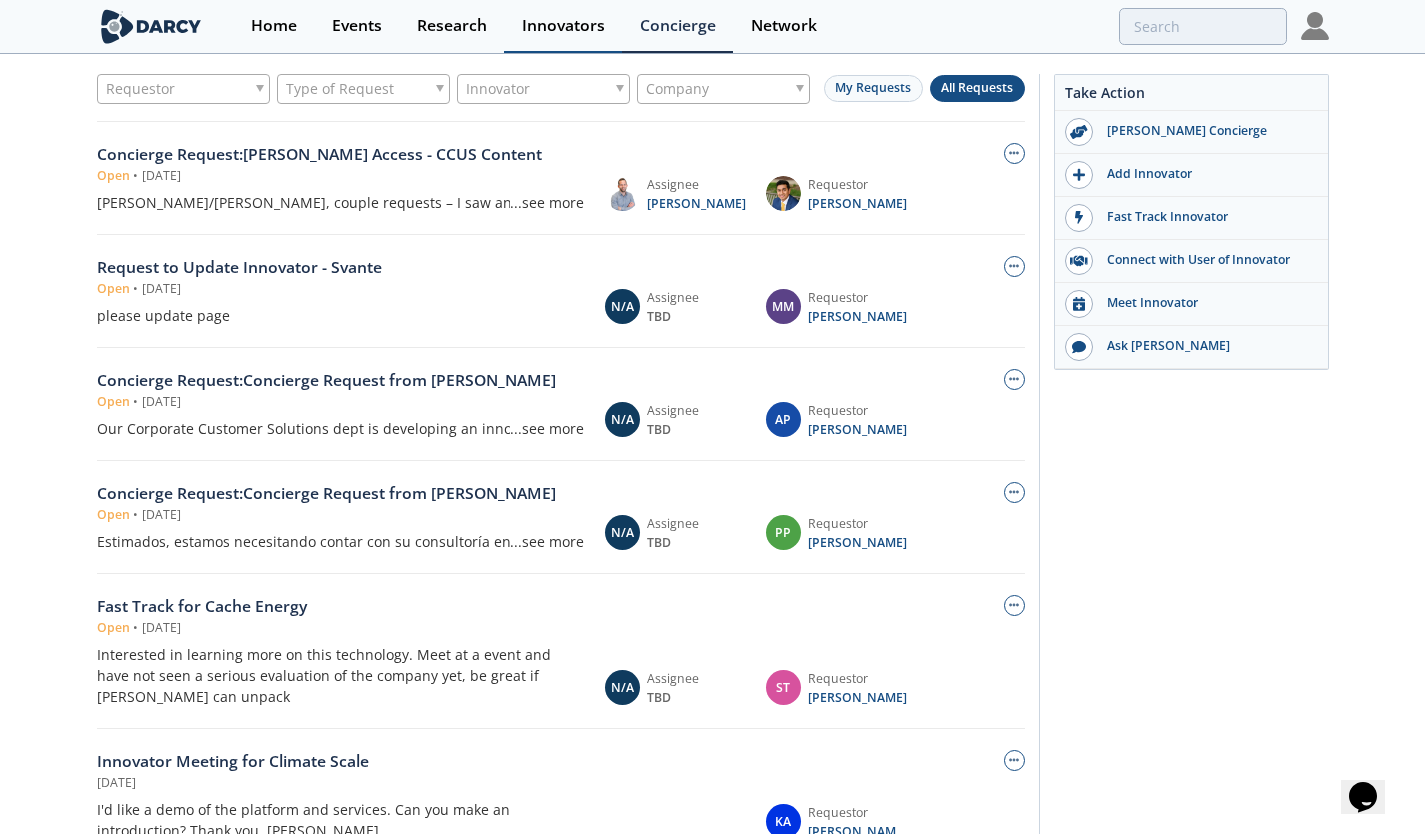 click on "Innovators" at bounding box center (563, 26) 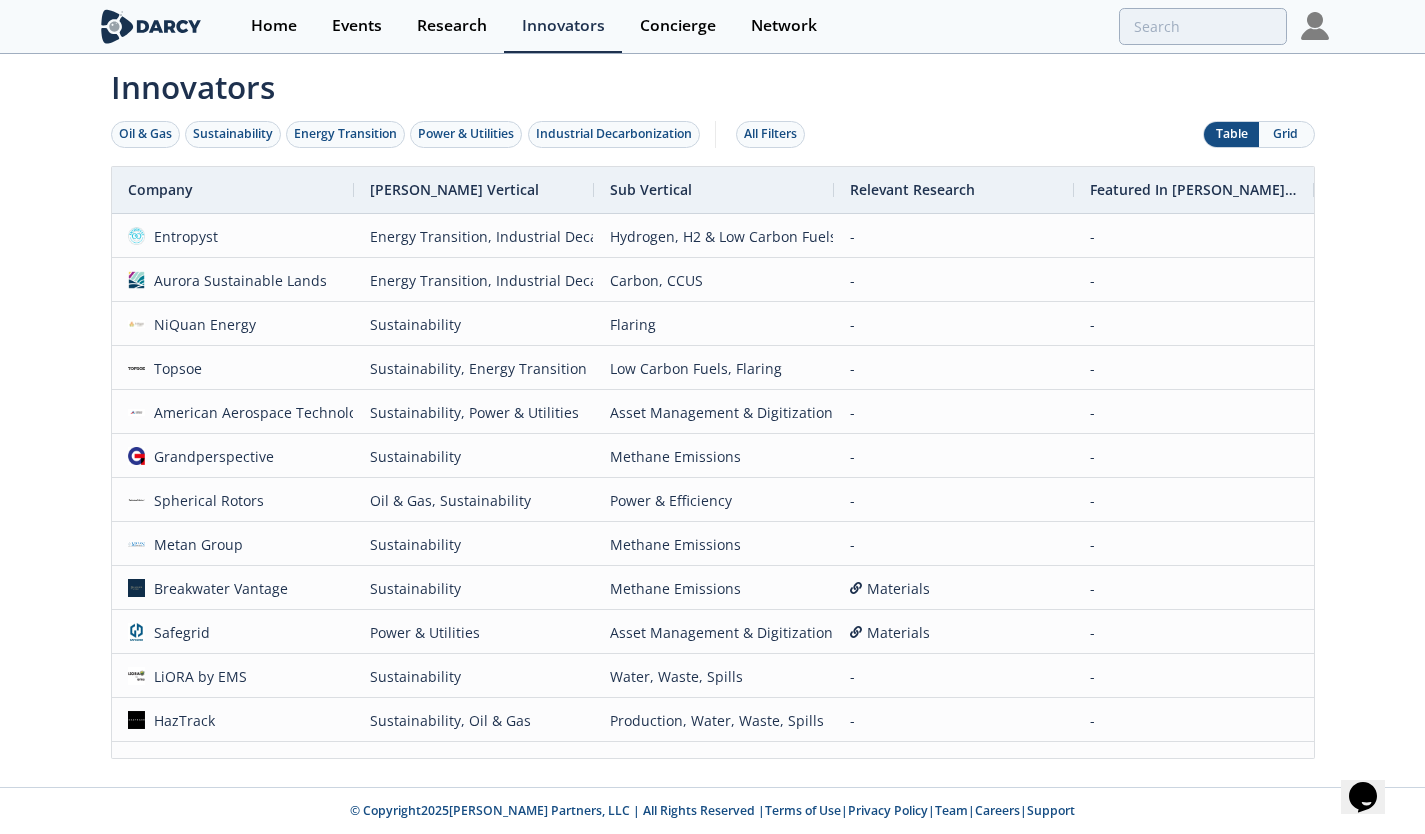 click on "Grid" at bounding box center (1286, 134) 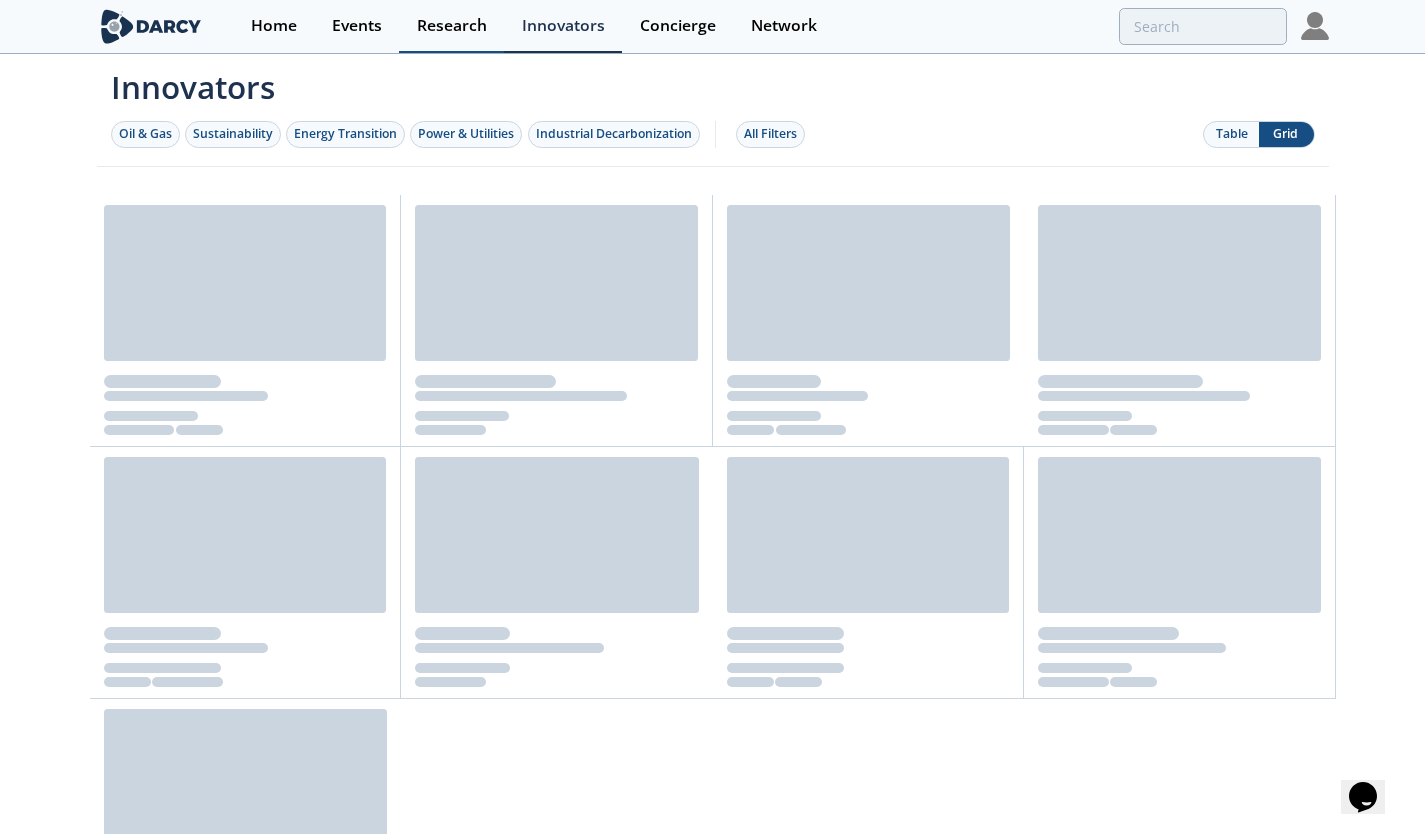 click on "Research" at bounding box center (452, 26) 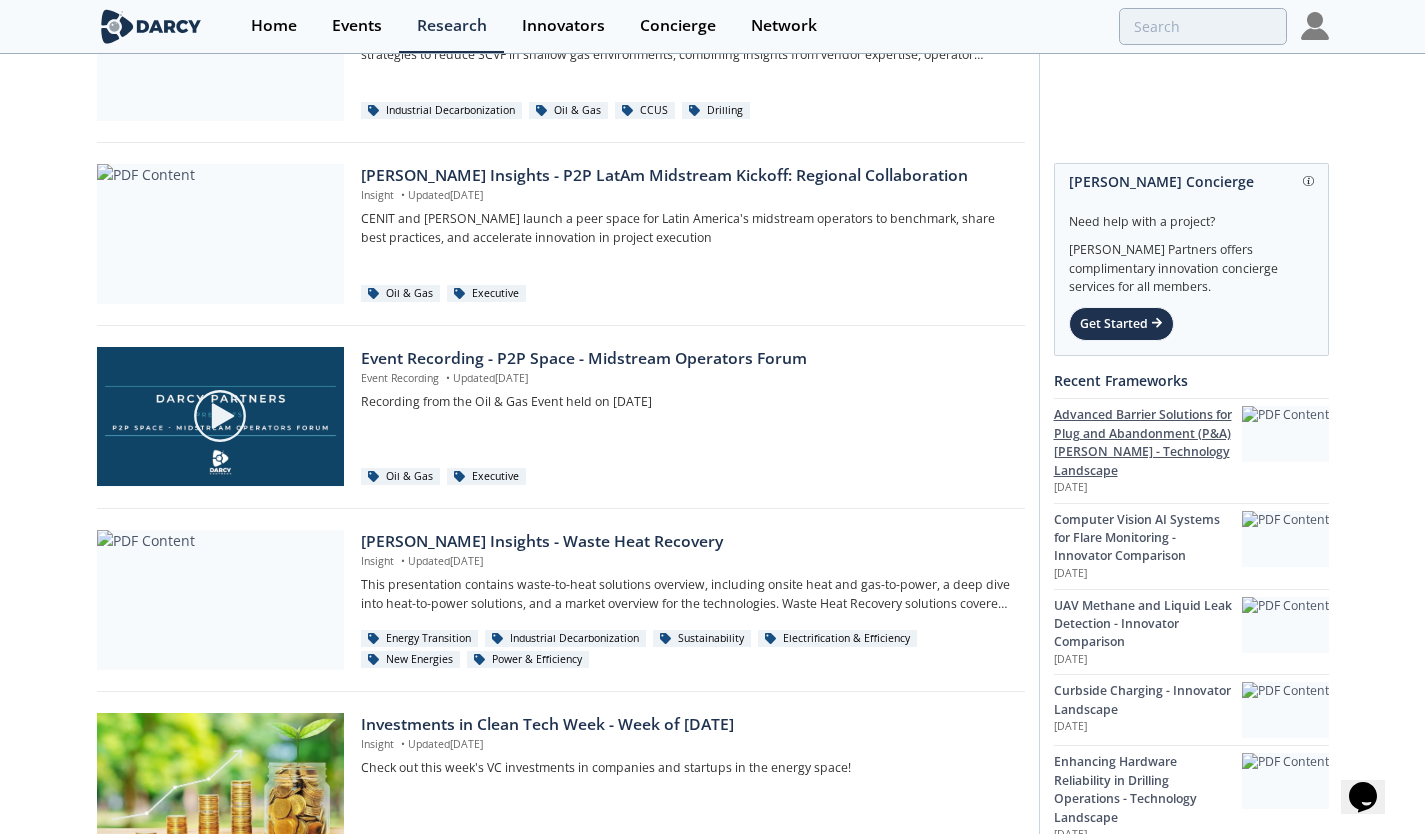 scroll, scrollTop: 0, scrollLeft: 0, axis: both 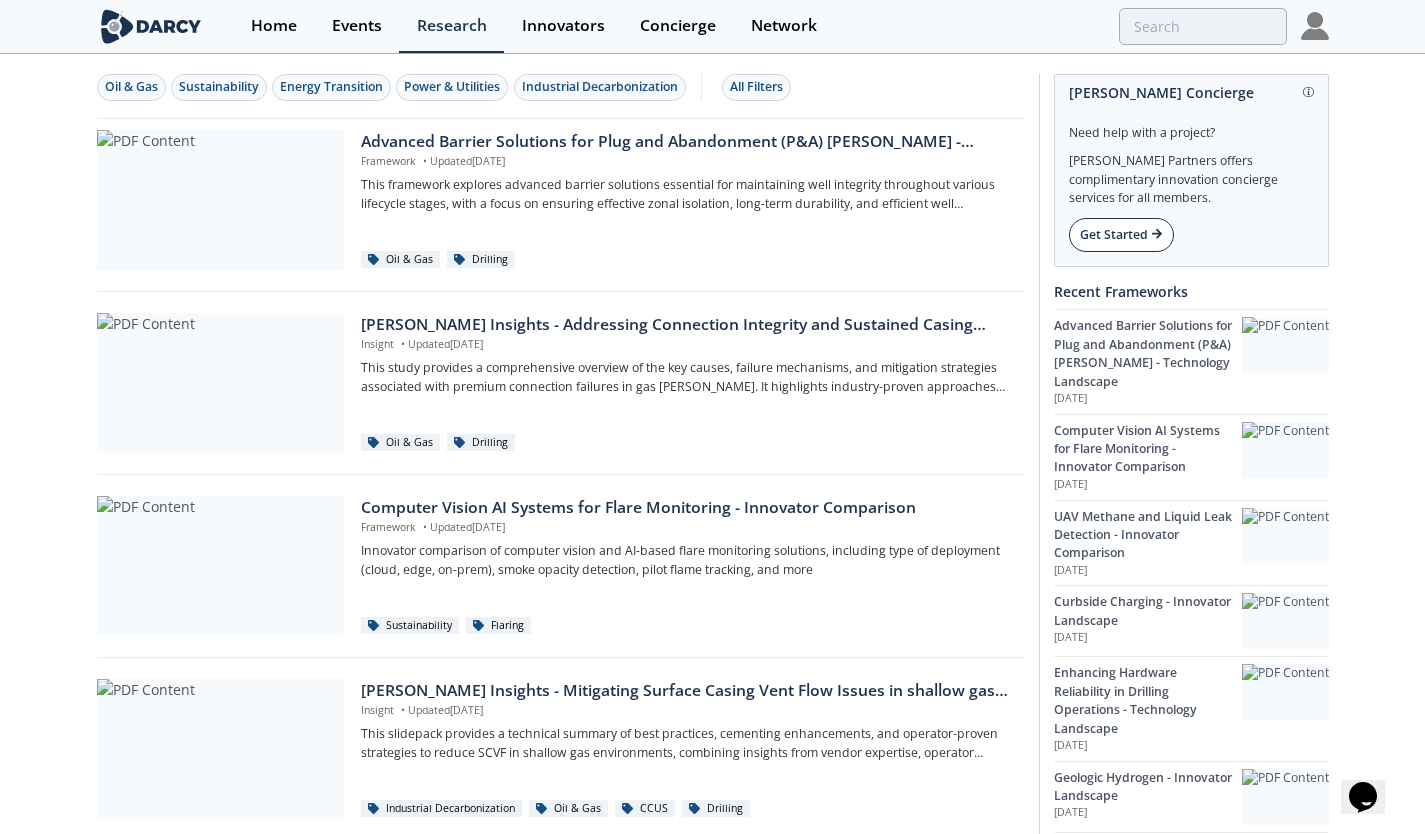click on "Get Started" at bounding box center (1121, 235) 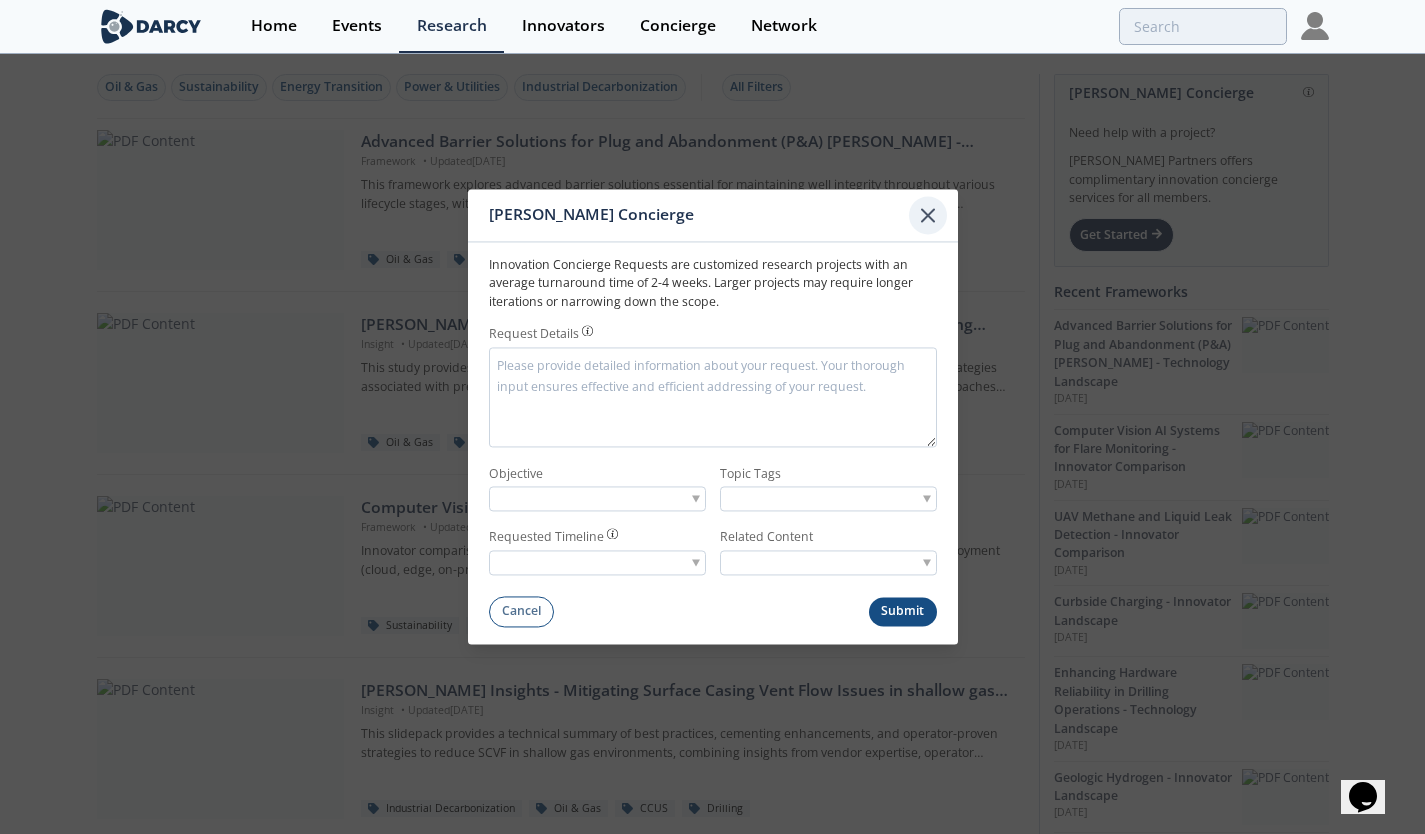 click 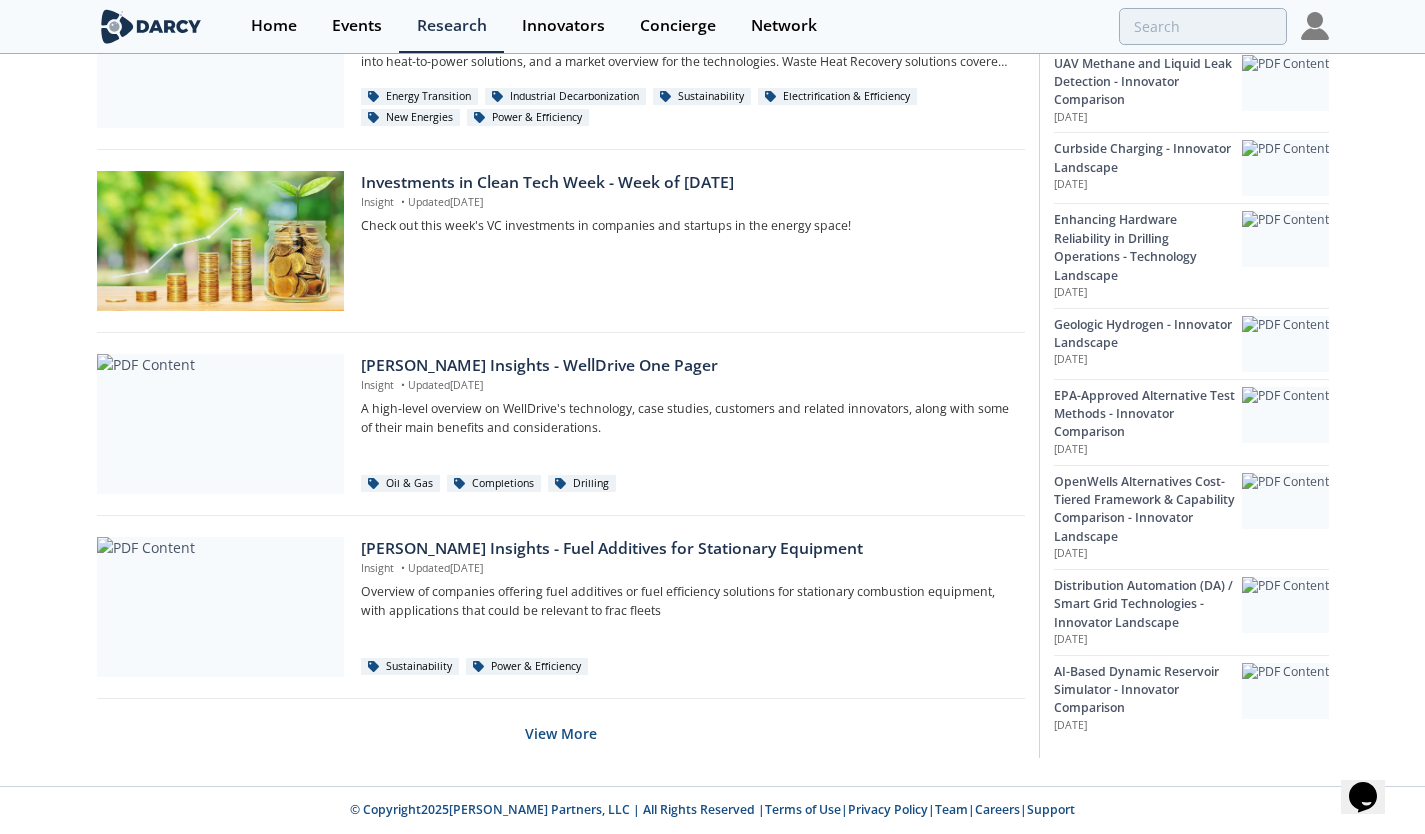 scroll, scrollTop: 0, scrollLeft: 0, axis: both 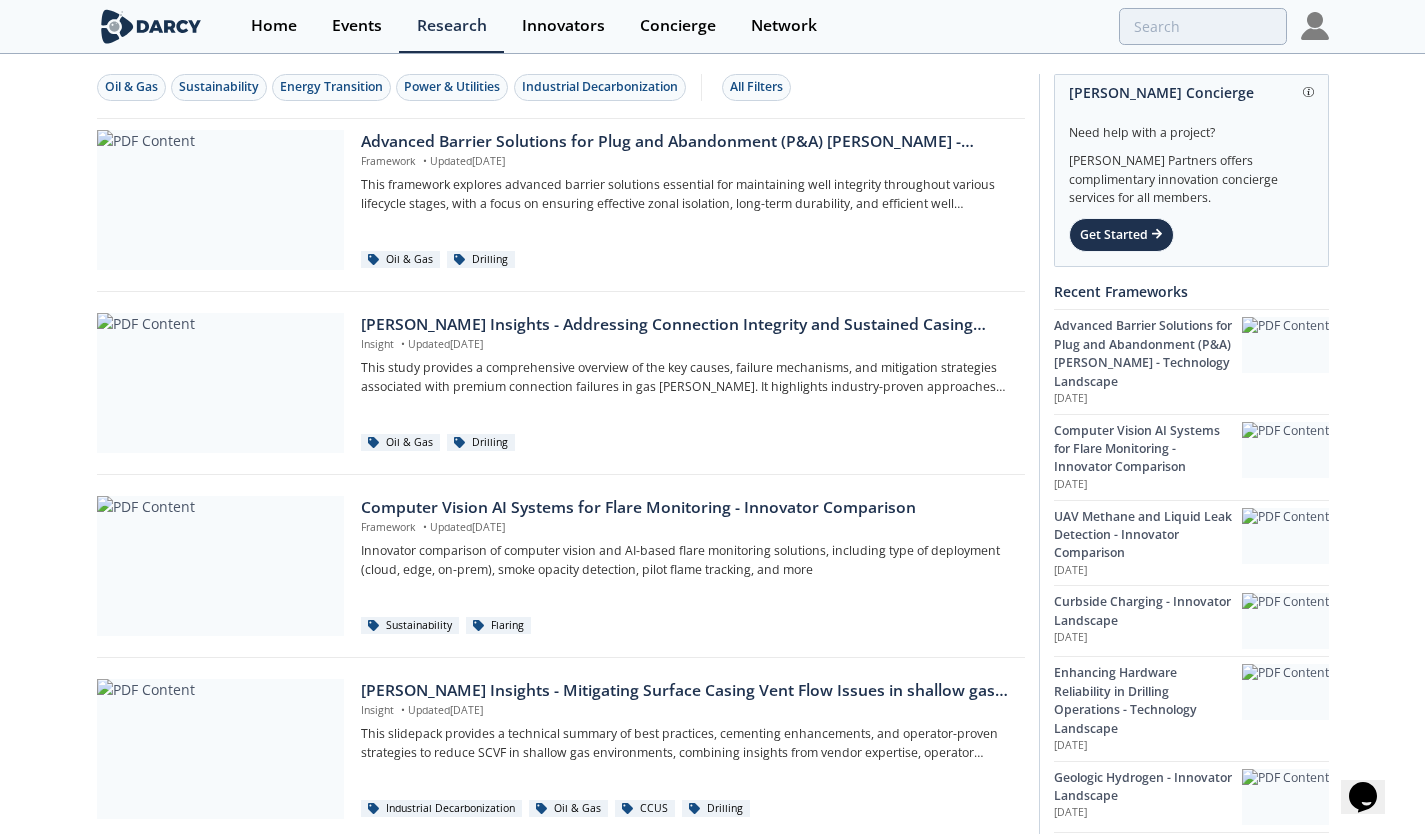 click at bounding box center [1315, 26] 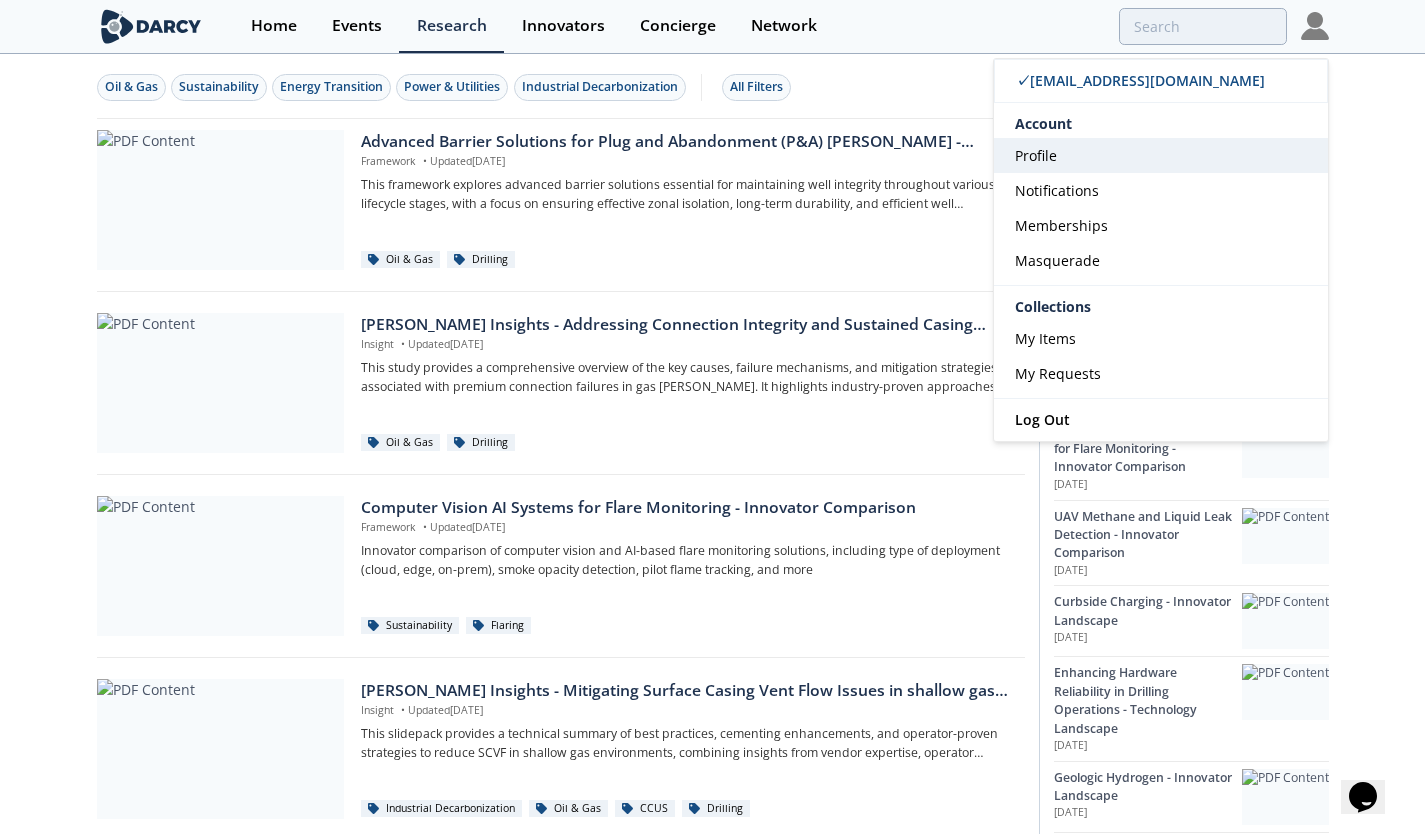 click on "Profile" at bounding box center [1161, 155] 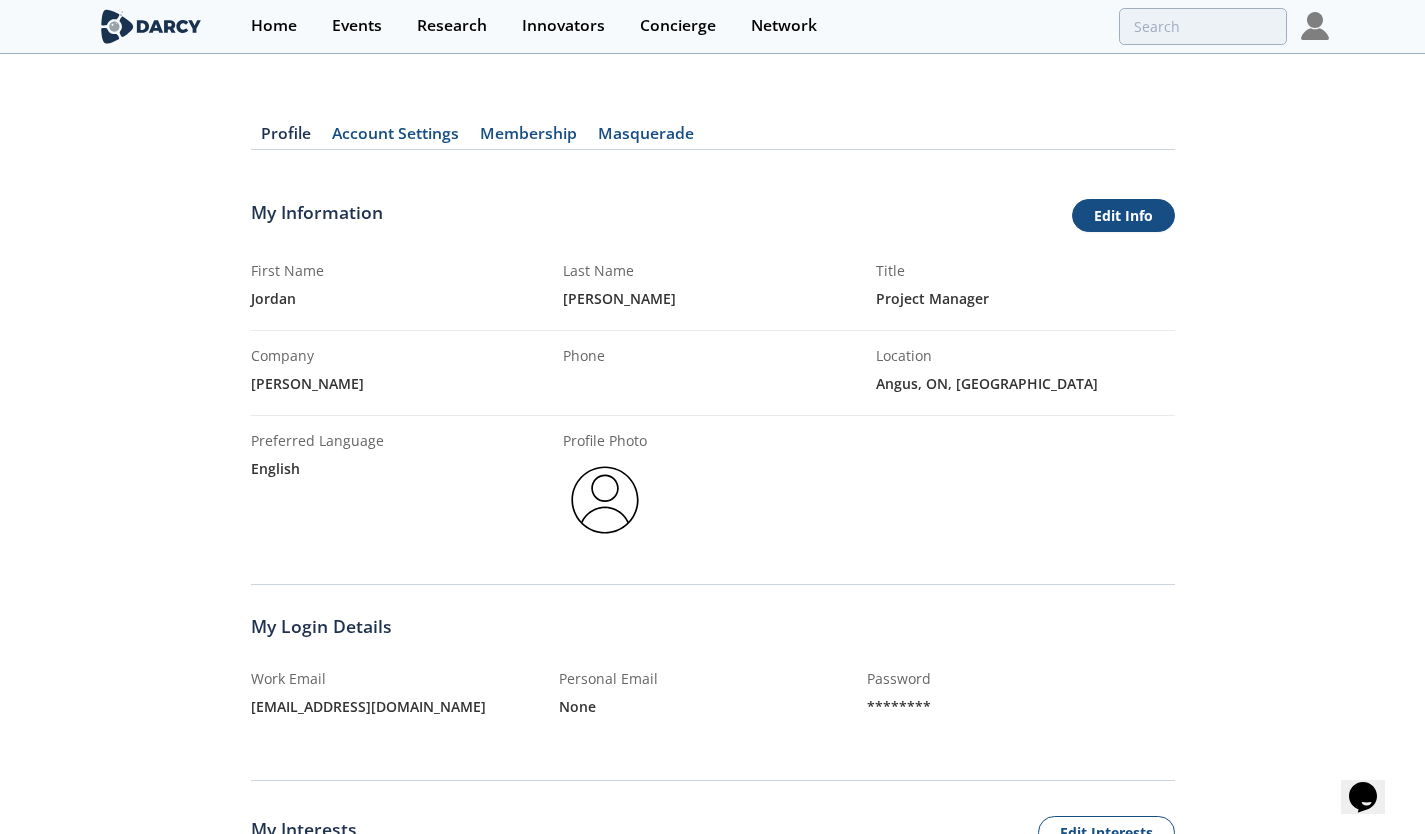 click on "Edit Info" at bounding box center (1123, 216) 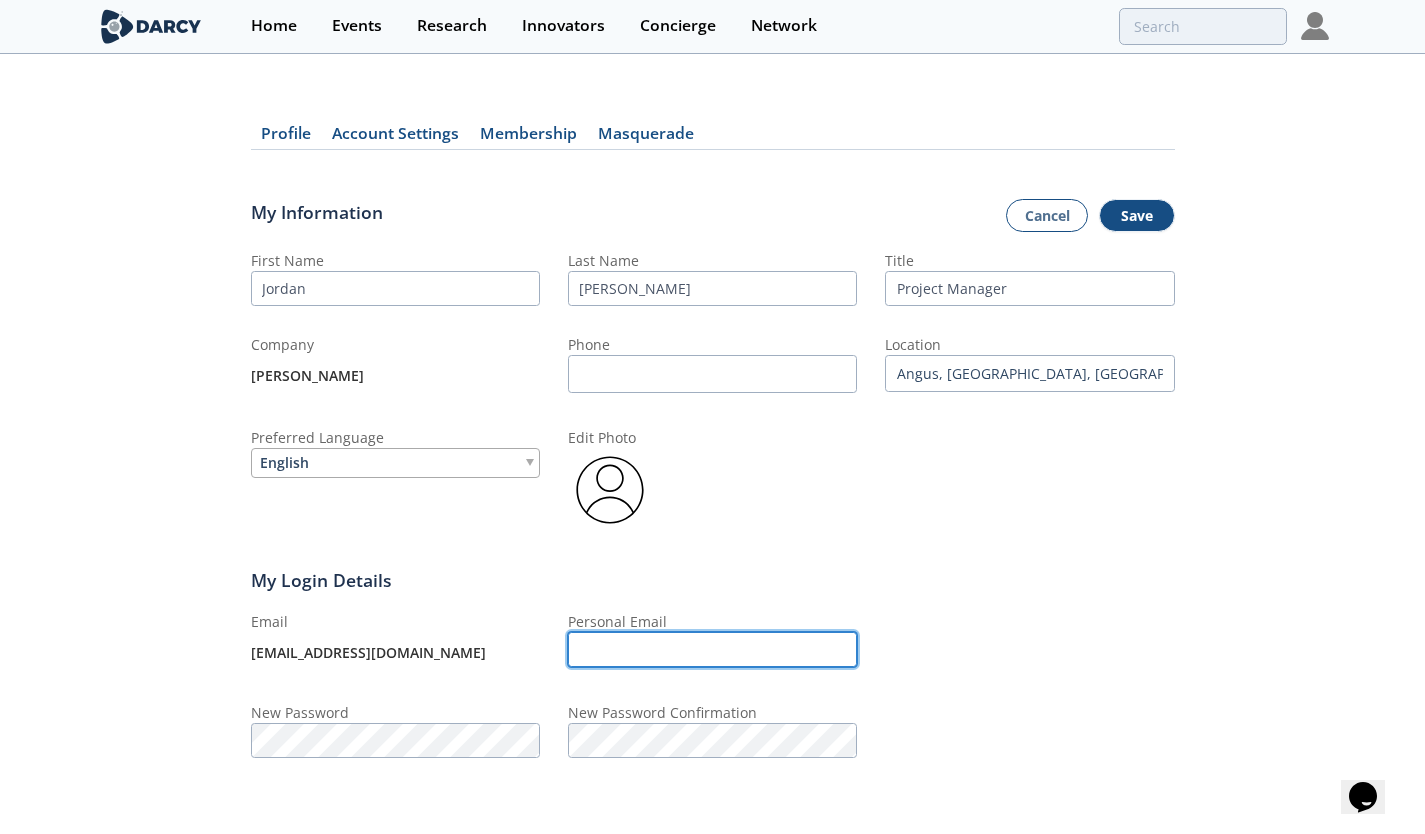 type on "jordan@isleofcode.com" 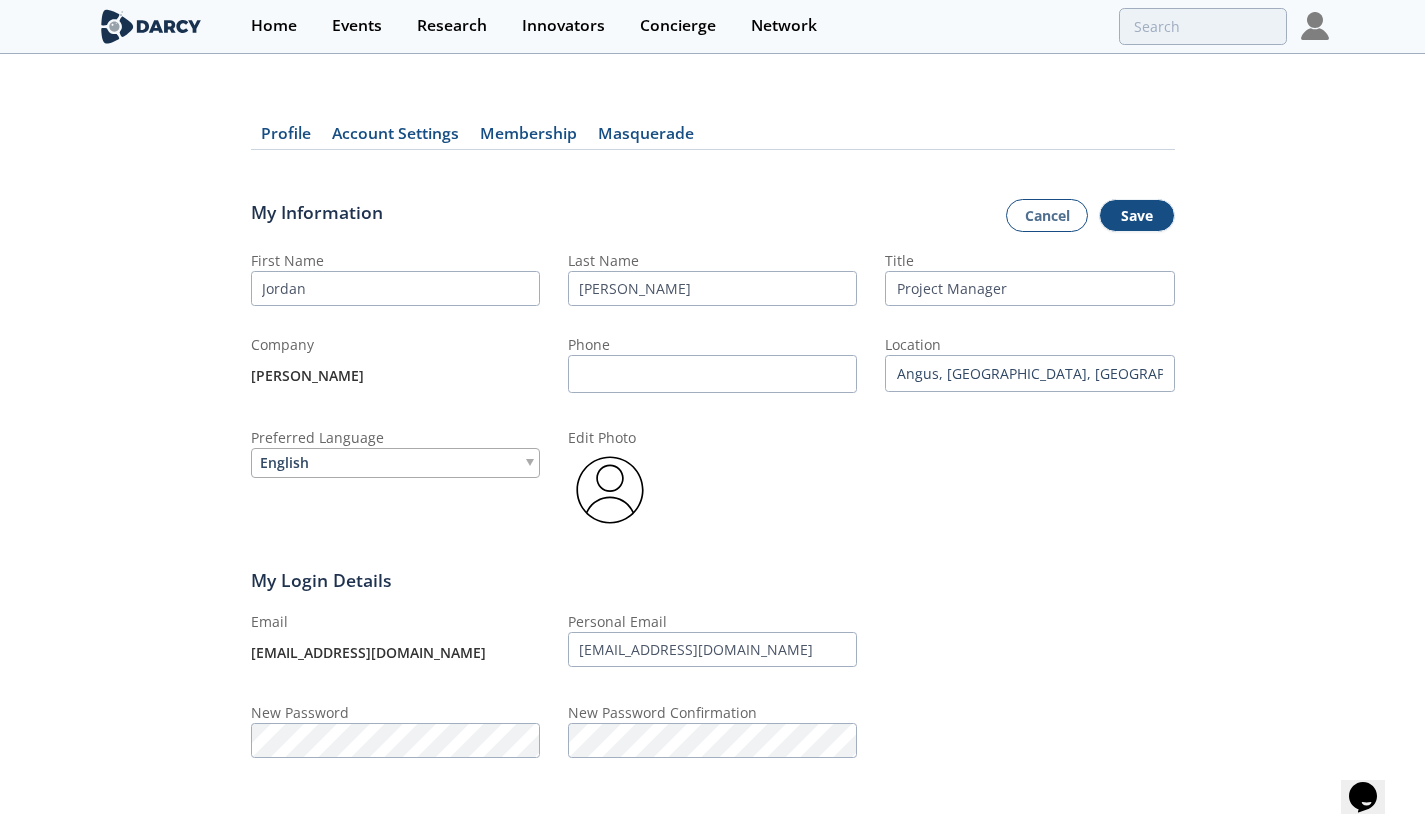 click on "English" at bounding box center (395, 463) 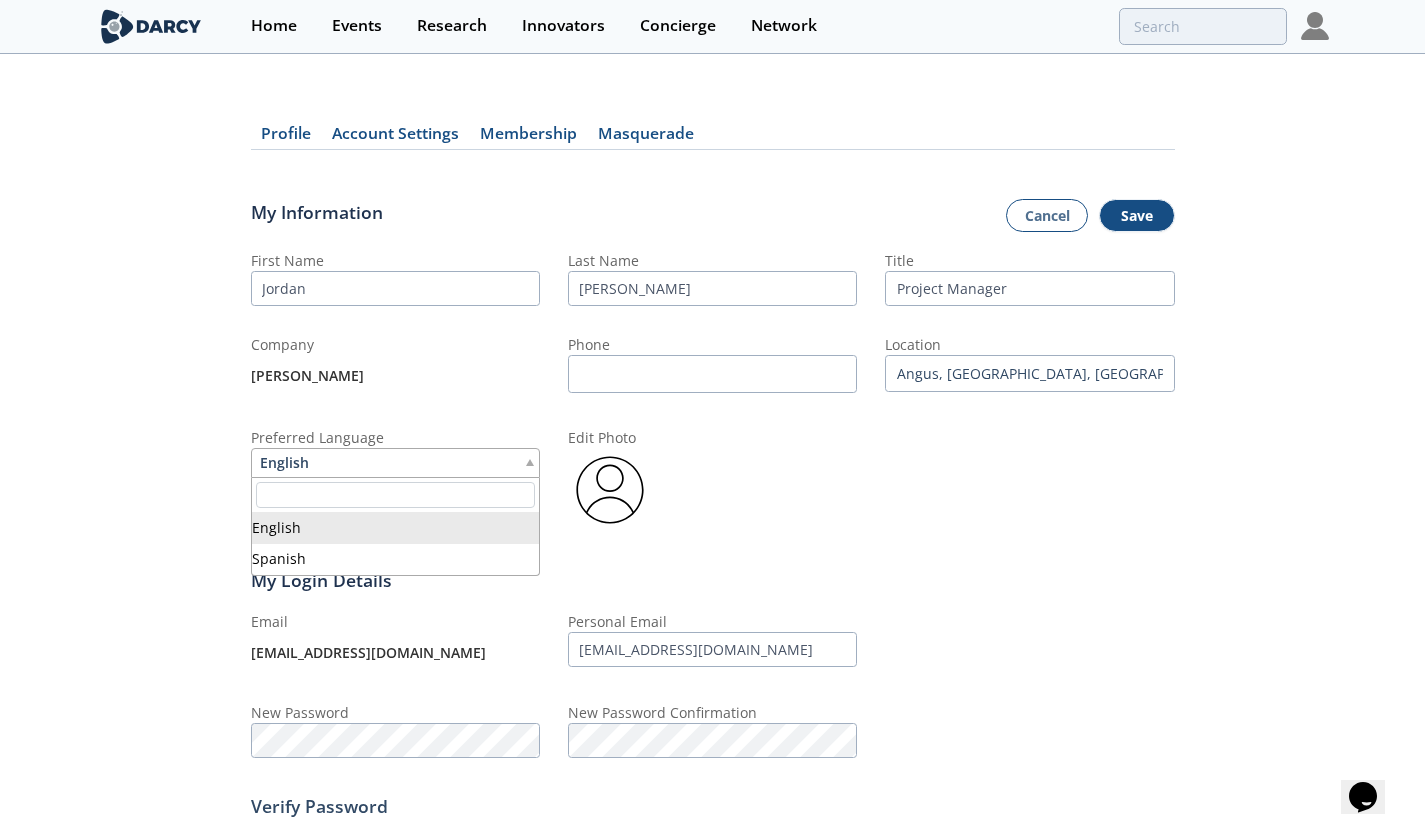 click on "Profile
Account Settings
Membership
Masquerade
My Information
Cancel
Save
First Name
Jordan
Last Name
Yee
Title
Project Manager
Company
Darcy
Phone
Location" 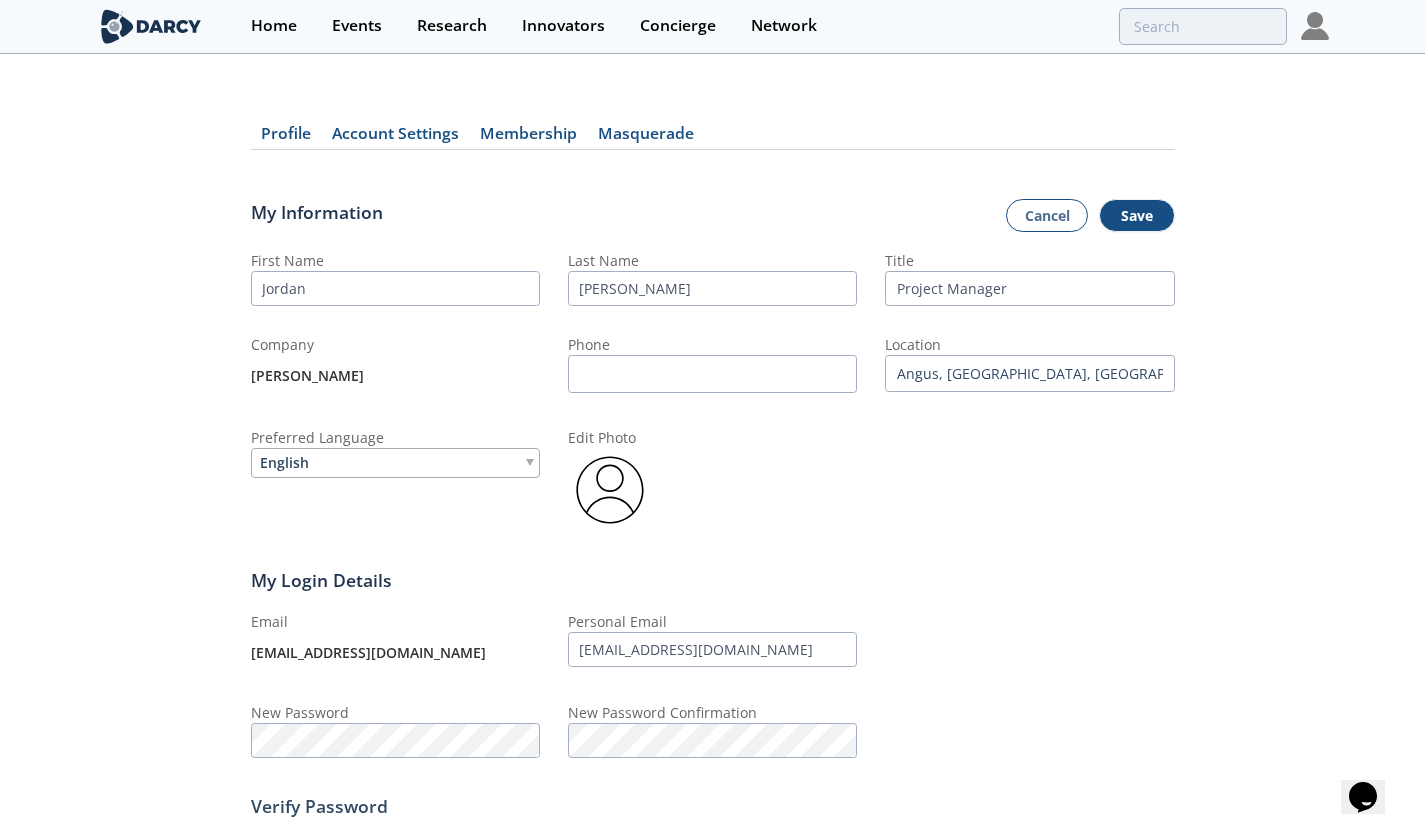 scroll, scrollTop: 191, scrollLeft: 0, axis: vertical 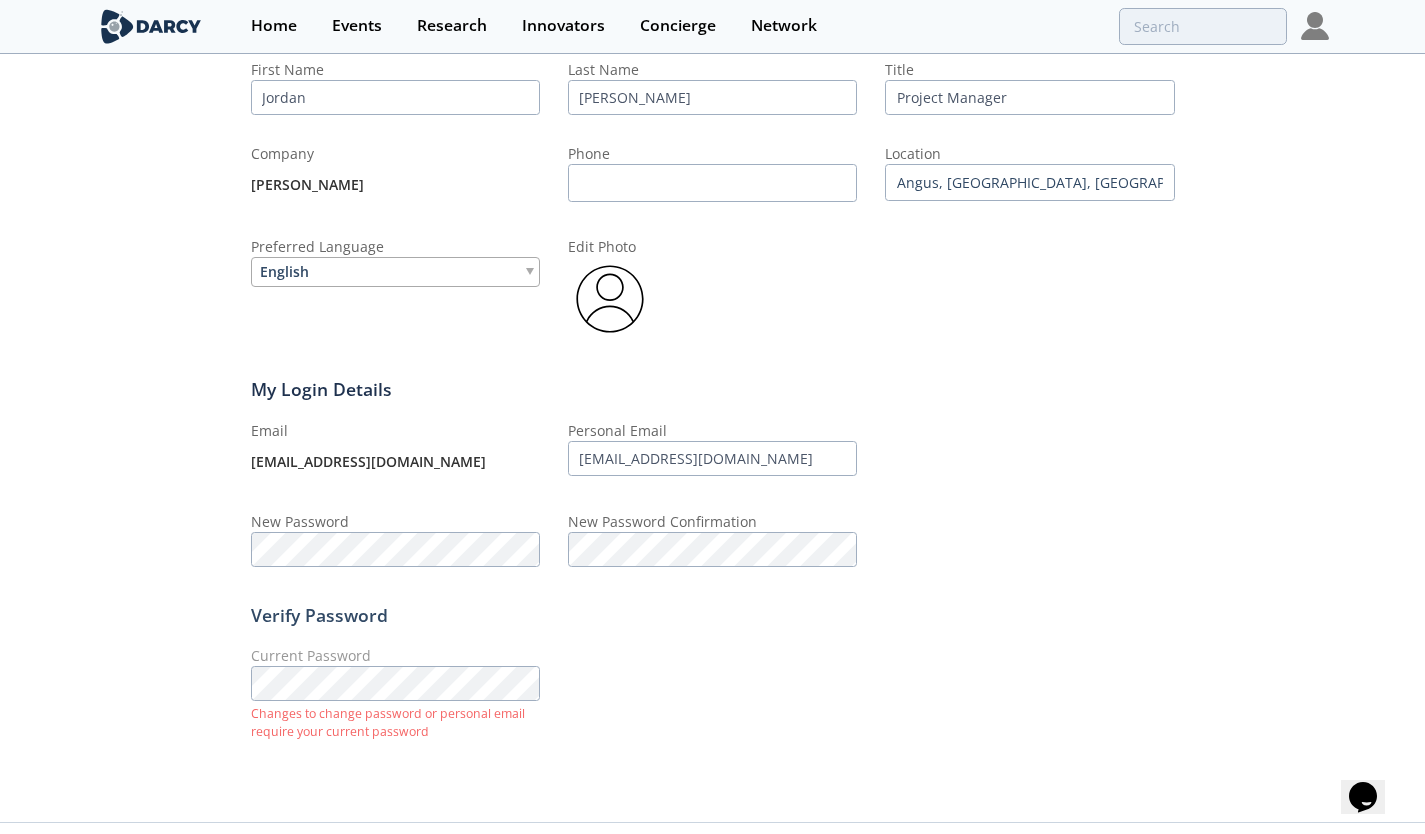 click on "Email
jordan@isleofcode.com
Personal Email
jordan@isleofcode.com
New Password
New Password Confirmation" at bounding box center [713, 493] 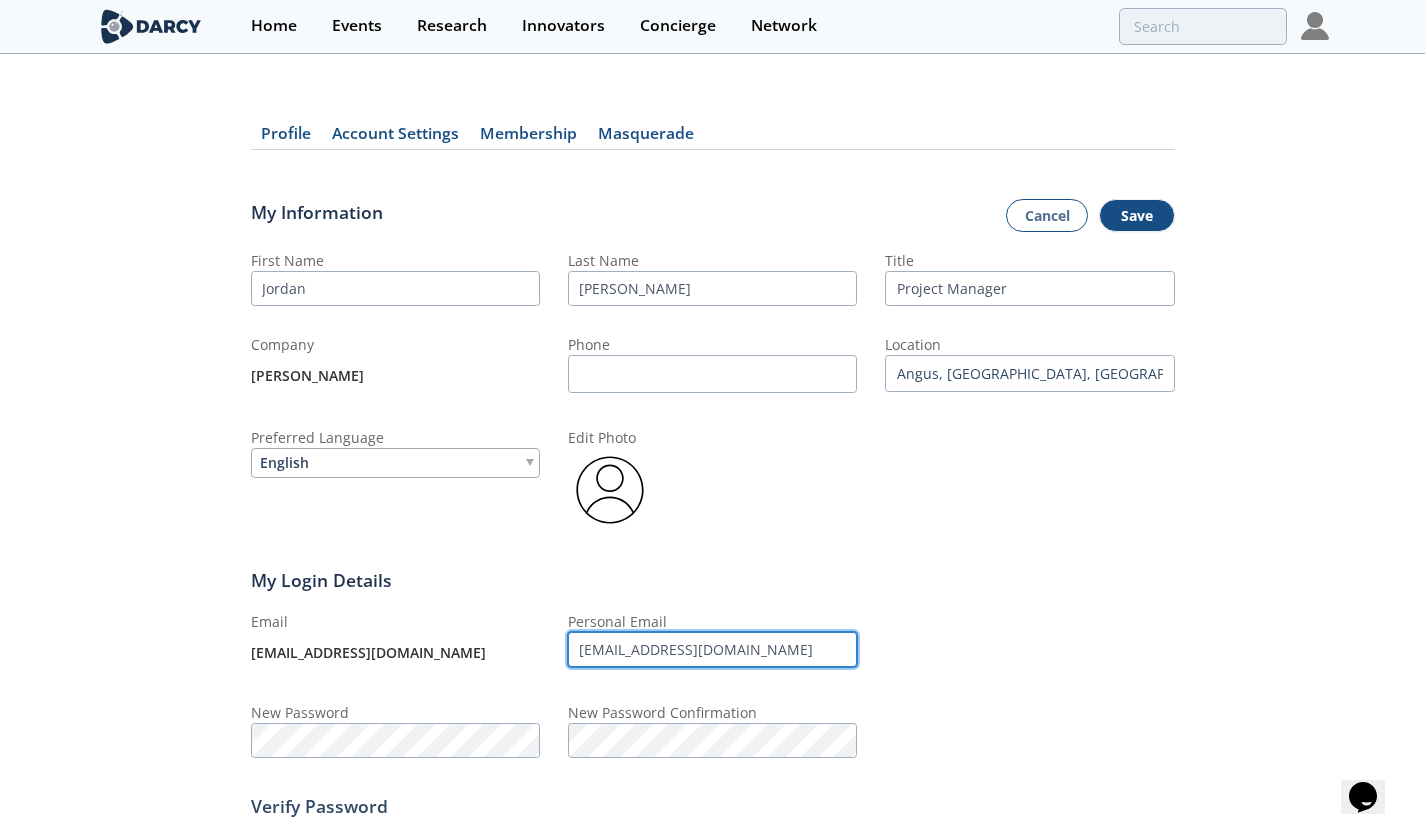 click on "jordan@isleofcode.com" at bounding box center [712, 649] 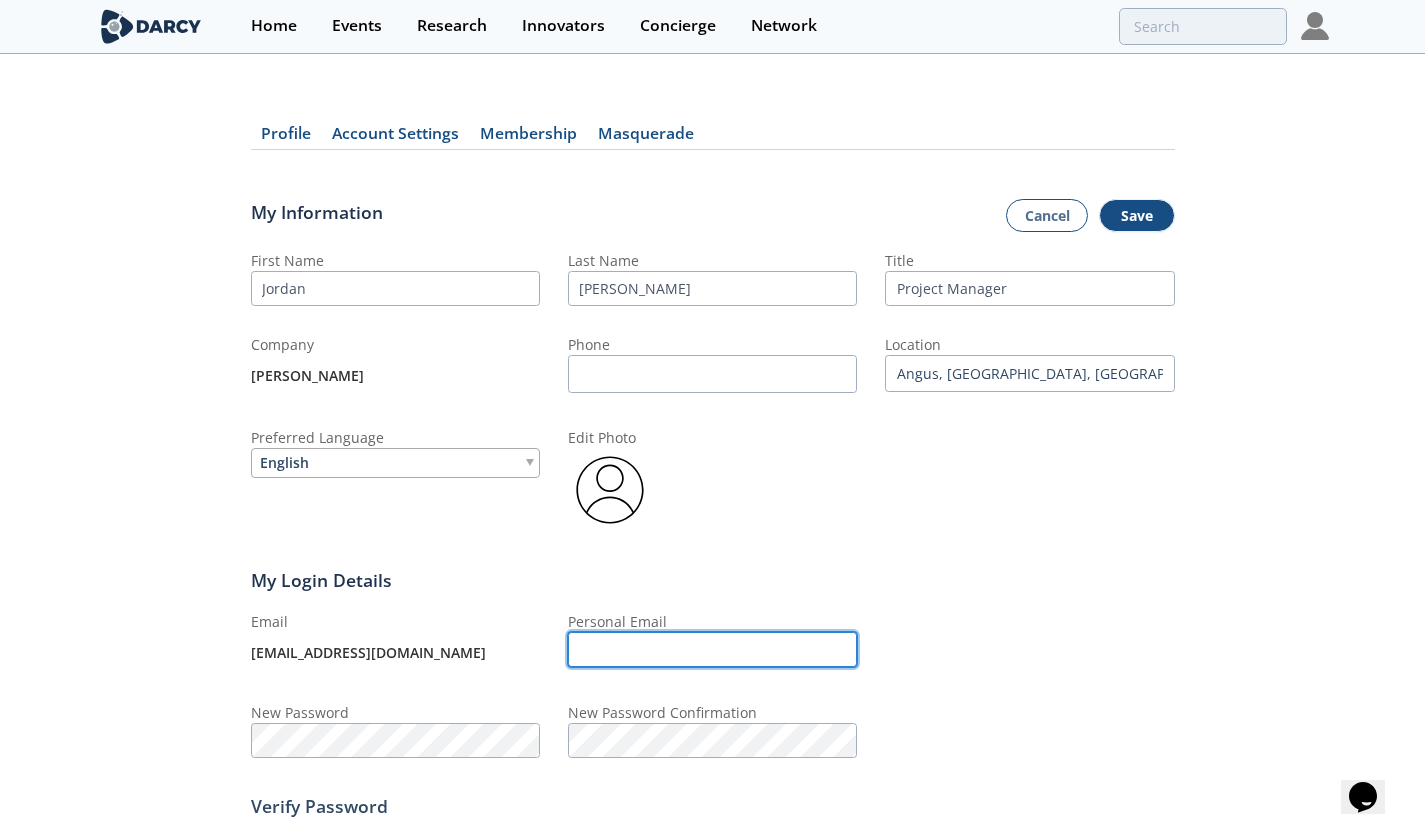 type 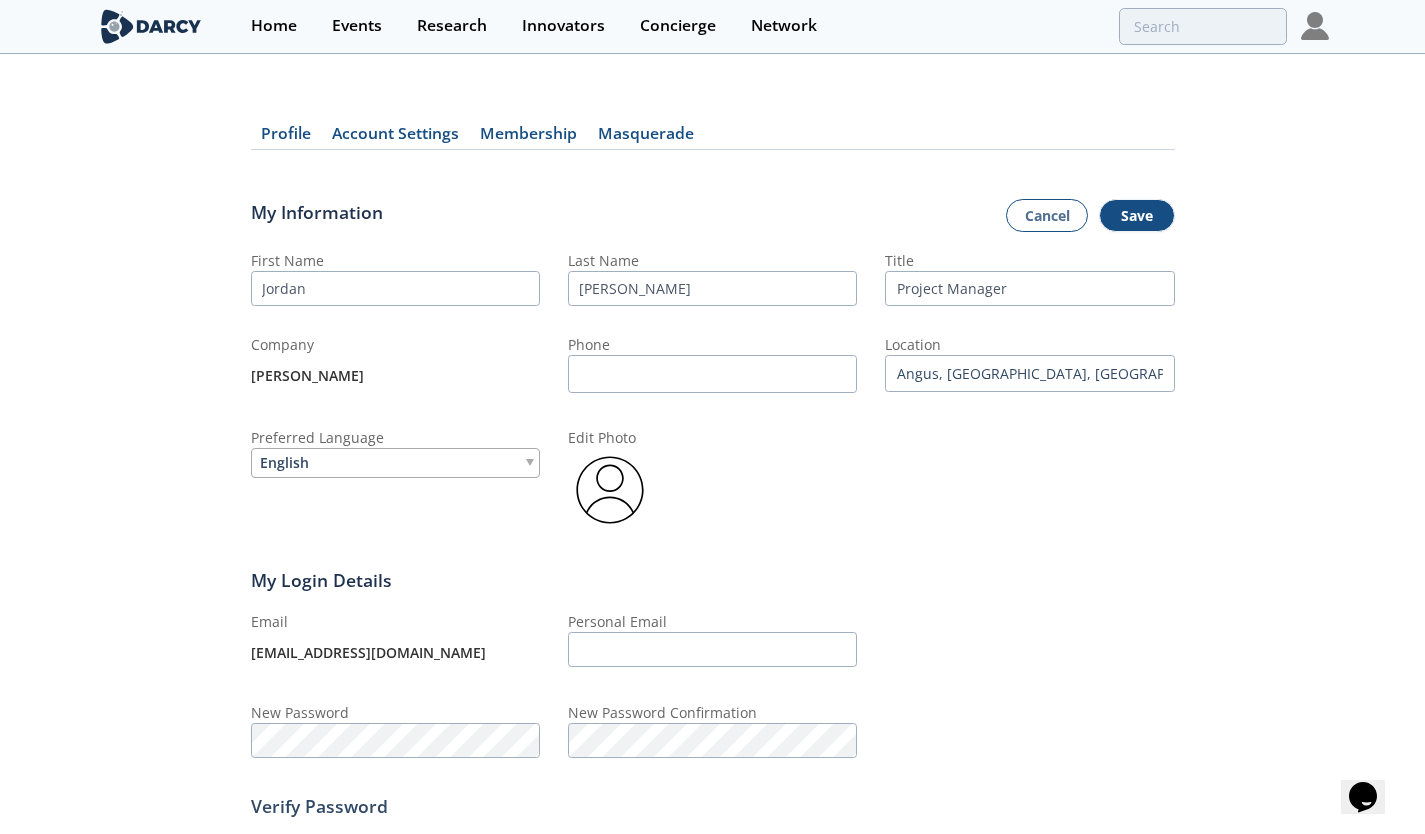 click on "Email
jordan@isleofcode.com
Personal Email
New Password
New Password Confirmation" at bounding box center [713, 684] 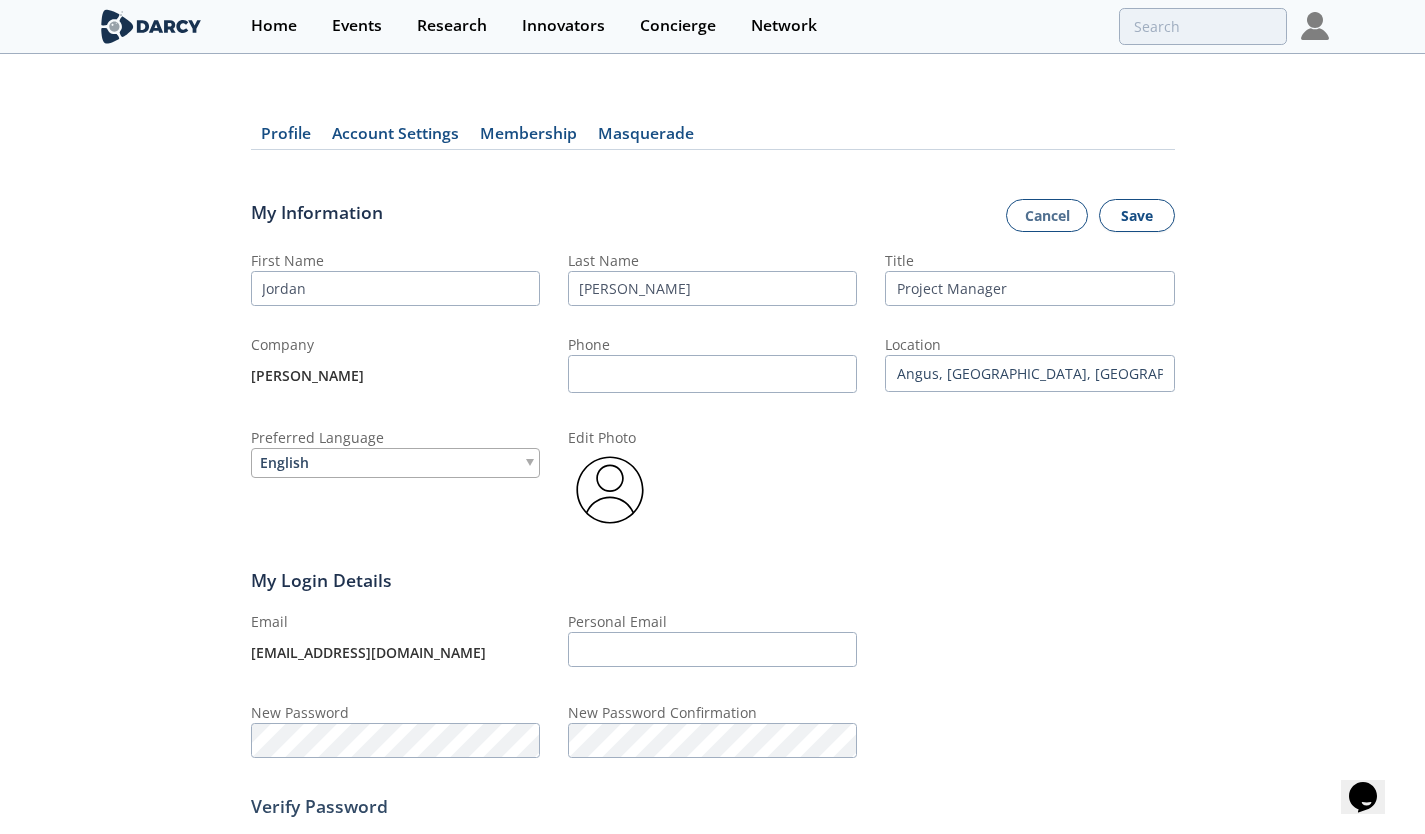 click on "Save" at bounding box center [1137, 216] 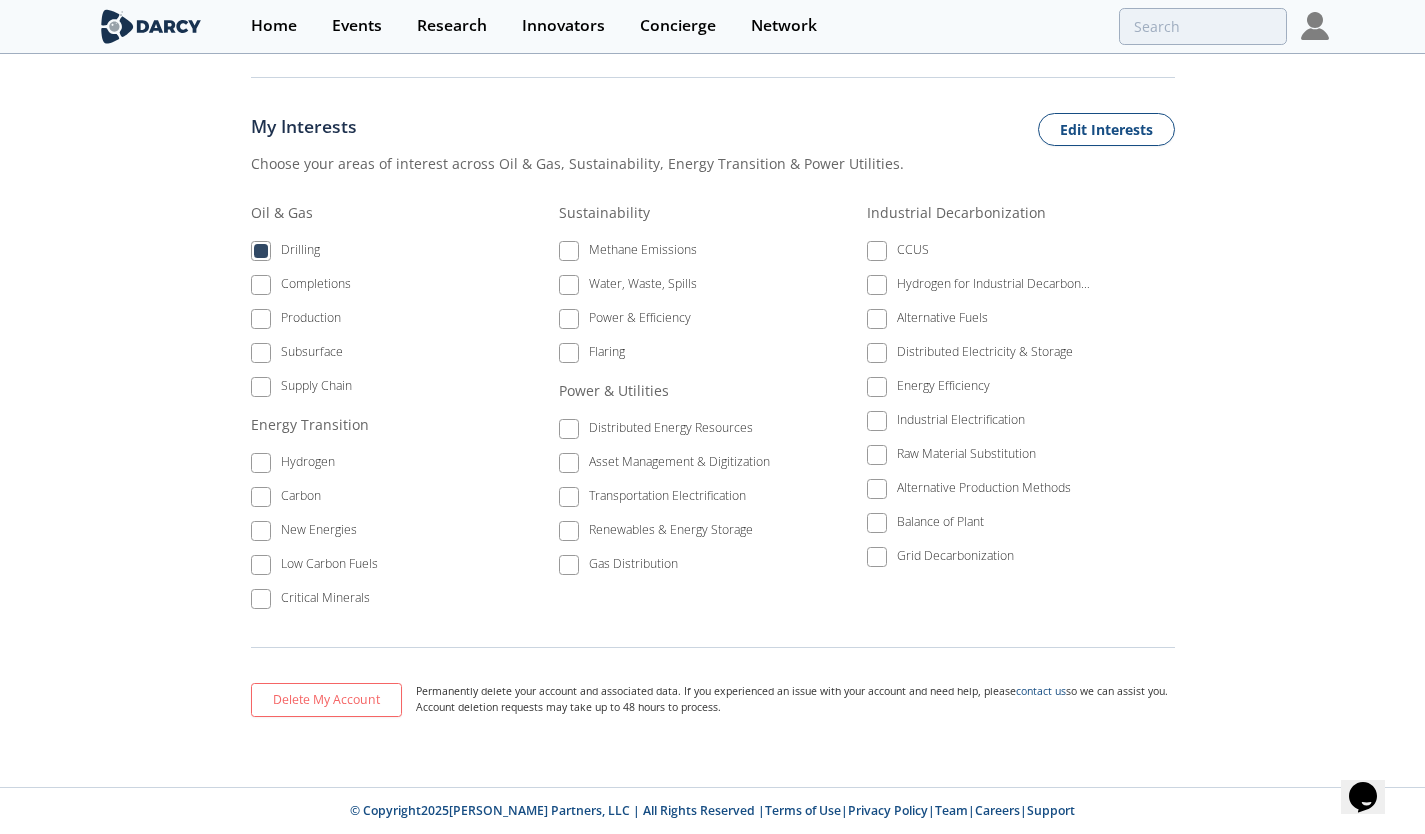 scroll, scrollTop: 703, scrollLeft: 0, axis: vertical 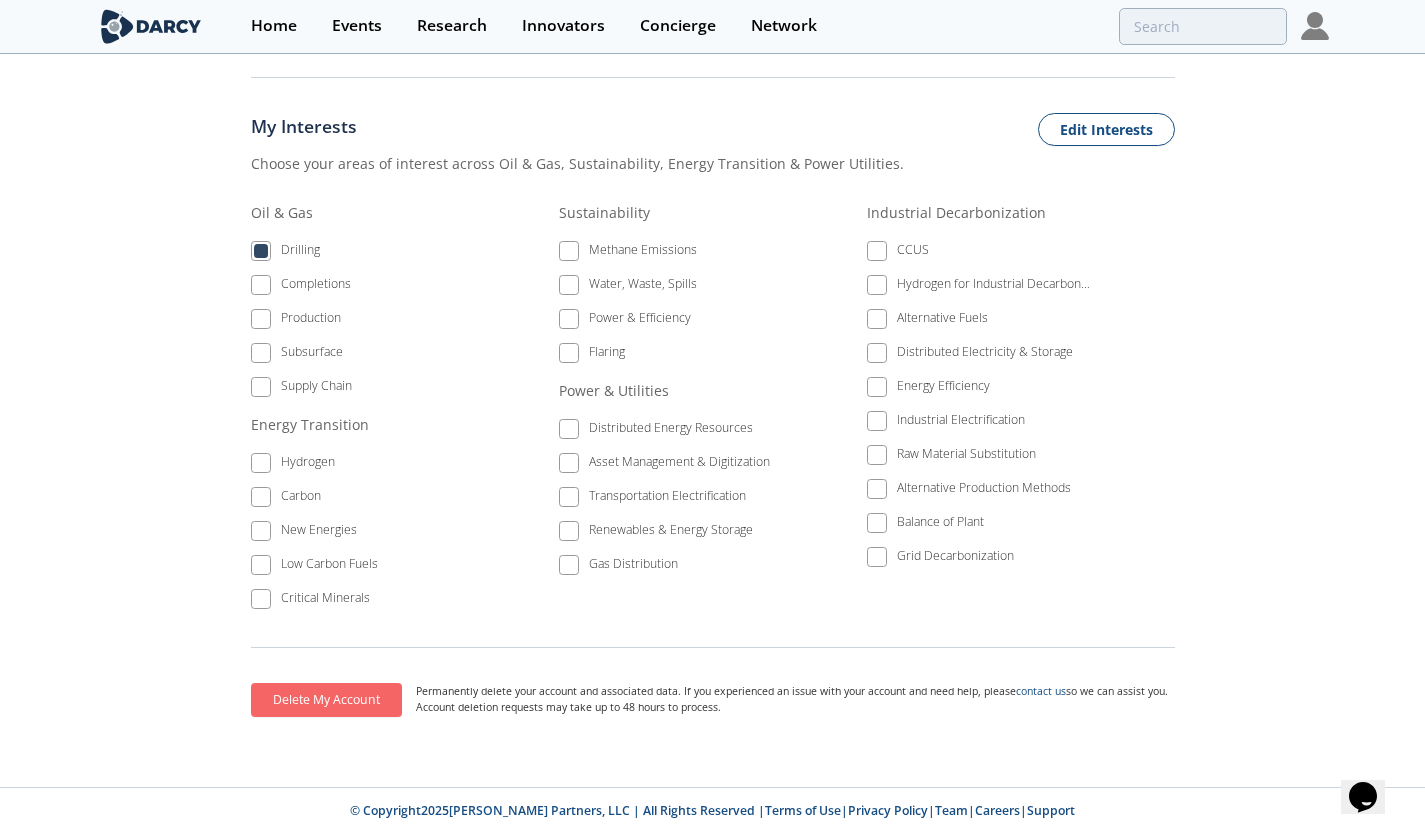 click on "Delete My Account" at bounding box center [326, 700] 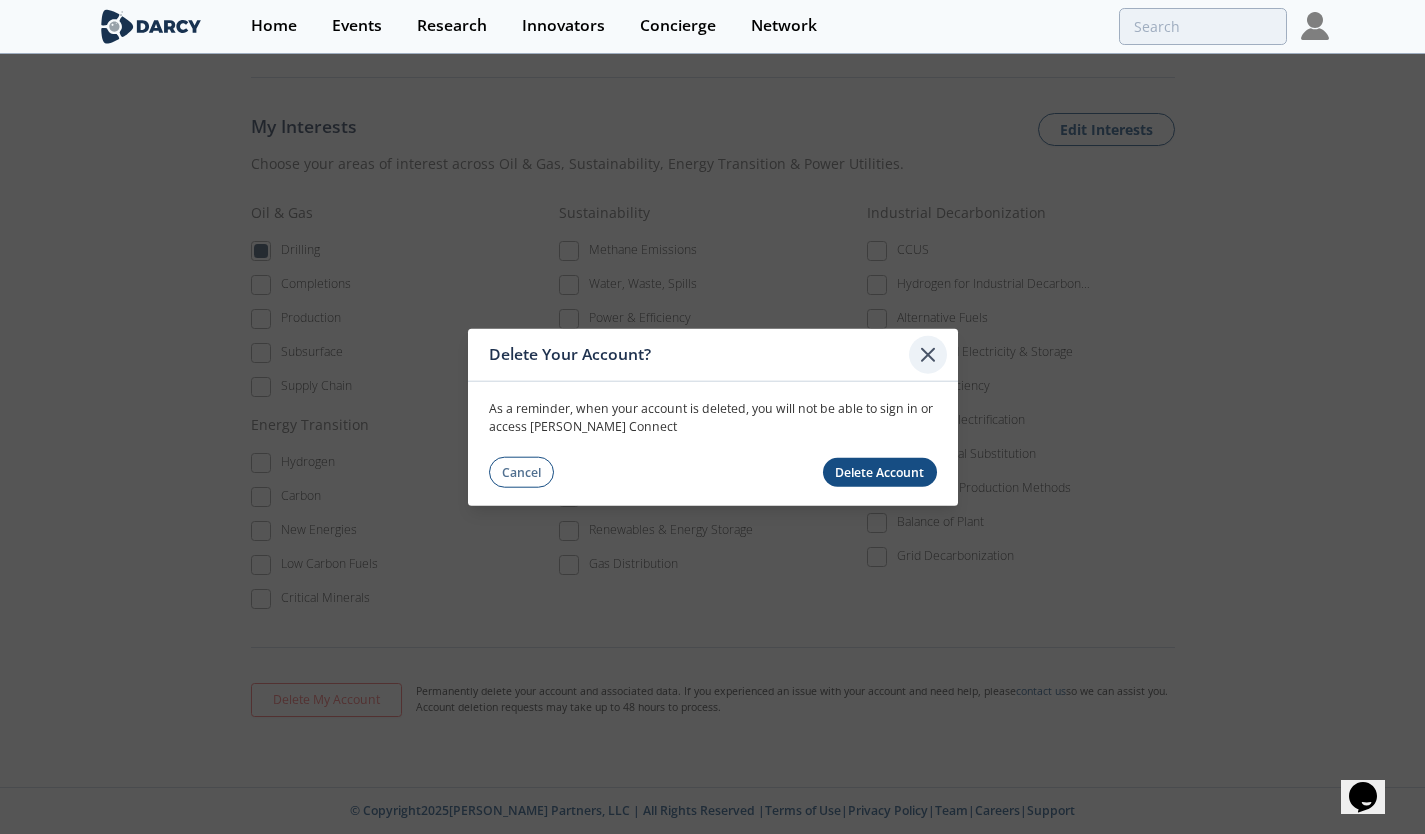 click 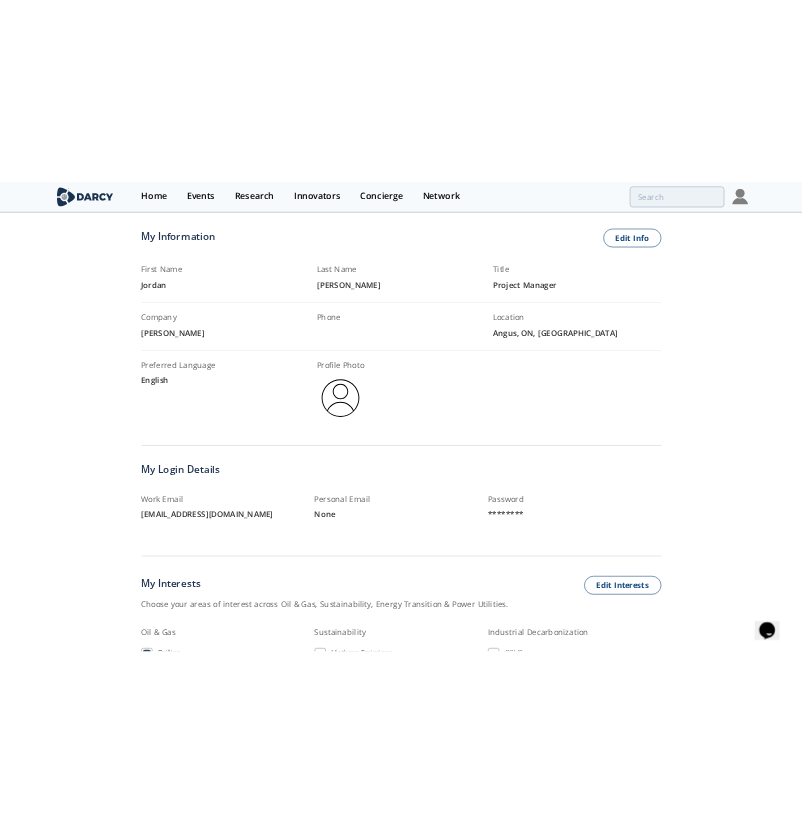 scroll, scrollTop: 0, scrollLeft: 0, axis: both 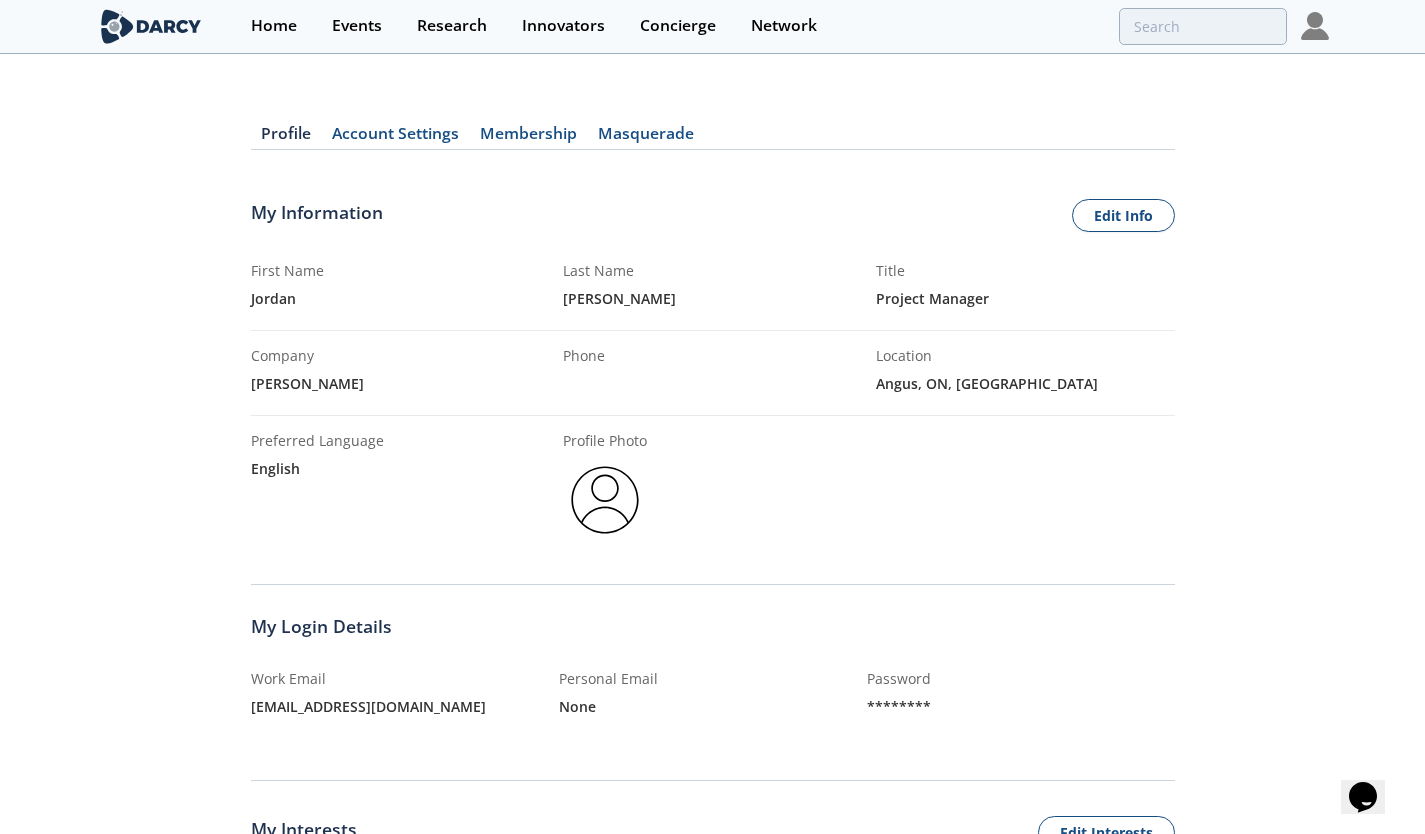 click on "Account Settings" at bounding box center [396, 138] 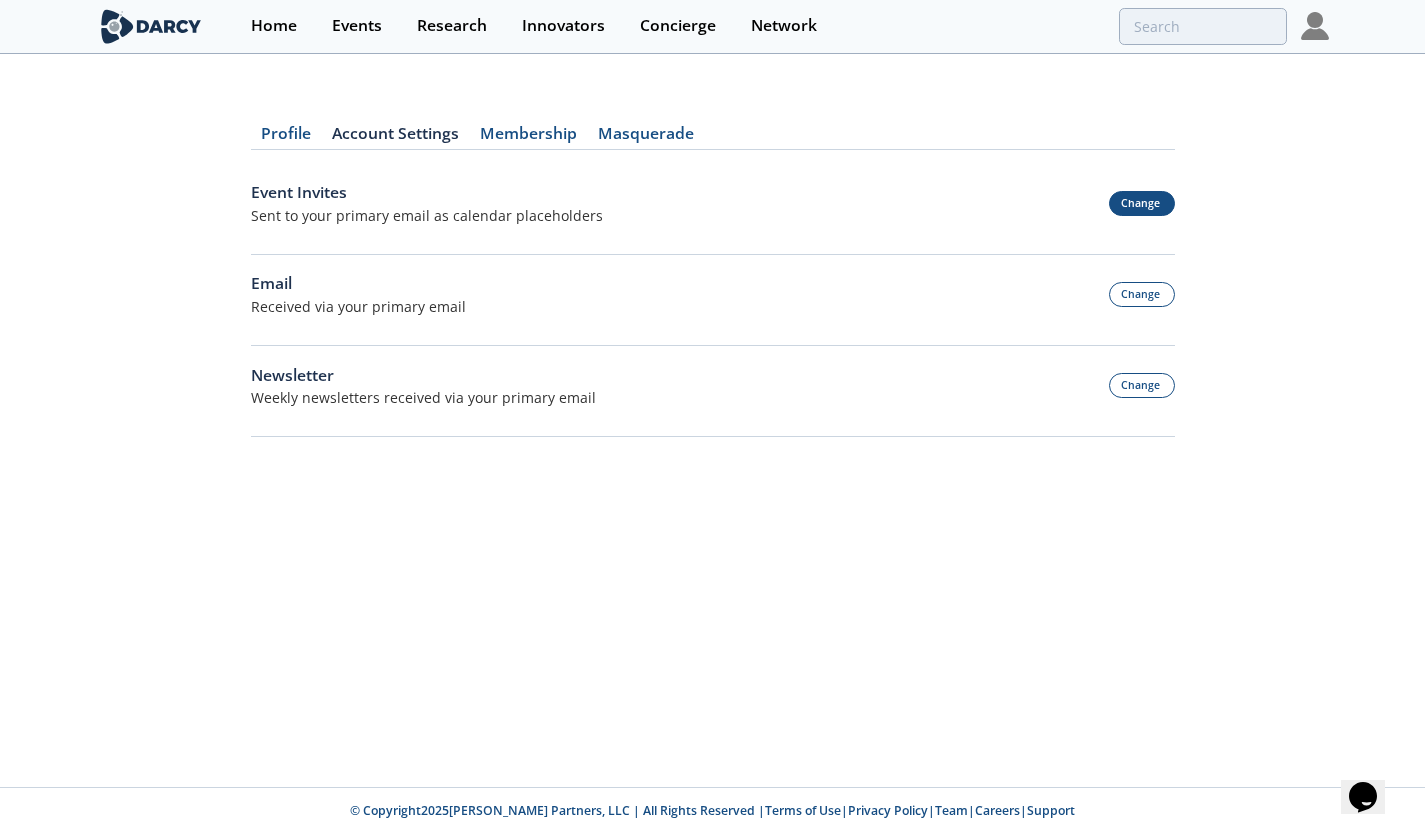 click on "Change" at bounding box center (1142, 203) 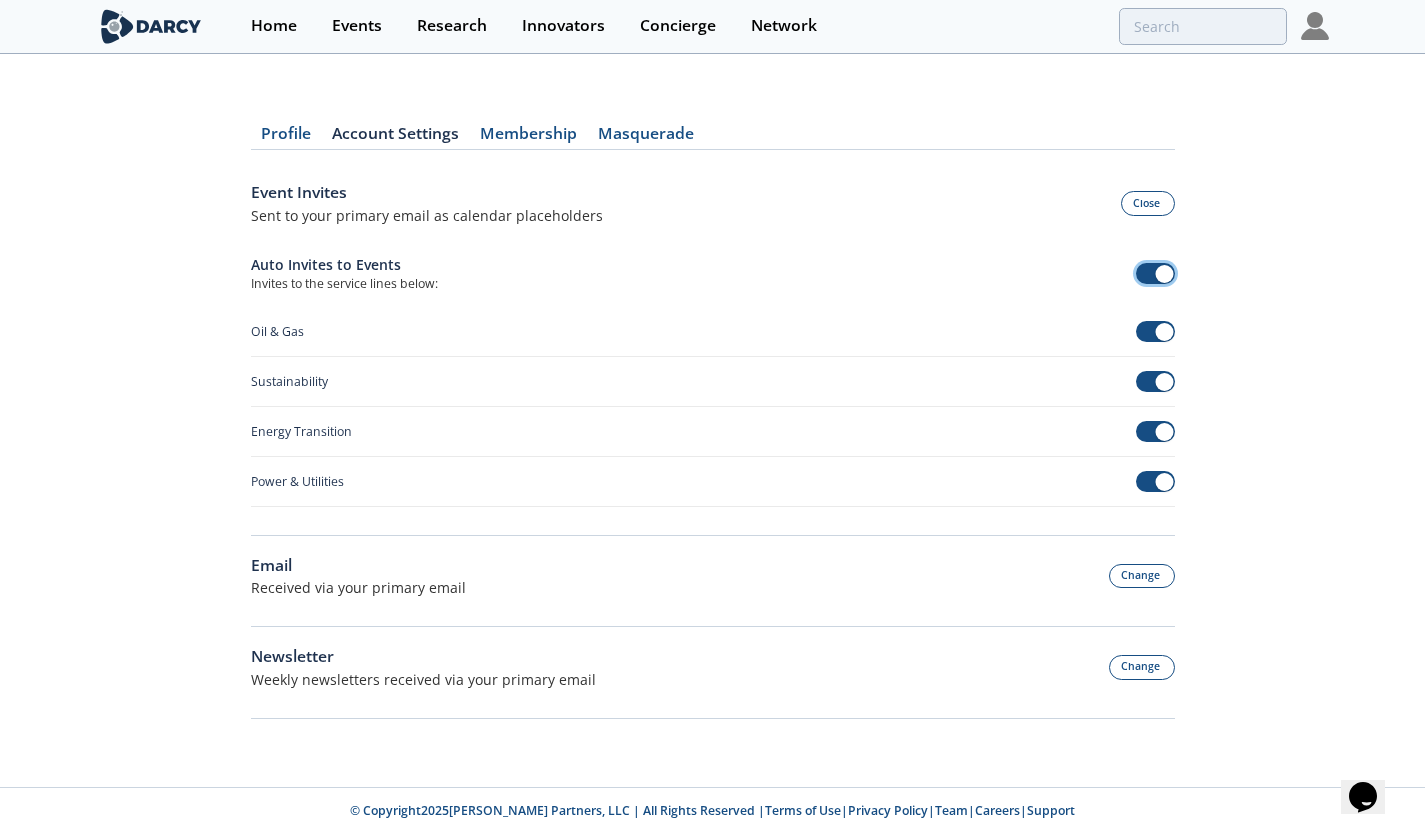 click at bounding box center [1165, 274] 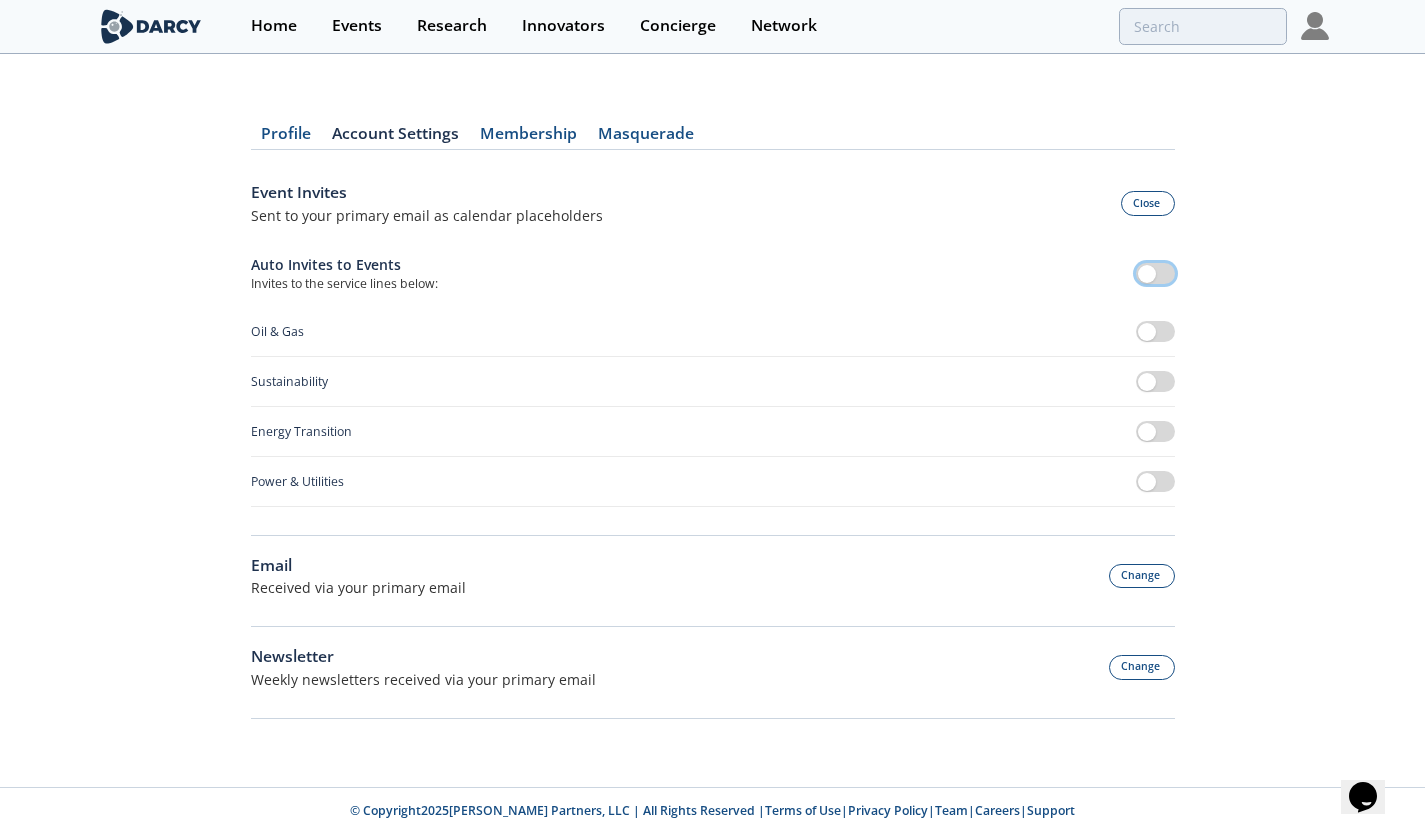 click at bounding box center (1155, 273) 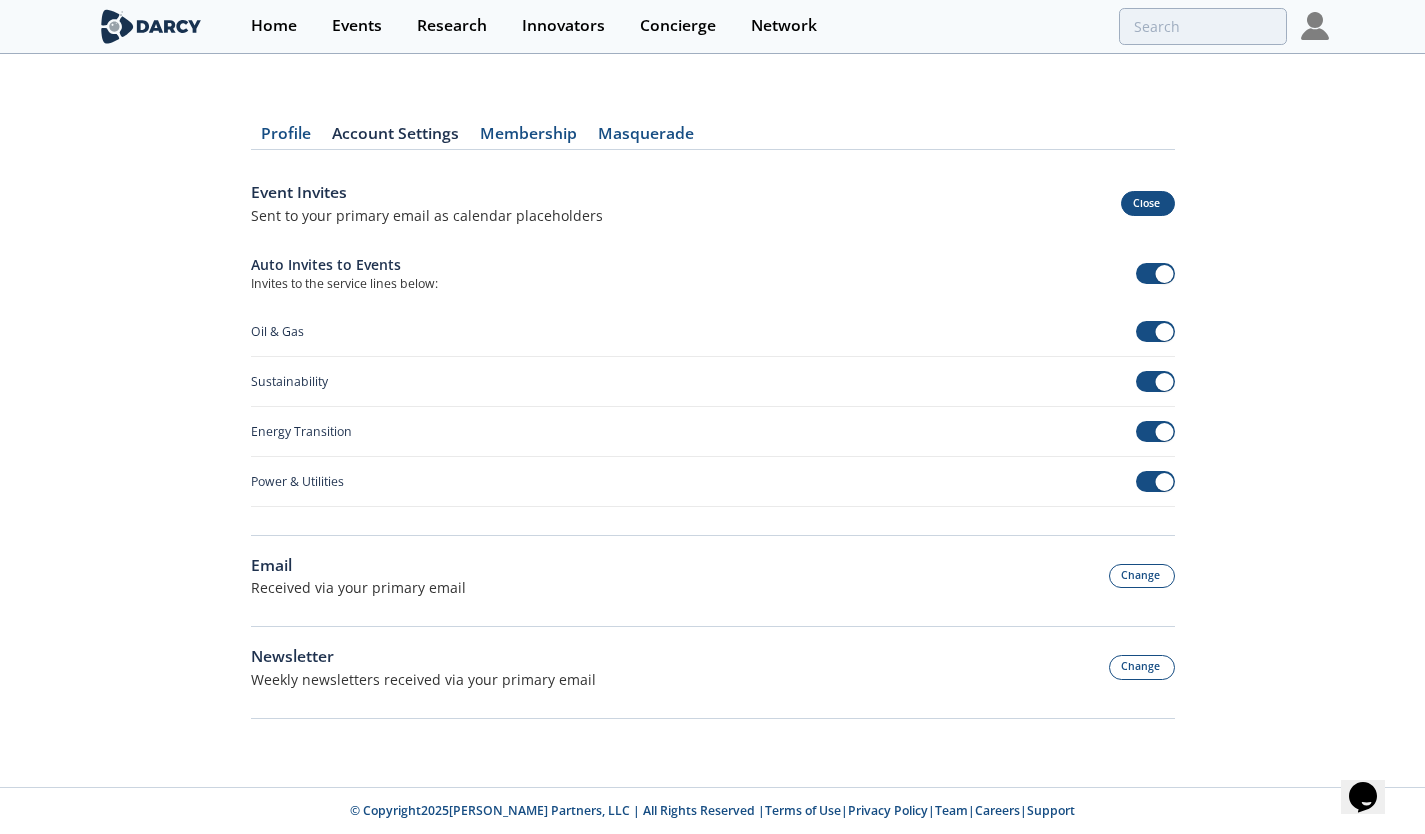 click on "Close" at bounding box center [1148, 203] 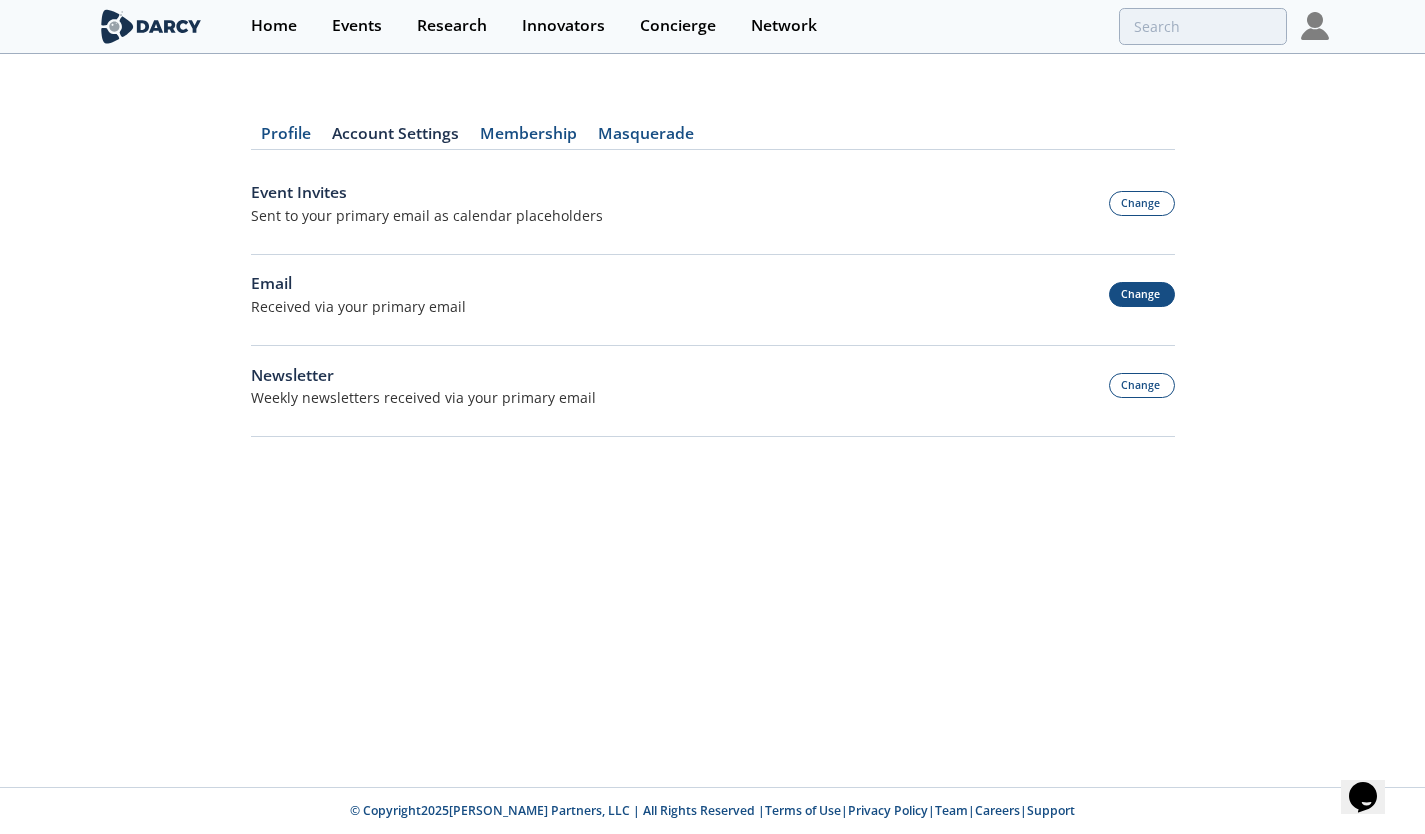 click on "Change" at bounding box center (1142, 294) 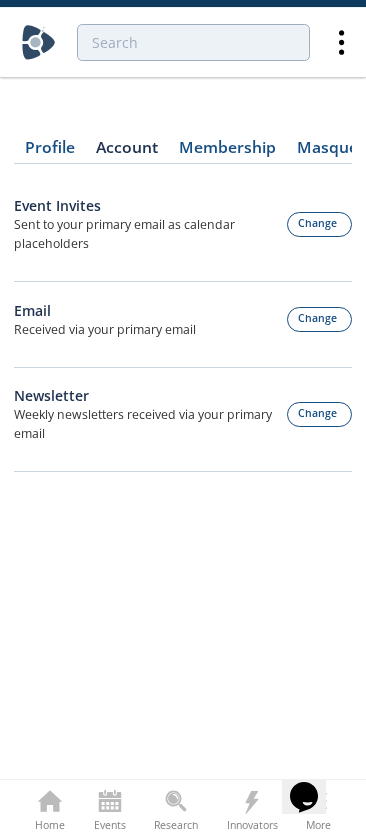 drag, startPoint x: 365, startPoint y: 77, endPoint x: 944, endPoint y: 96, distance: 579.31165 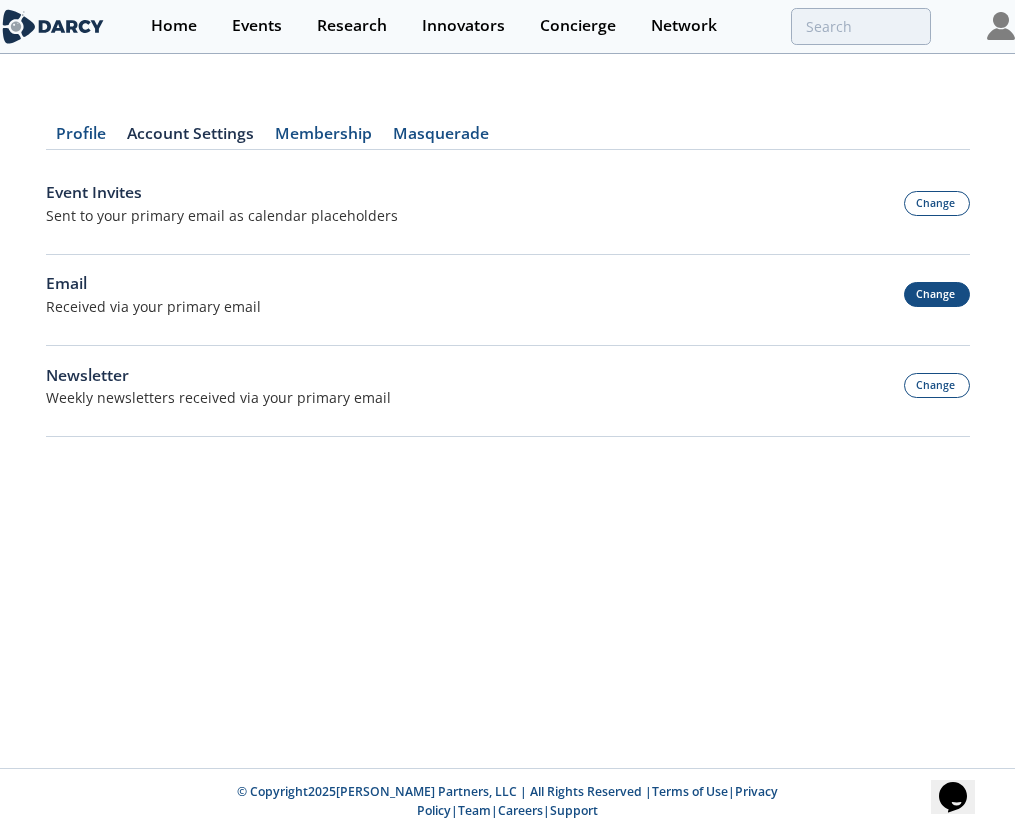 click on "Change" at bounding box center (937, 294) 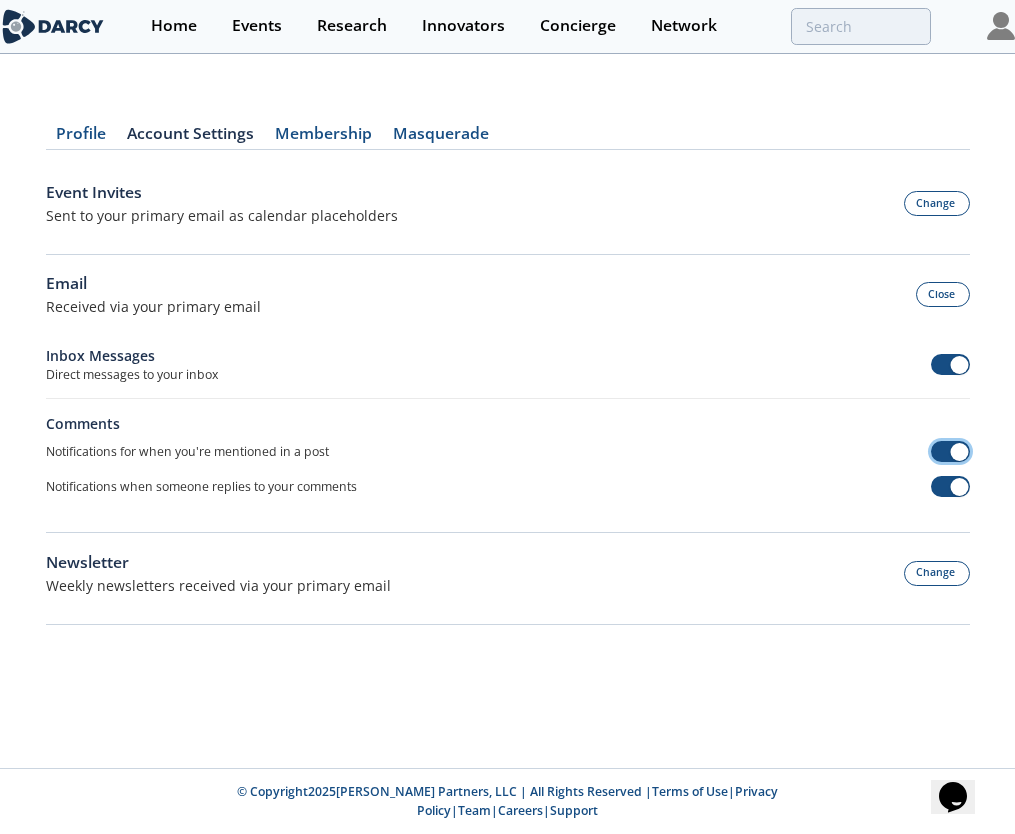 click at bounding box center [950, 451] 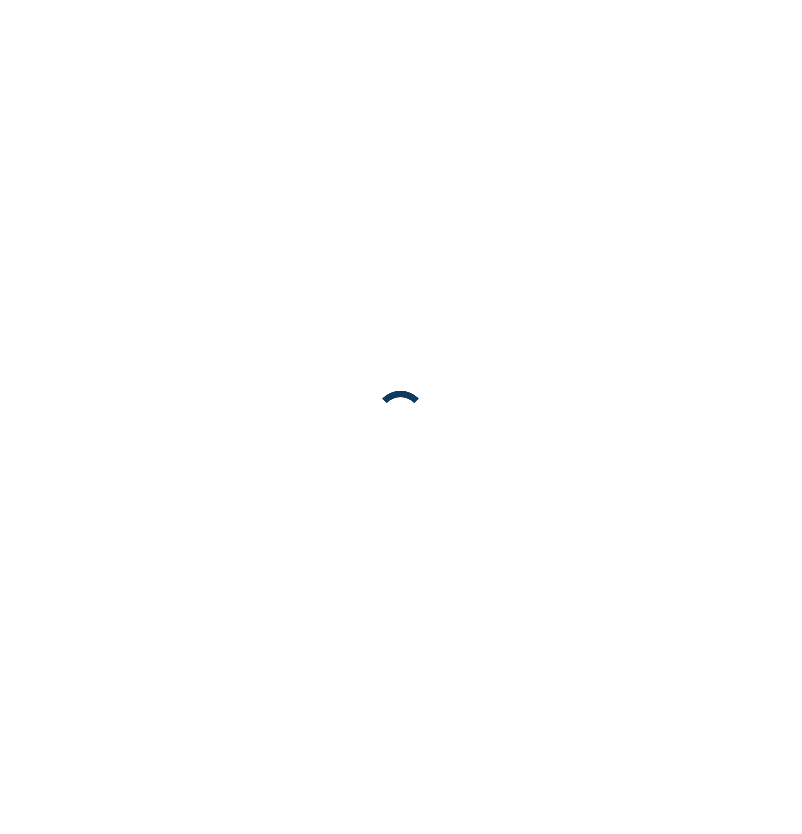 scroll, scrollTop: 0, scrollLeft: 0, axis: both 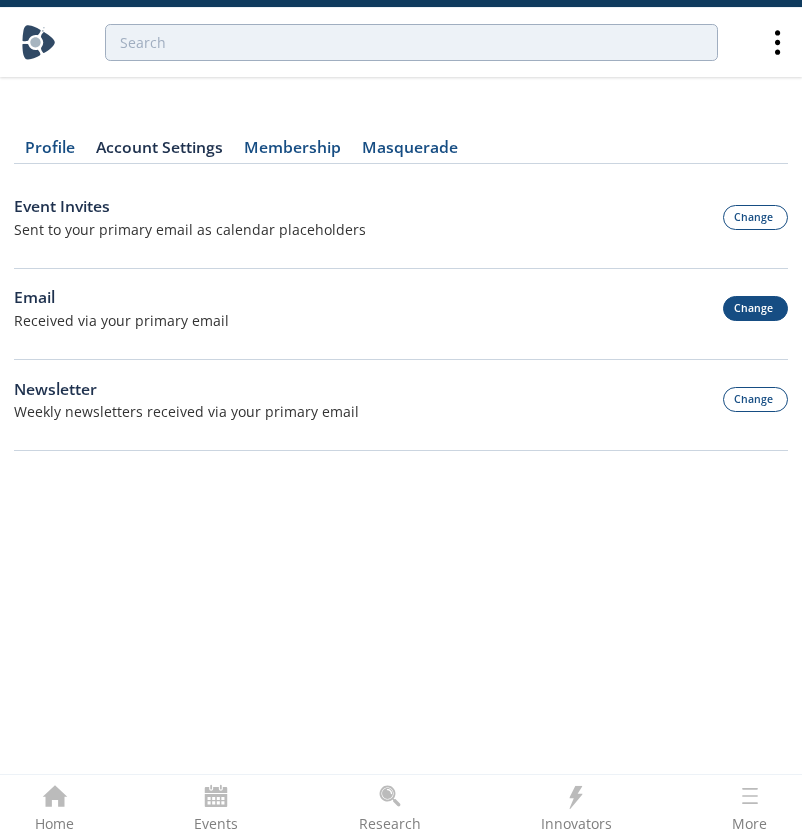 click on "Change" at bounding box center [756, 308] 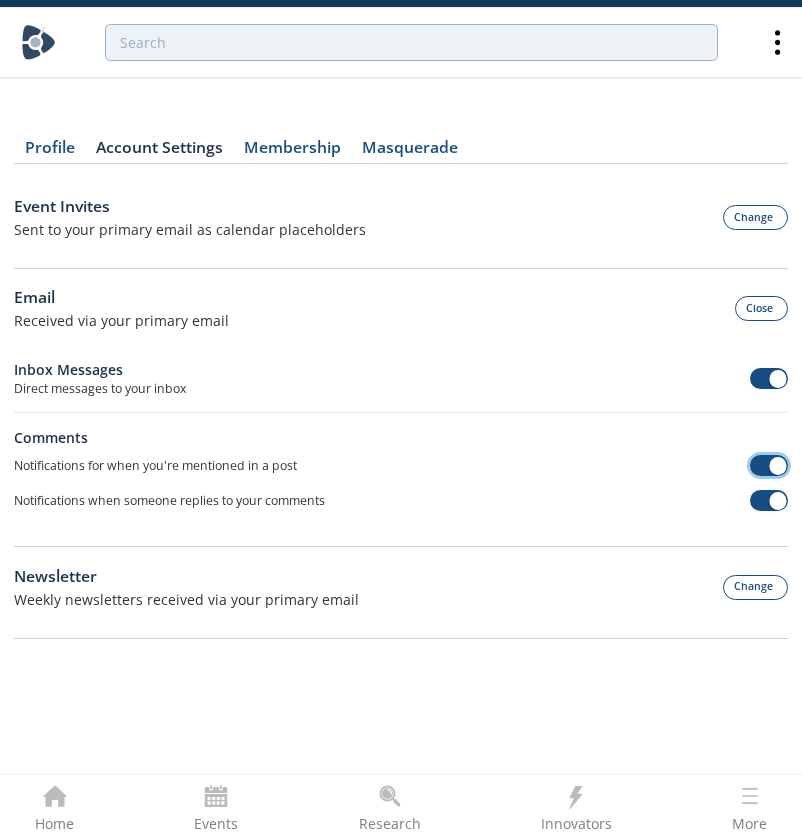 click at bounding box center (769, 465) 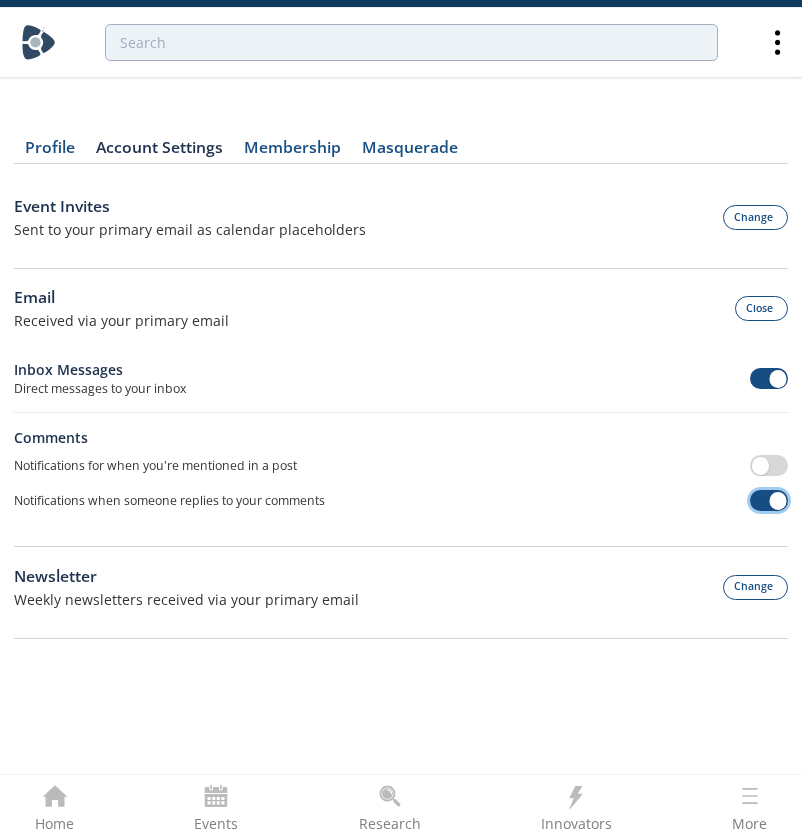 click at bounding box center [778, 501] 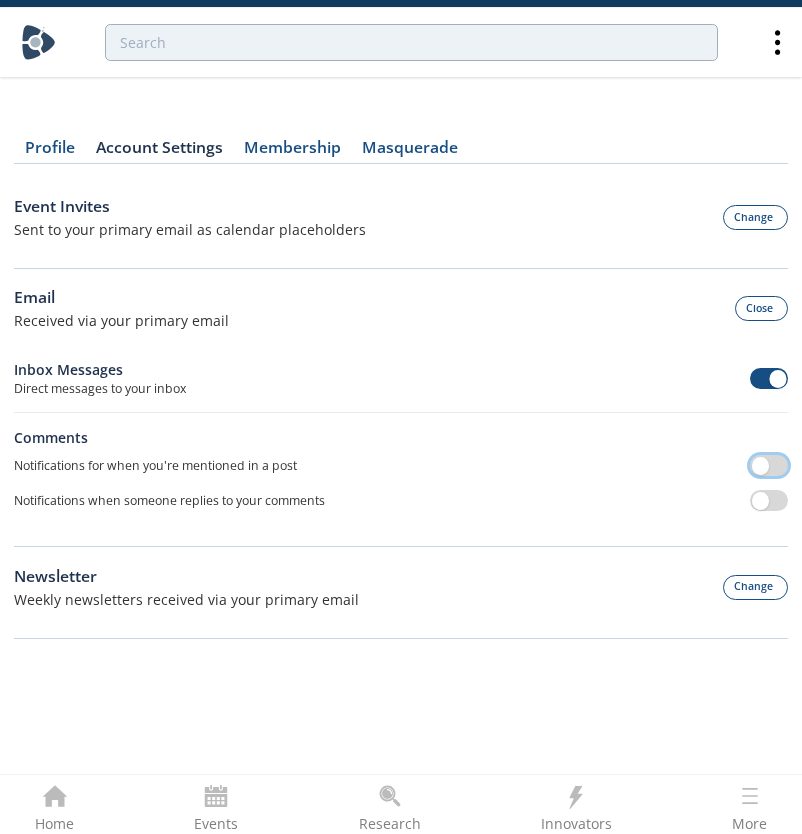 click at bounding box center [769, 465] 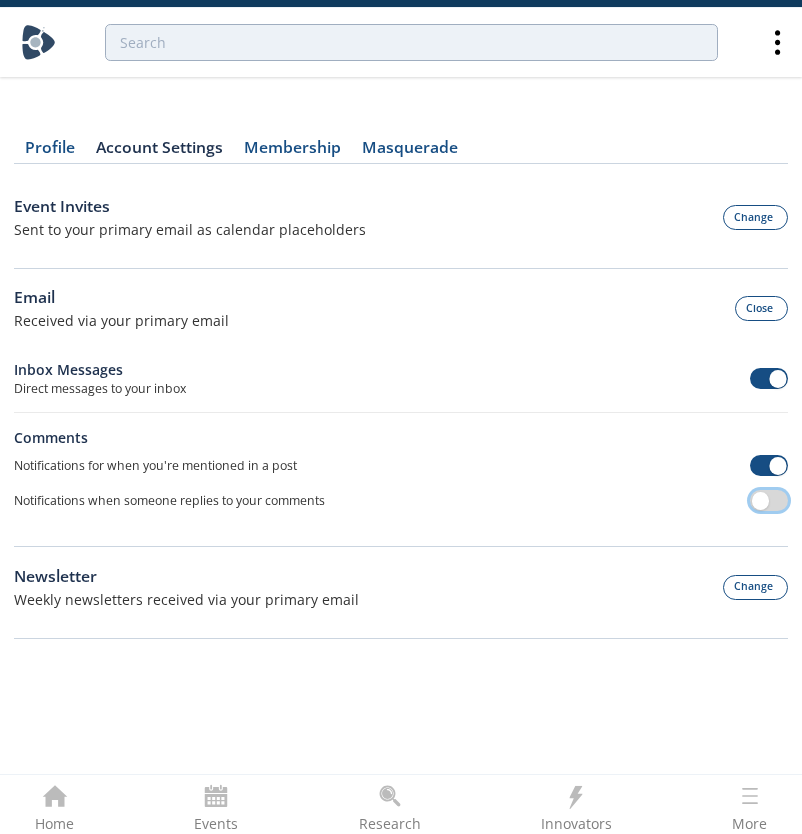 click at bounding box center [769, 500] 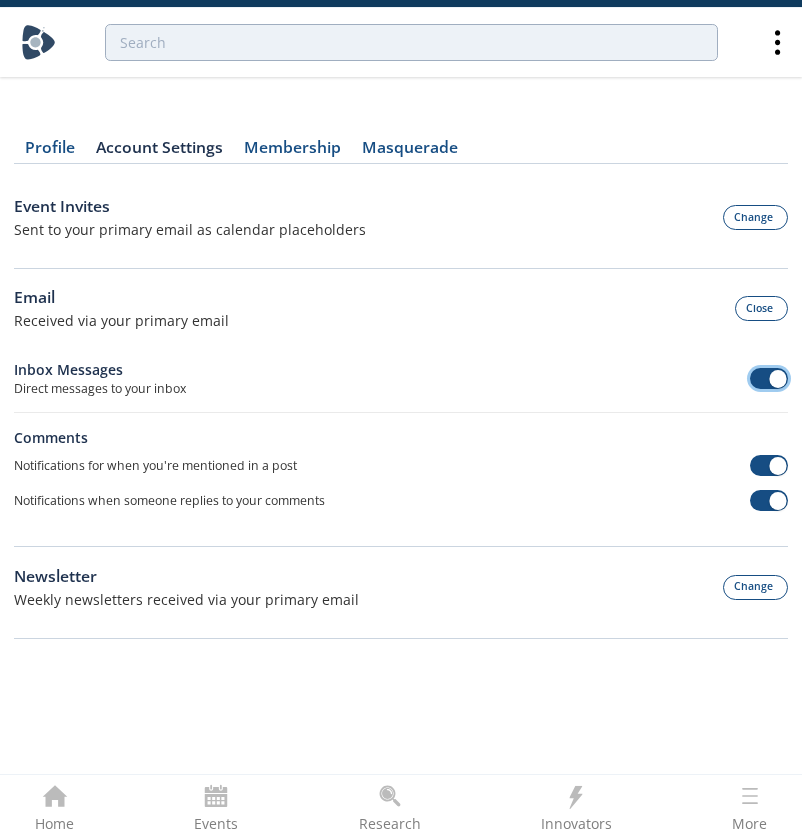 click at bounding box center (769, 378) 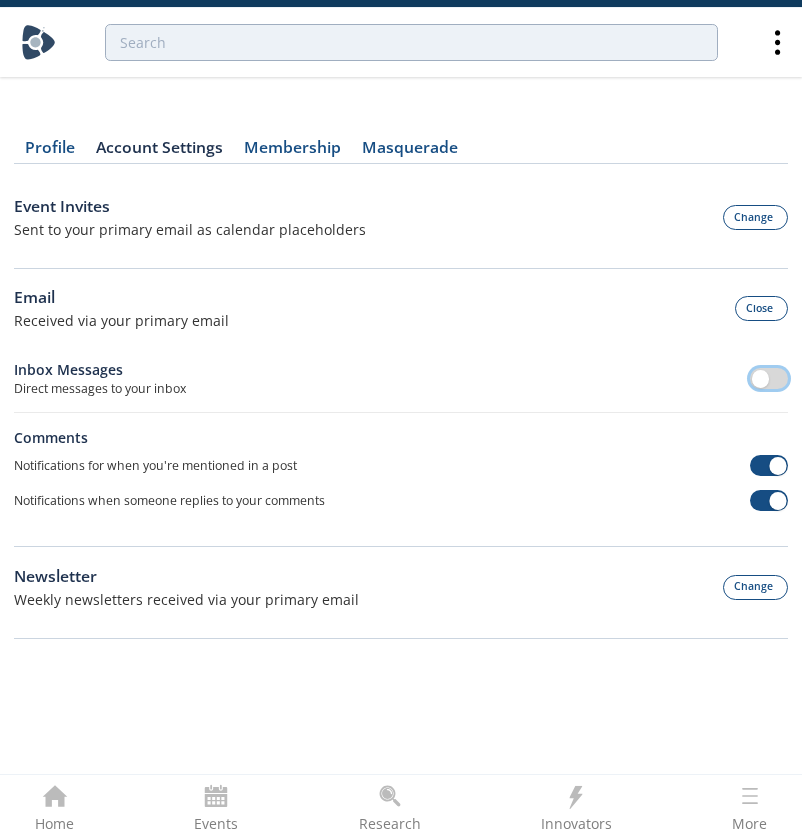 click at bounding box center (769, 378) 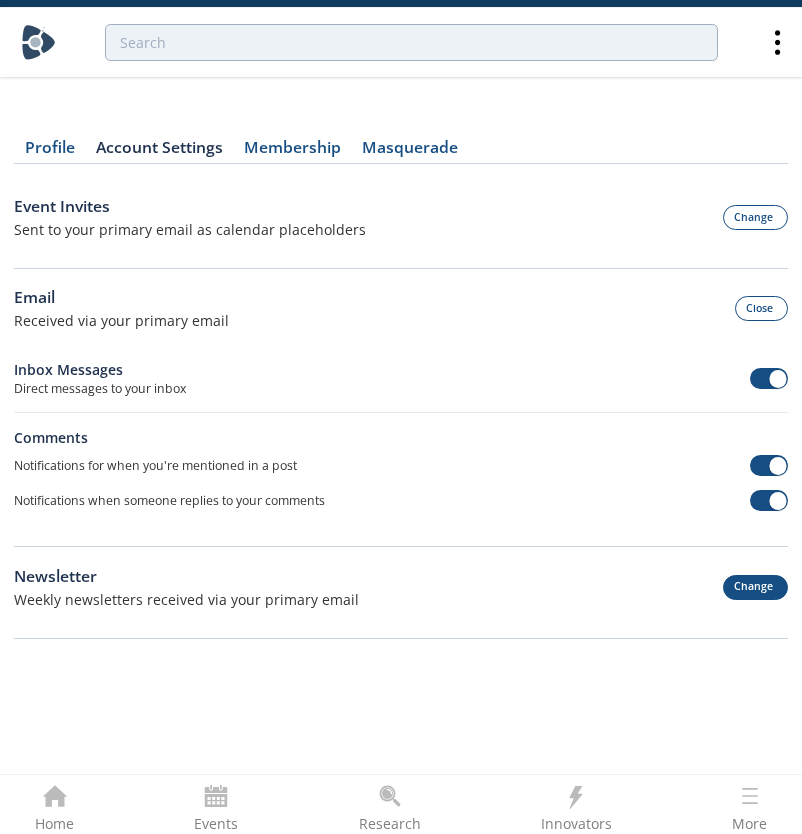 click on "Change" at bounding box center [756, 587] 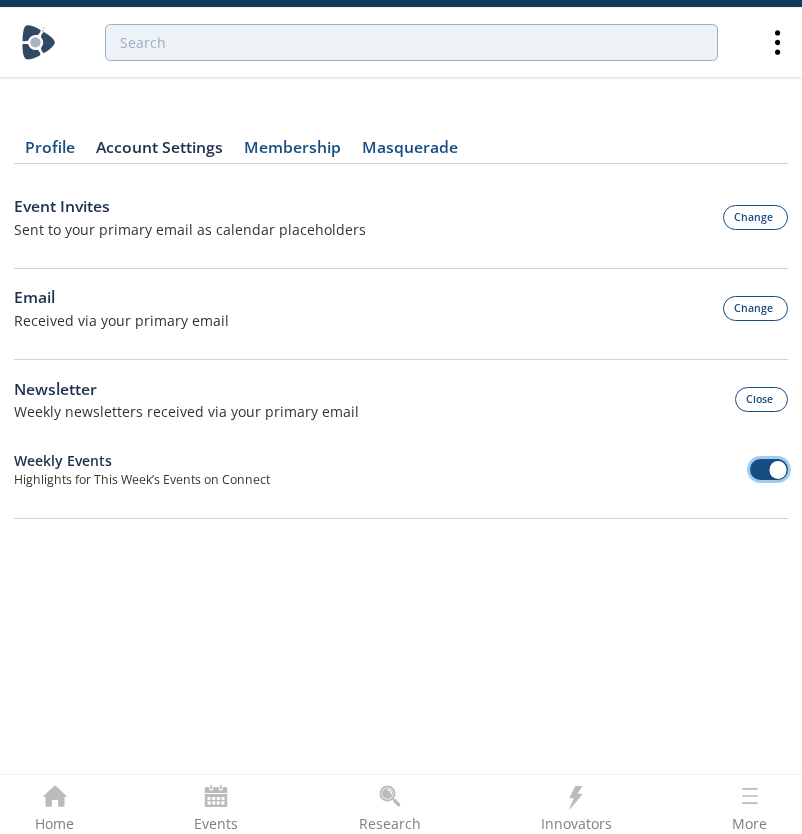 click at bounding box center (778, 470) 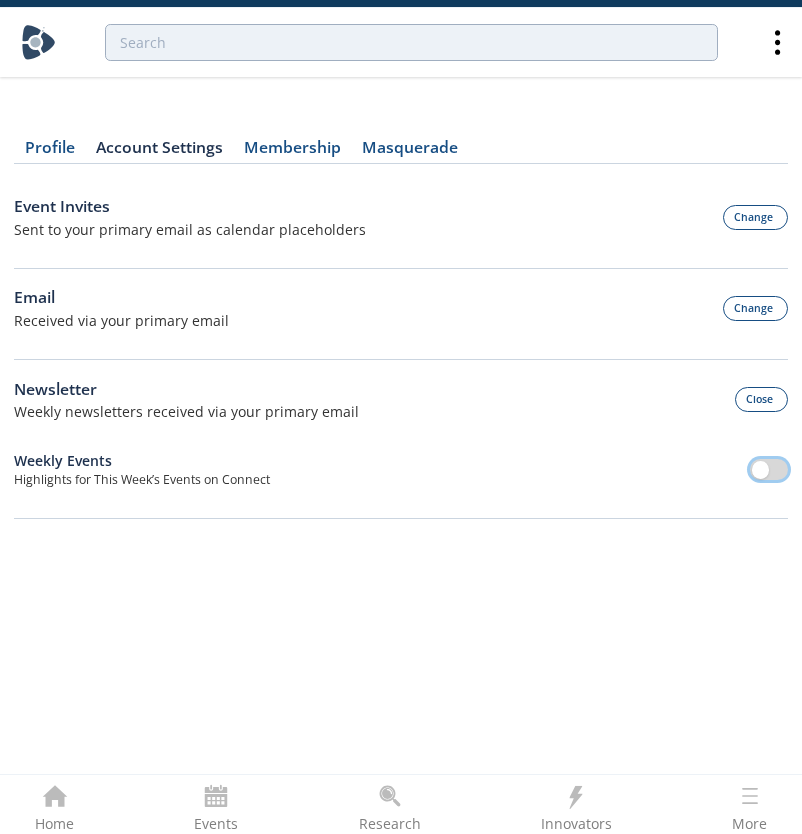 click at bounding box center (761, 470) 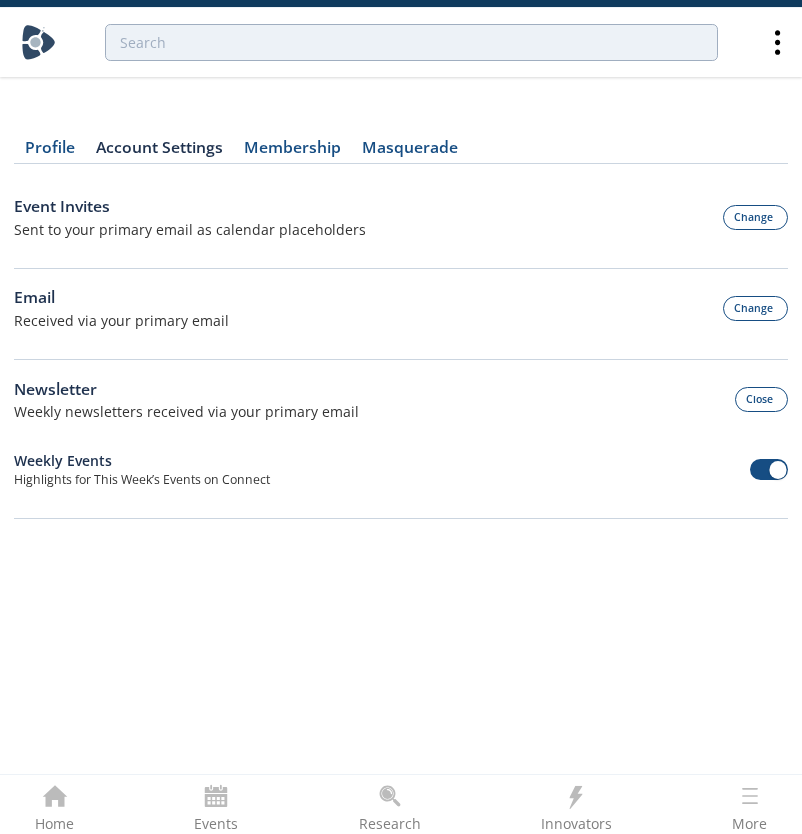 click on "Membership" at bounding box center [292, 152] 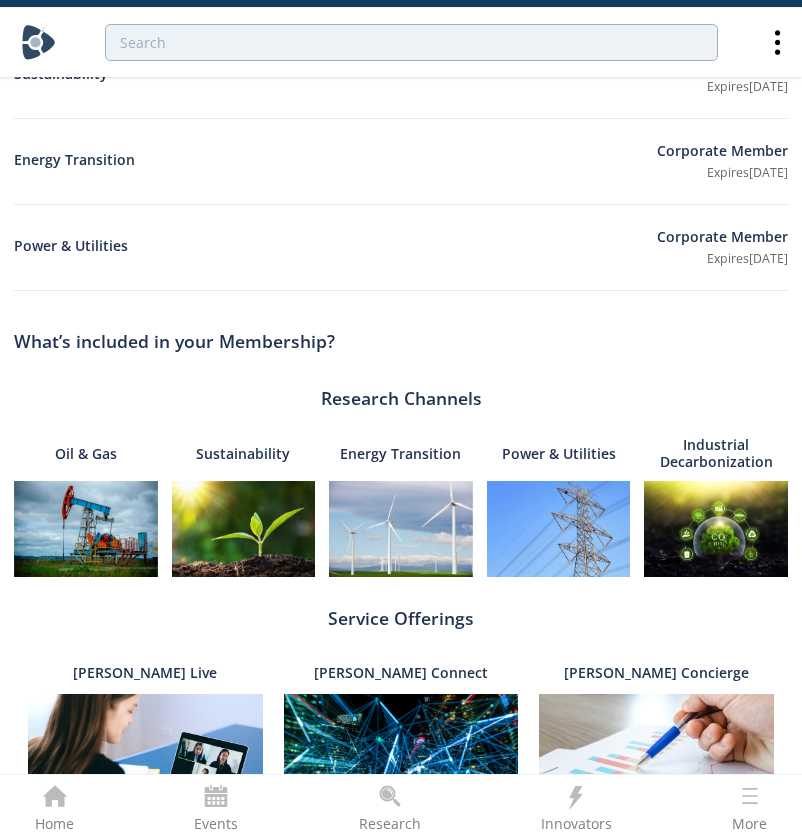 scroll, scrollTop: 0, scrollLeft: 0, axis: both 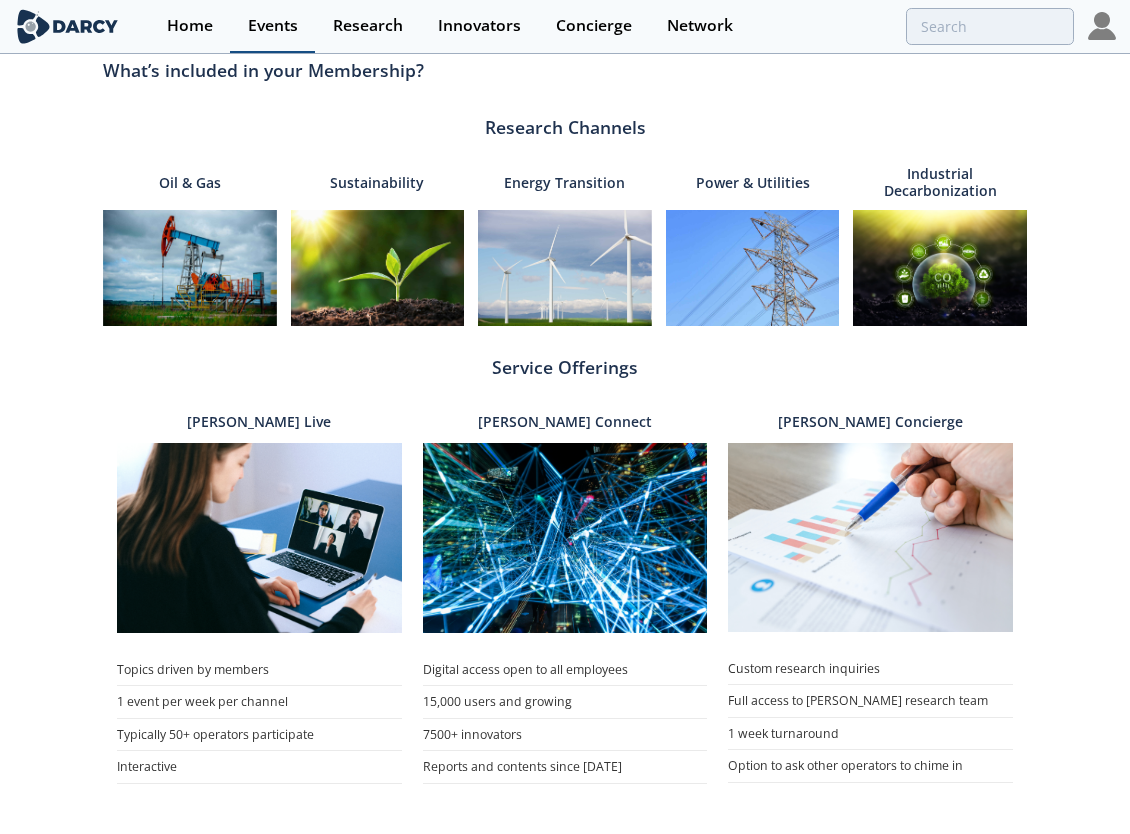 click on "Events" at bounding box center (273, 26) 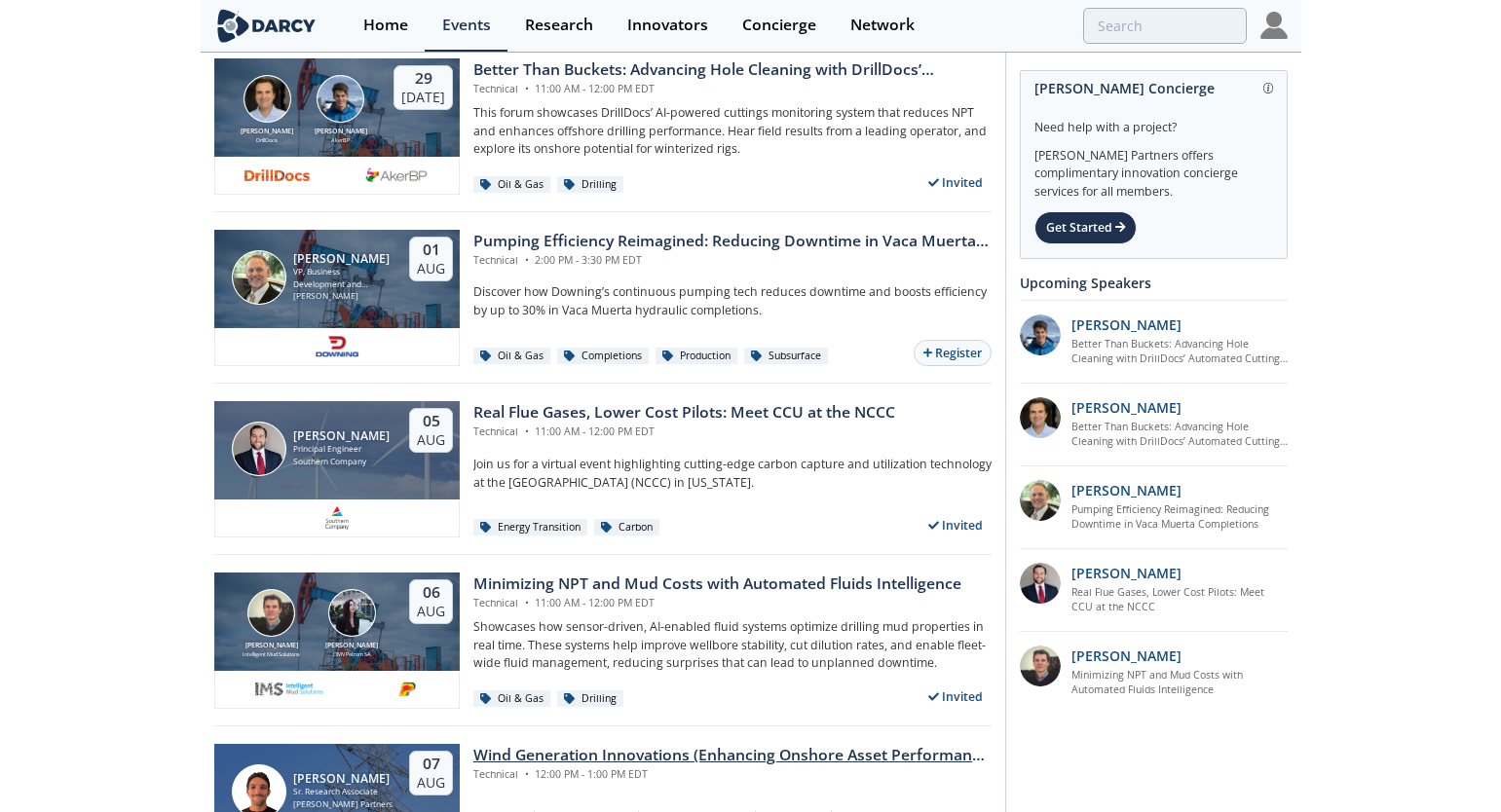 scroll, scrollTop: 0, scrollLeft: 0, axis: both 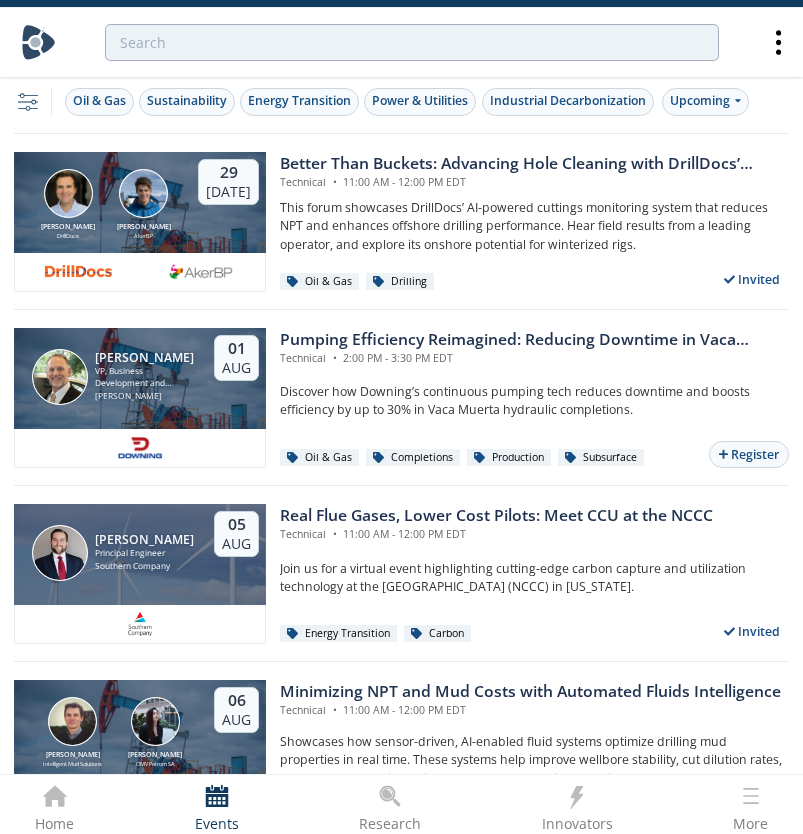 click 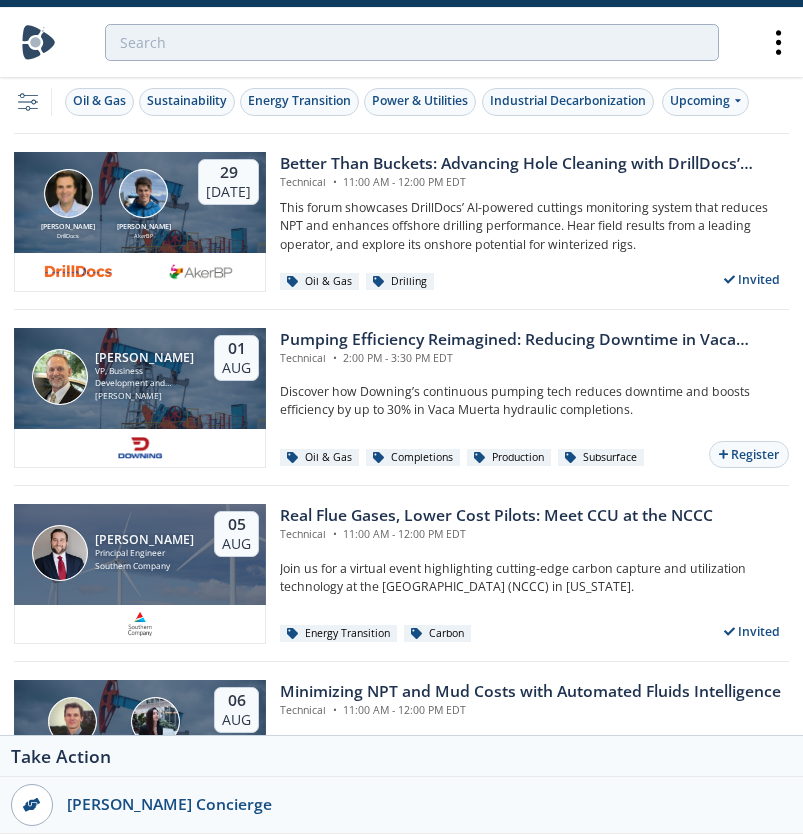 click 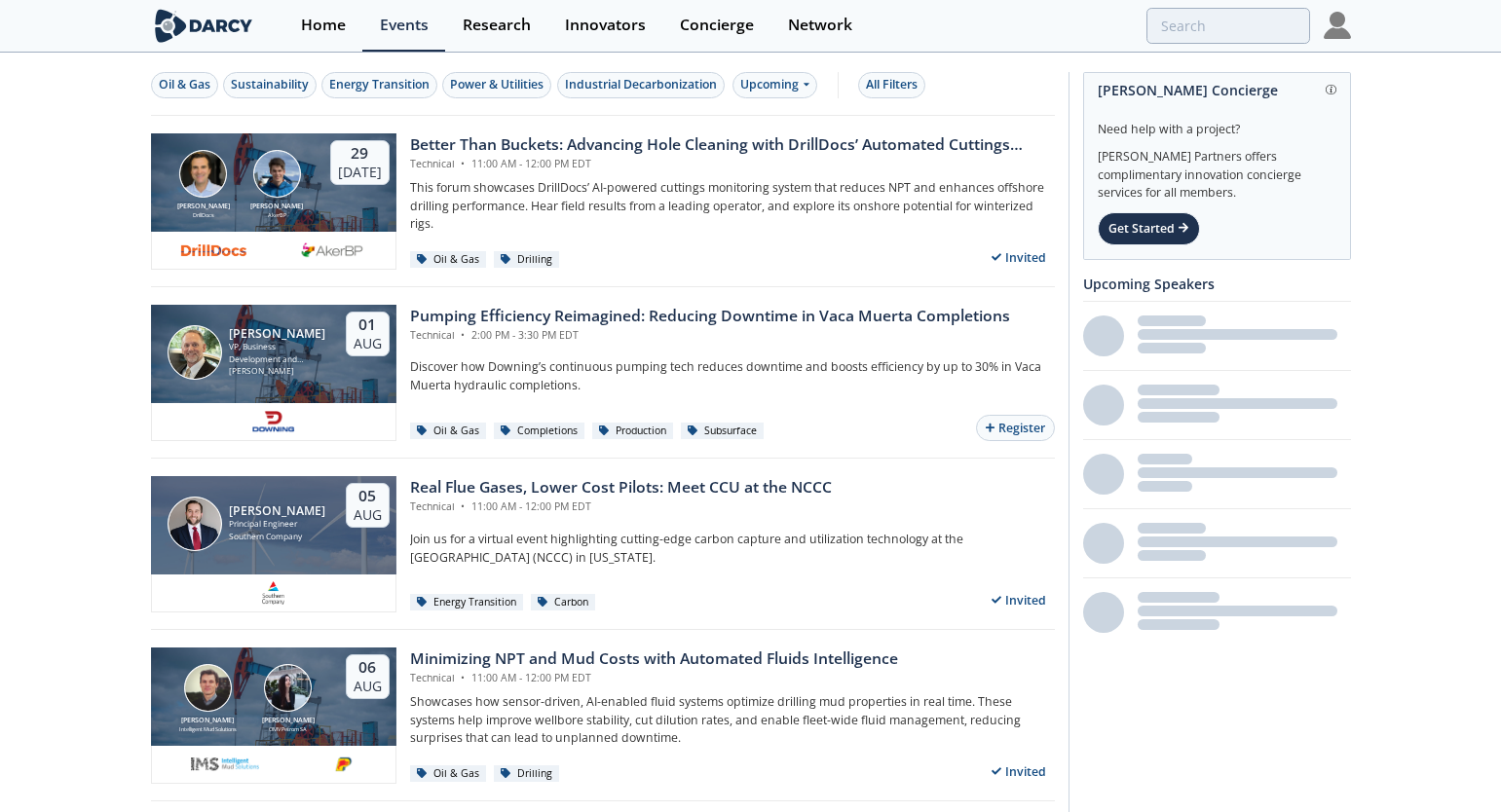 click at bounding box center [1337, 25] 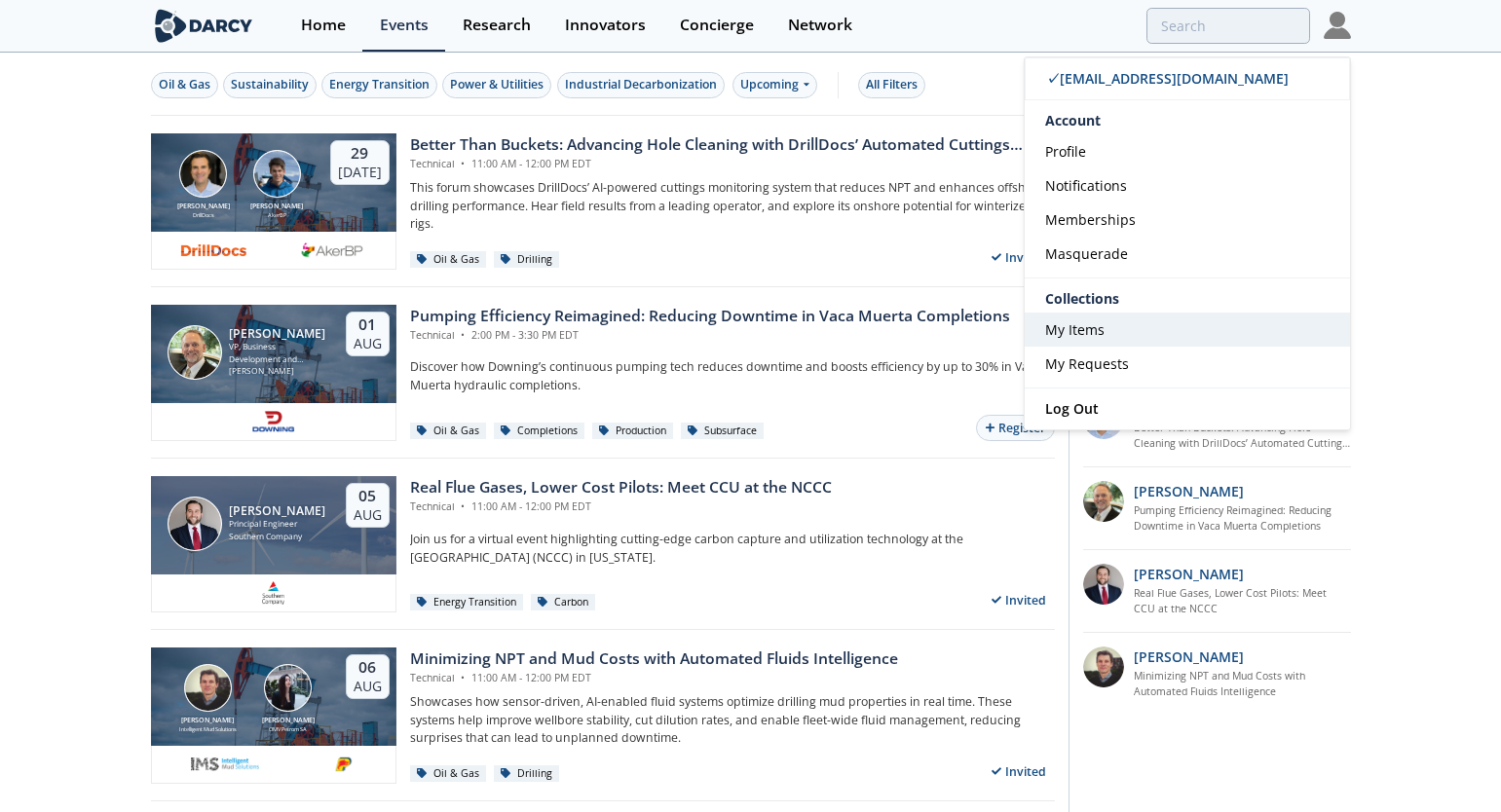 click on "My Items" at bounding box center [1187, 329] 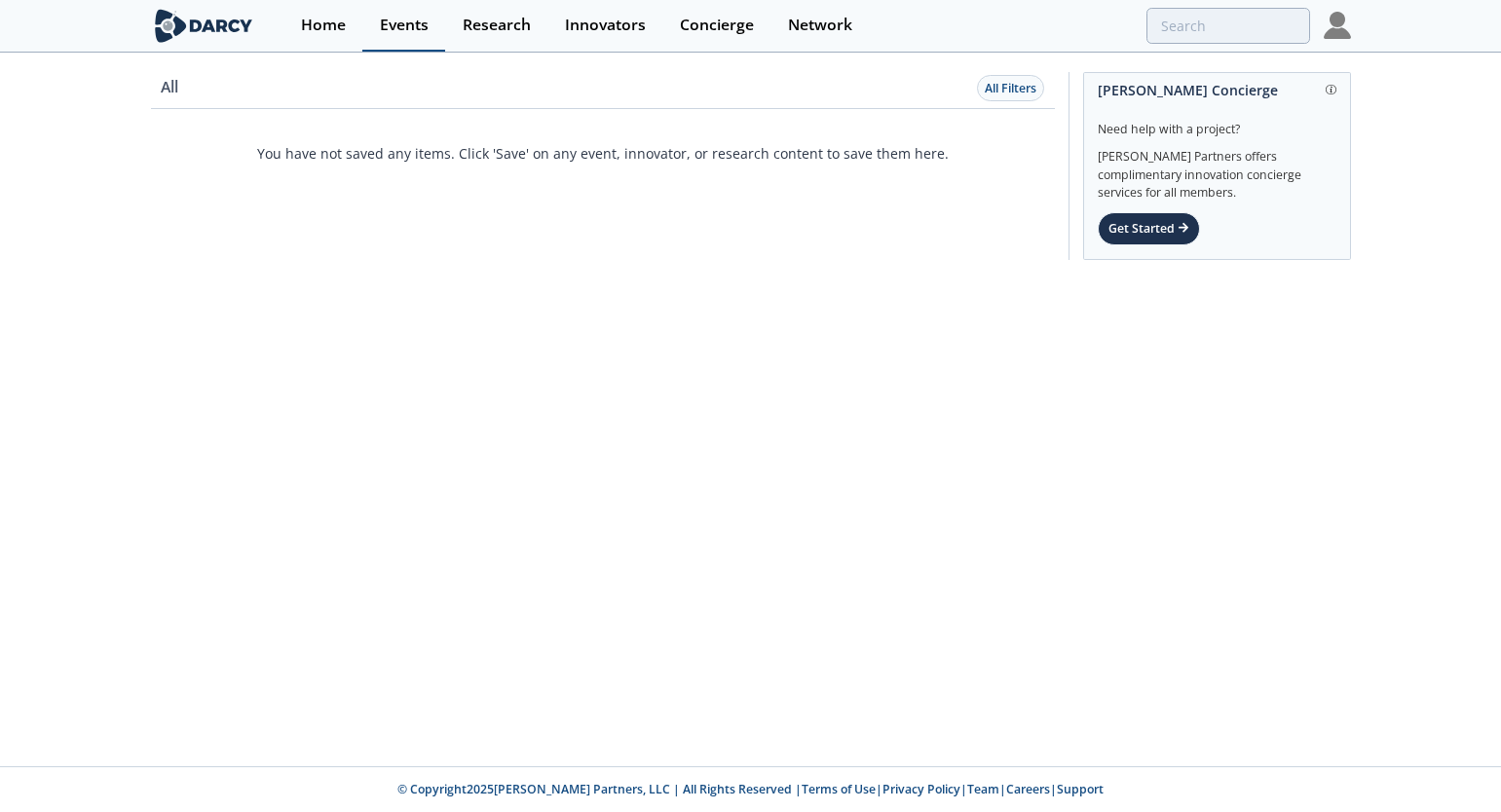 click on "Events" at bounding box center (404, 25) 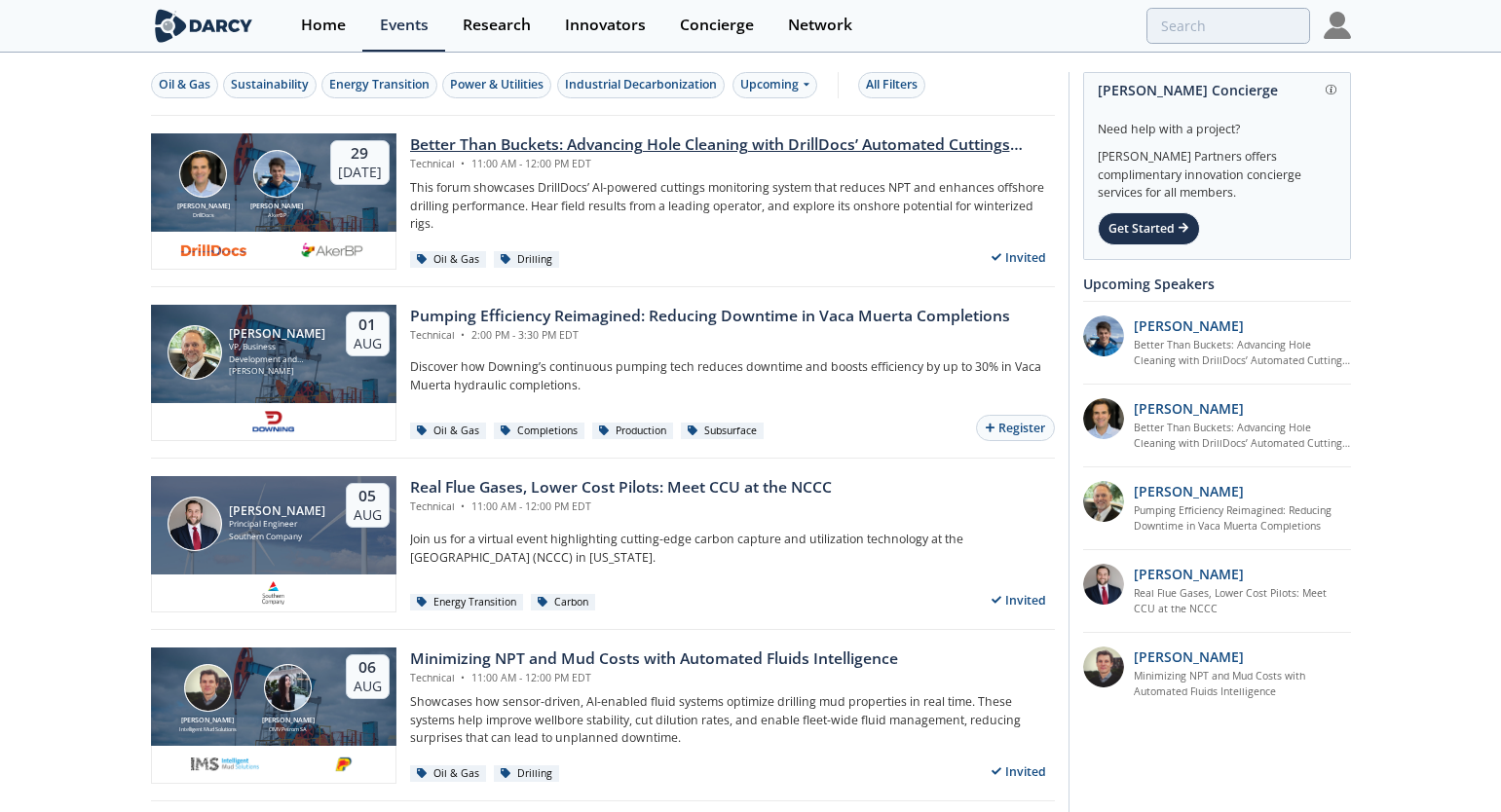 click on "Better Than Buckets: Advancing Hole Cleaning with DrillDocs’ Automated Cuttings Monitoring" at bounding box center [732, 145] 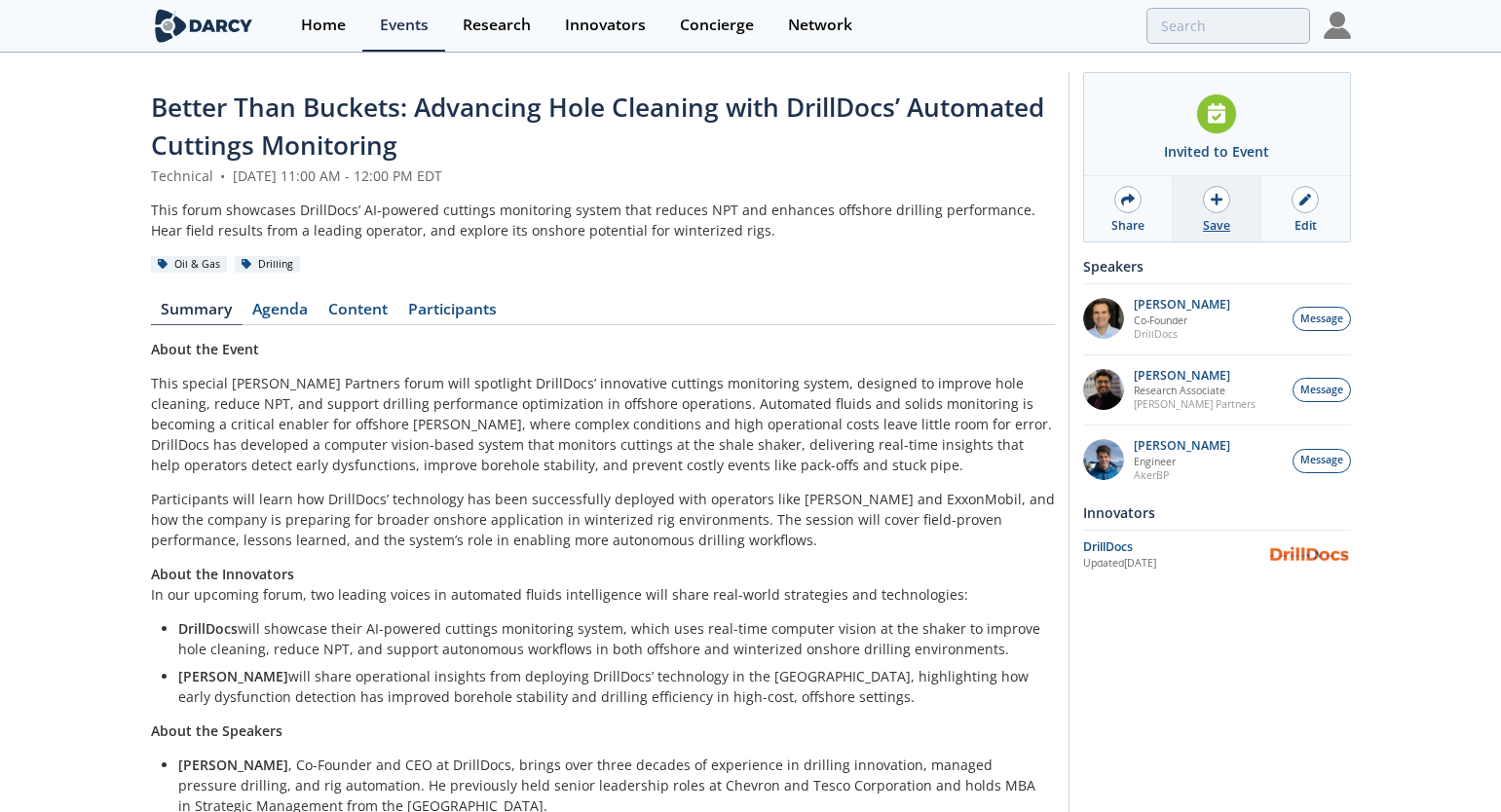 click on "Save" at bounding box center [1217, 226] 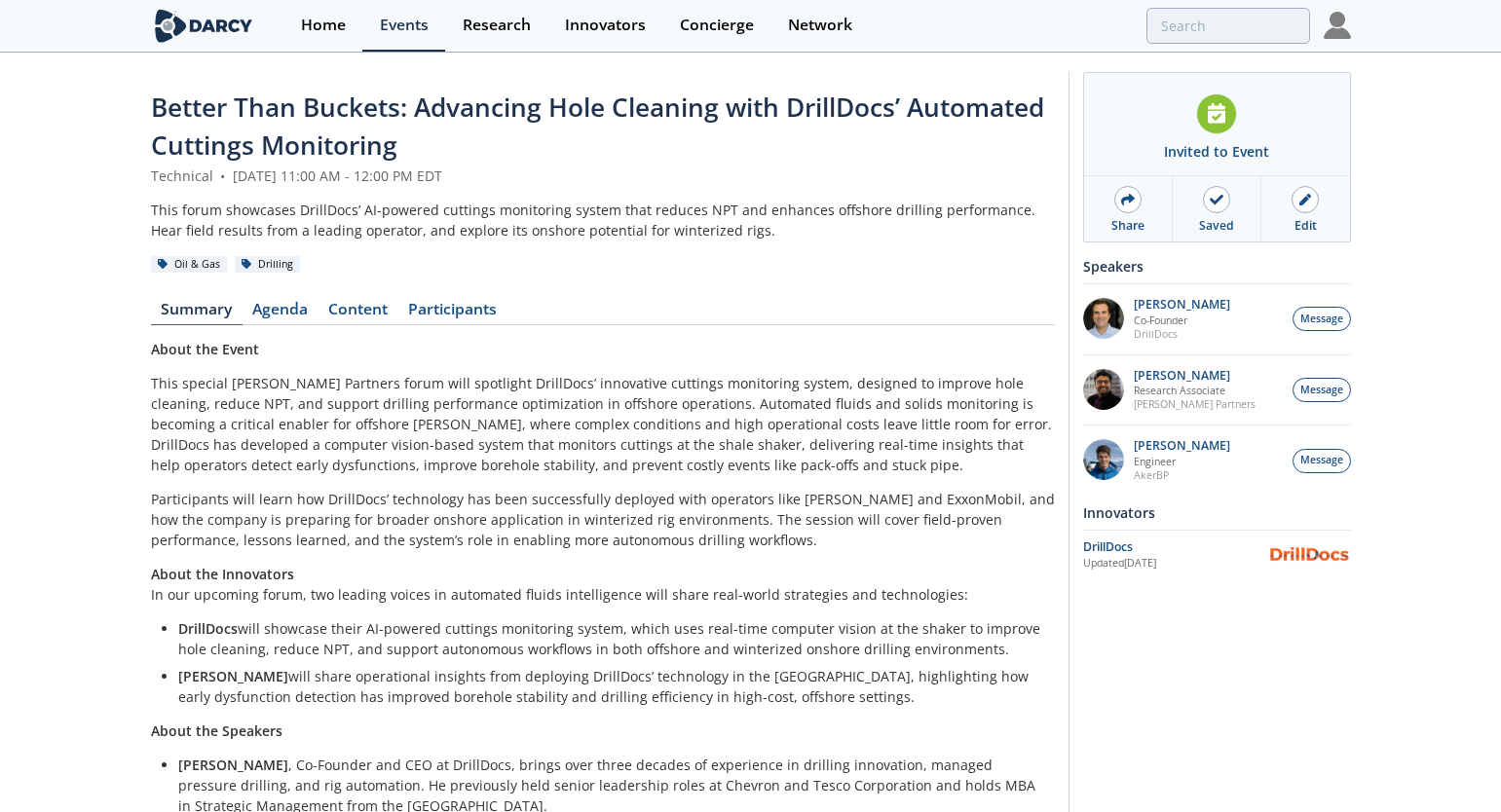 click at bounding box center (1337, 25) 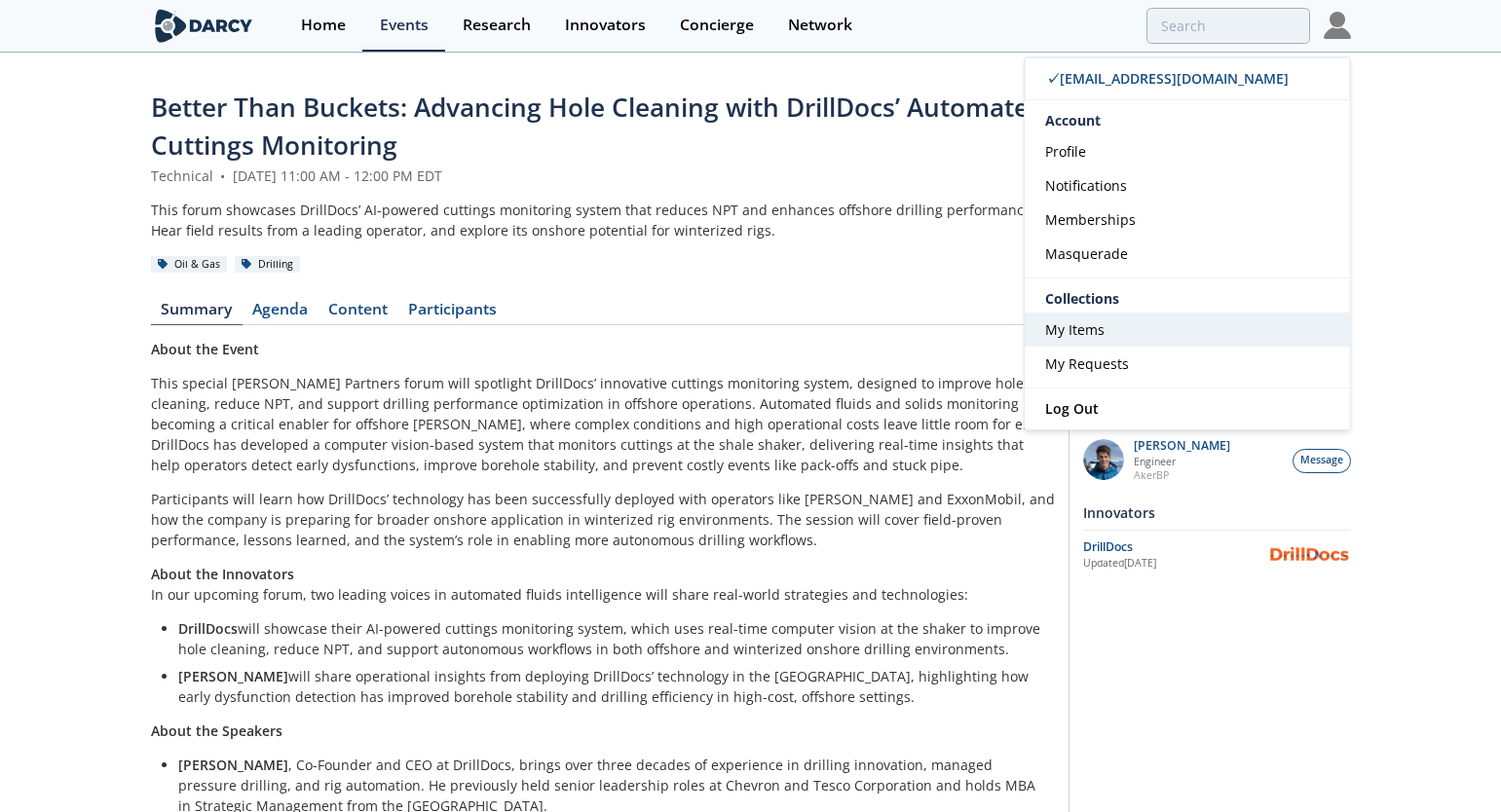 click on "My Items" at bounding box center [1074, 329] 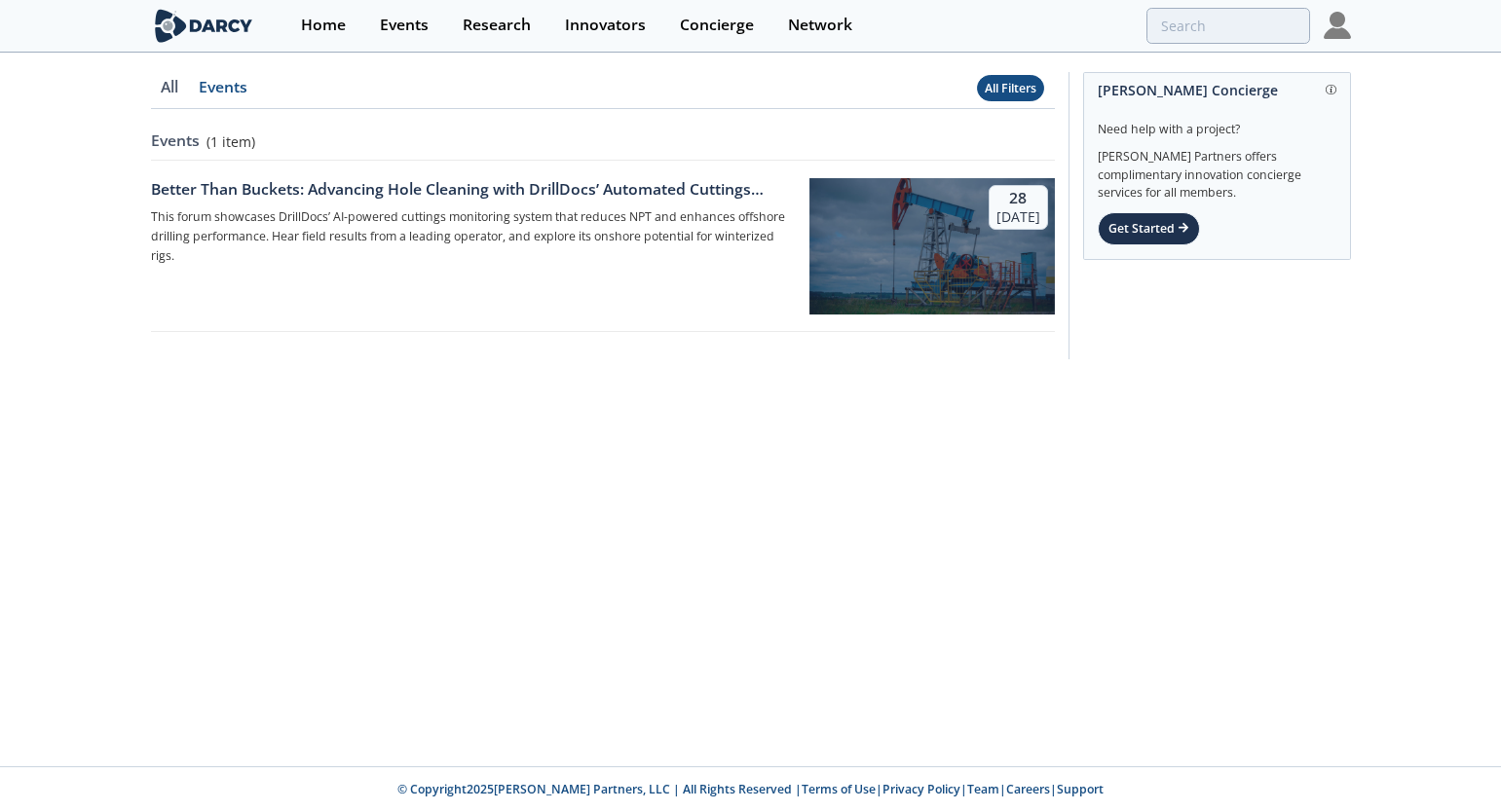 click on "All Filters" at bounding box center (1010, 89) 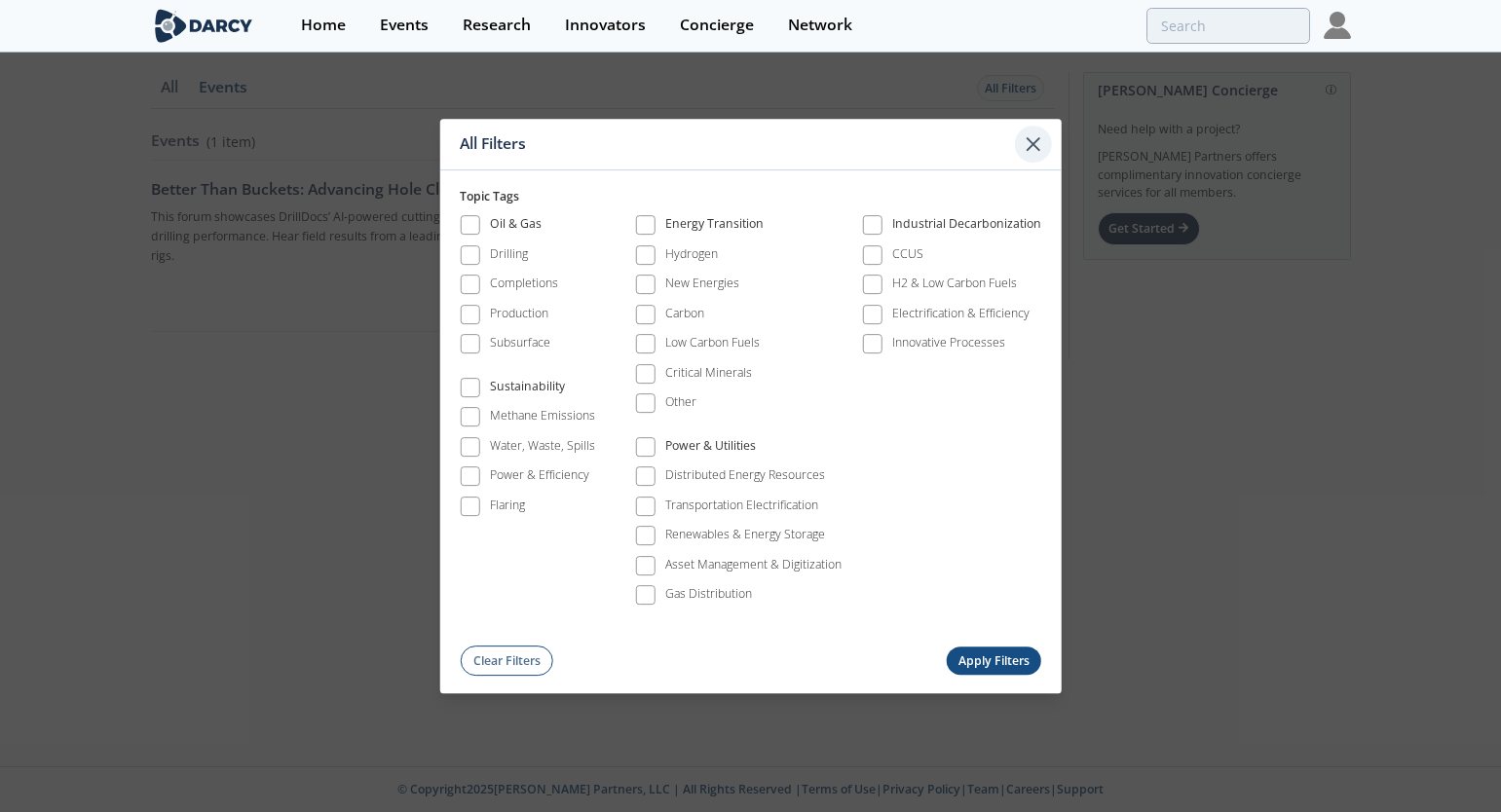 click 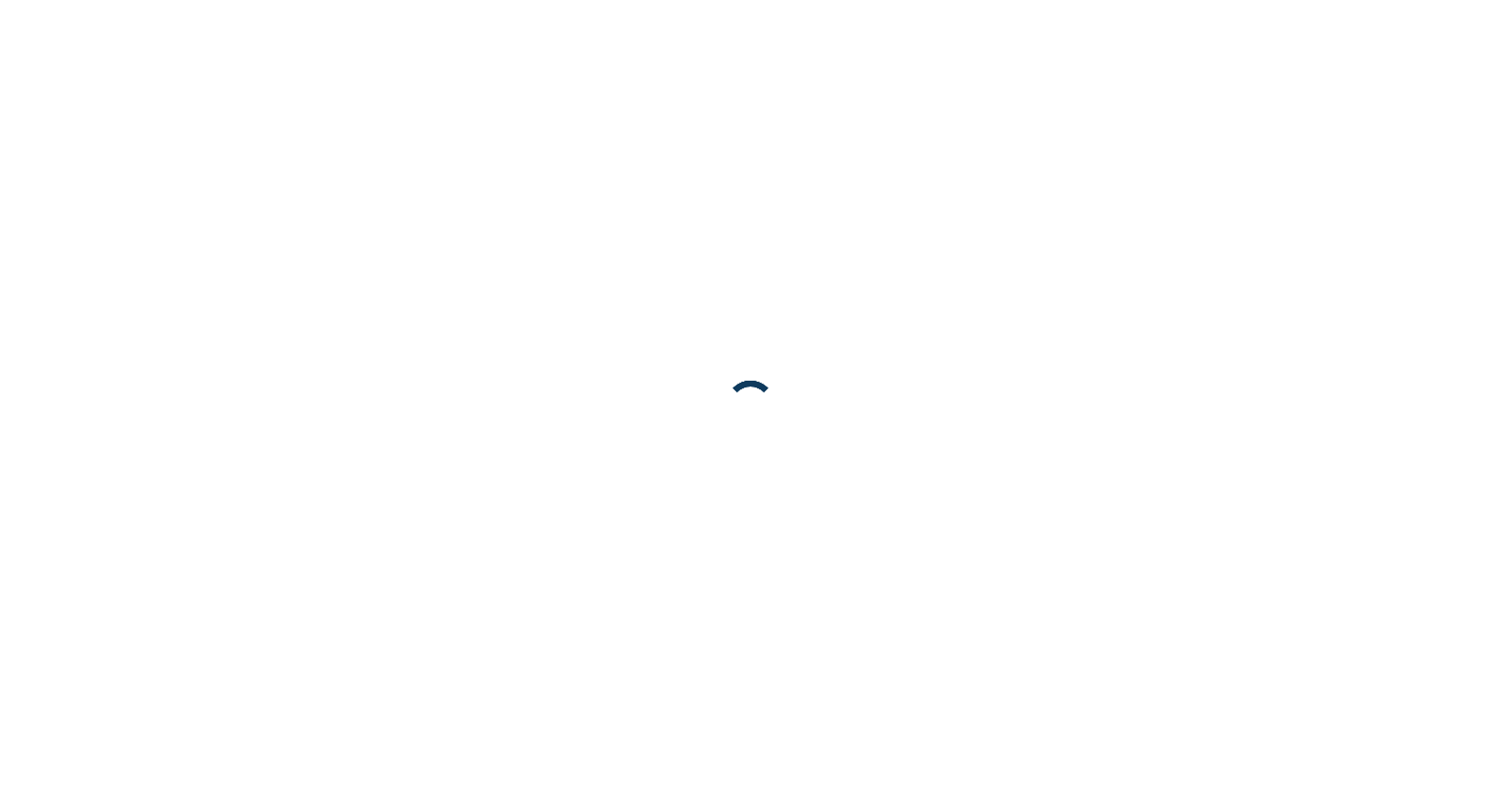 scroll, scrollTop: 0, scrollLeft: 0, axis: both 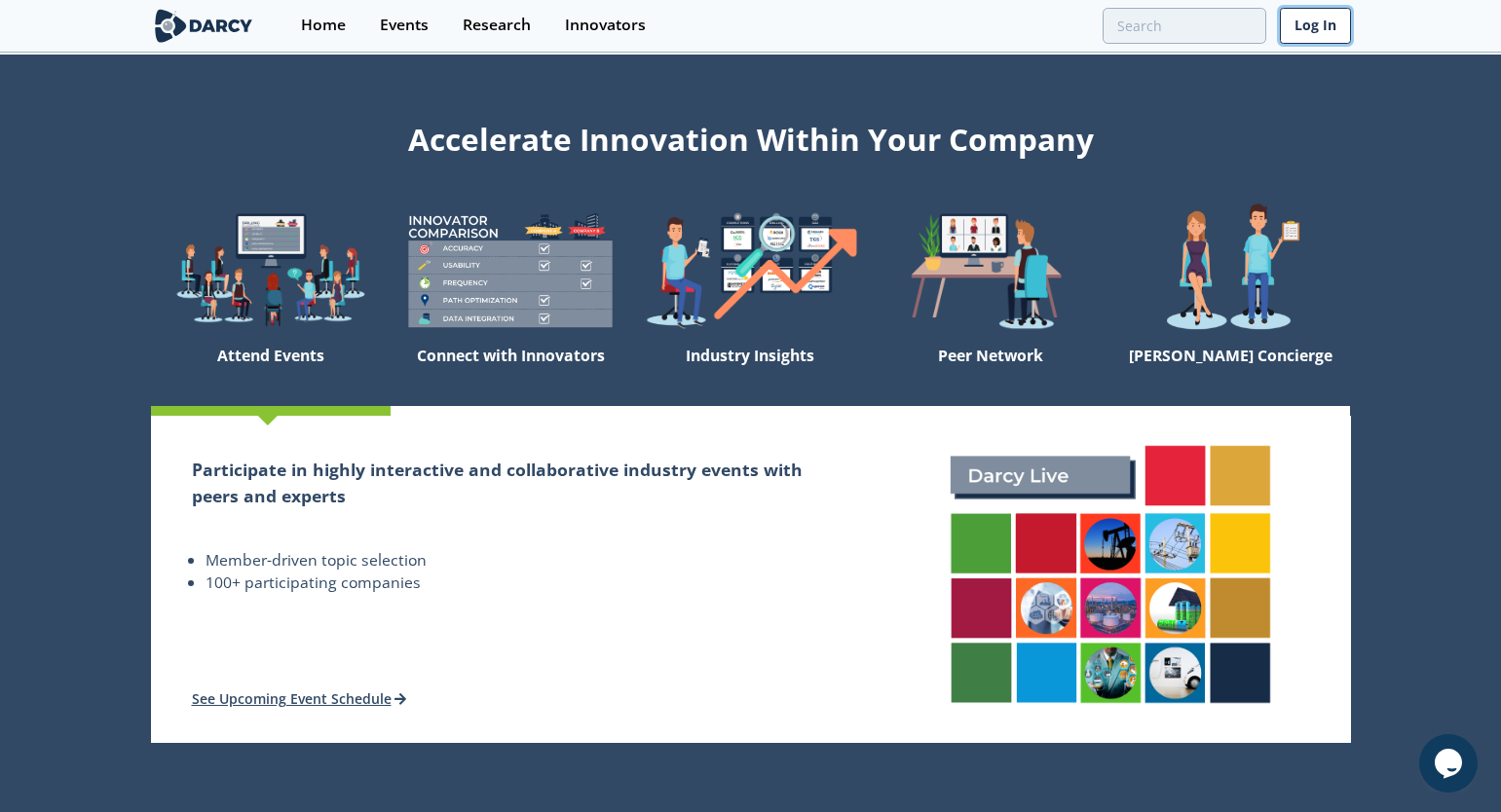 click on "Log In" at bounding box center [1315, 25] 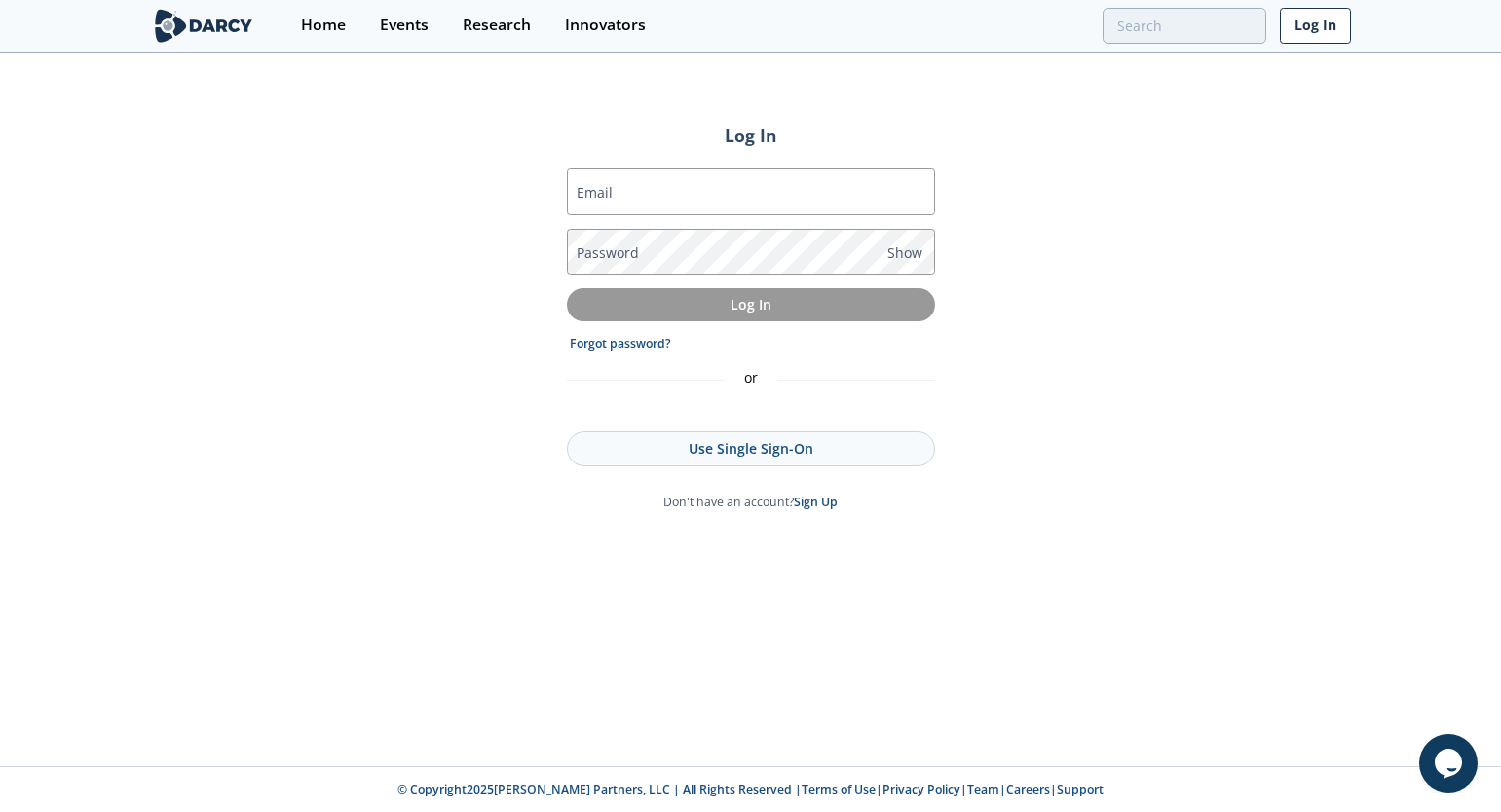 type on "jordan@isleofcode.com" 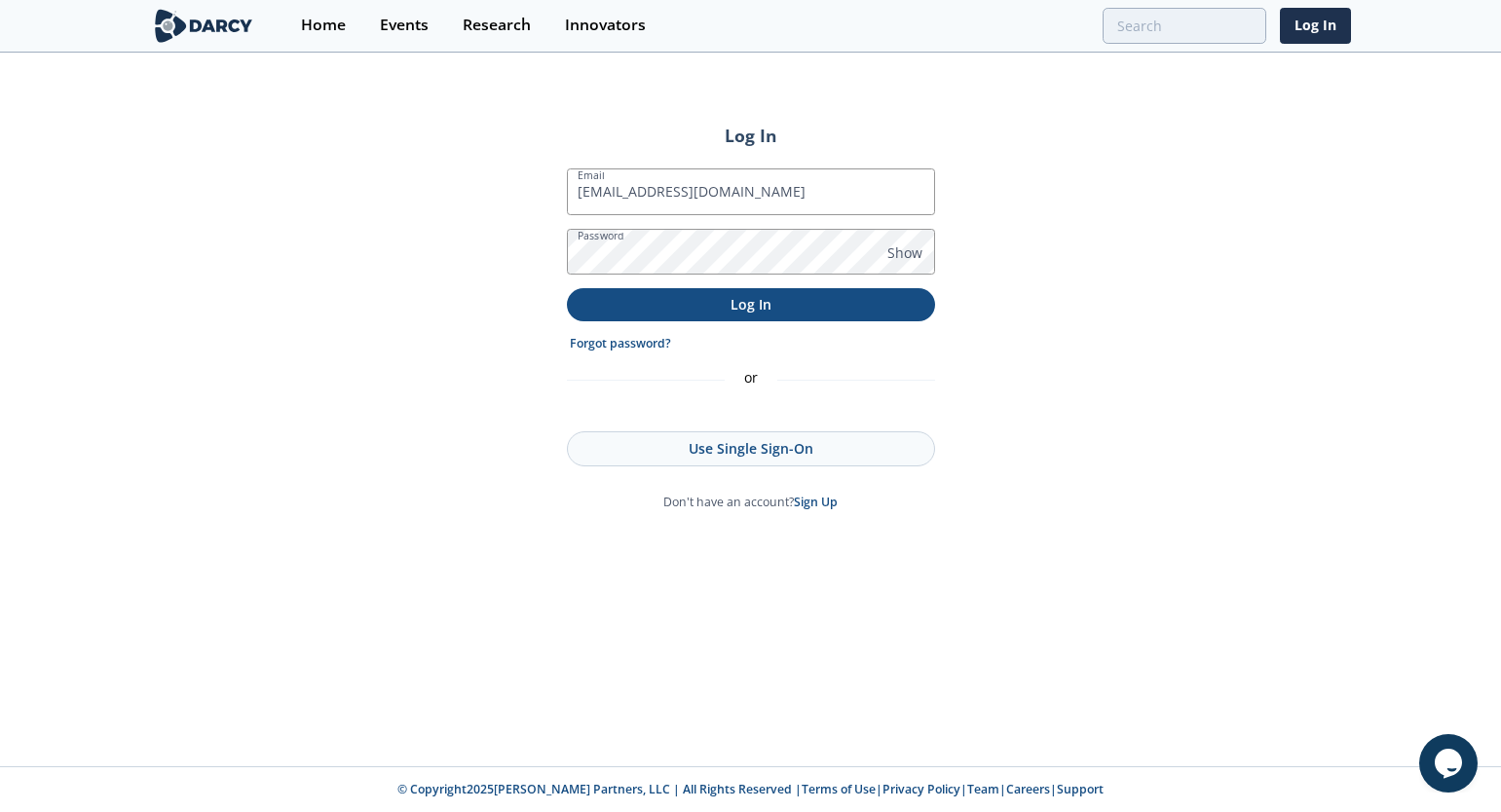 click on "Log In" at bounding box center (751, 304) 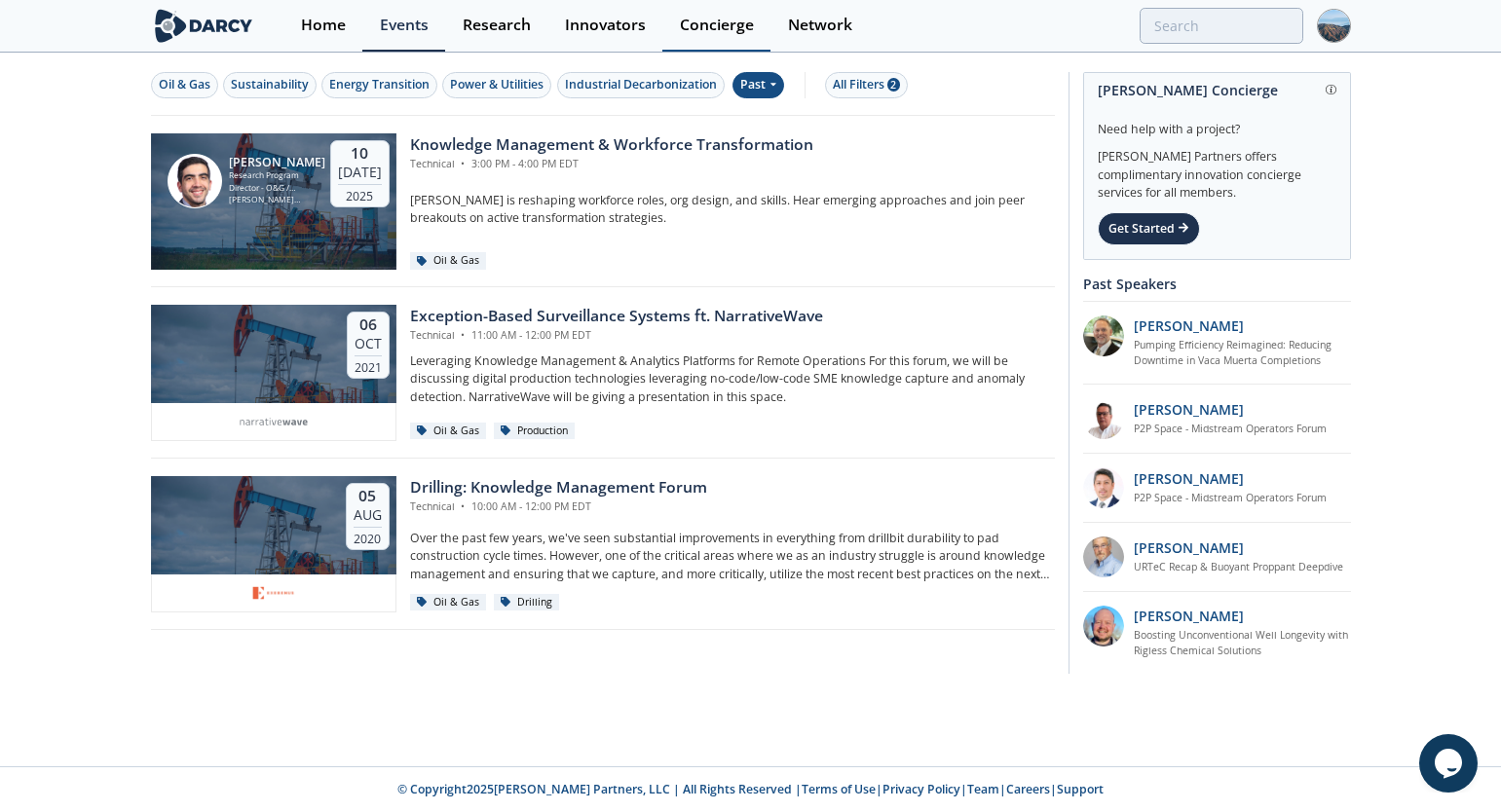 click on "Concierge" at bounding box center [716, 25] 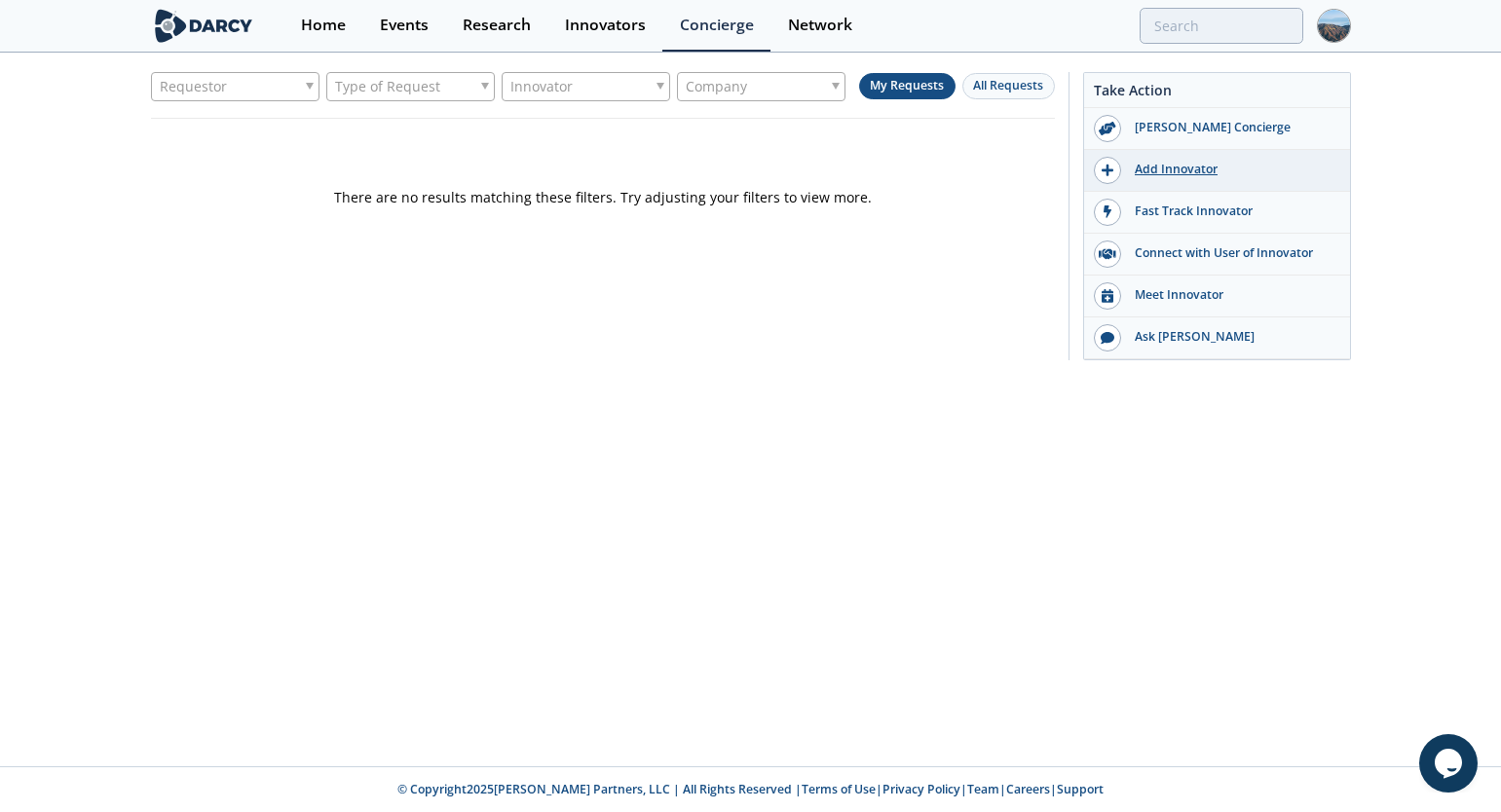 click on "Add Innovator" at bounding box center [1230, 169] 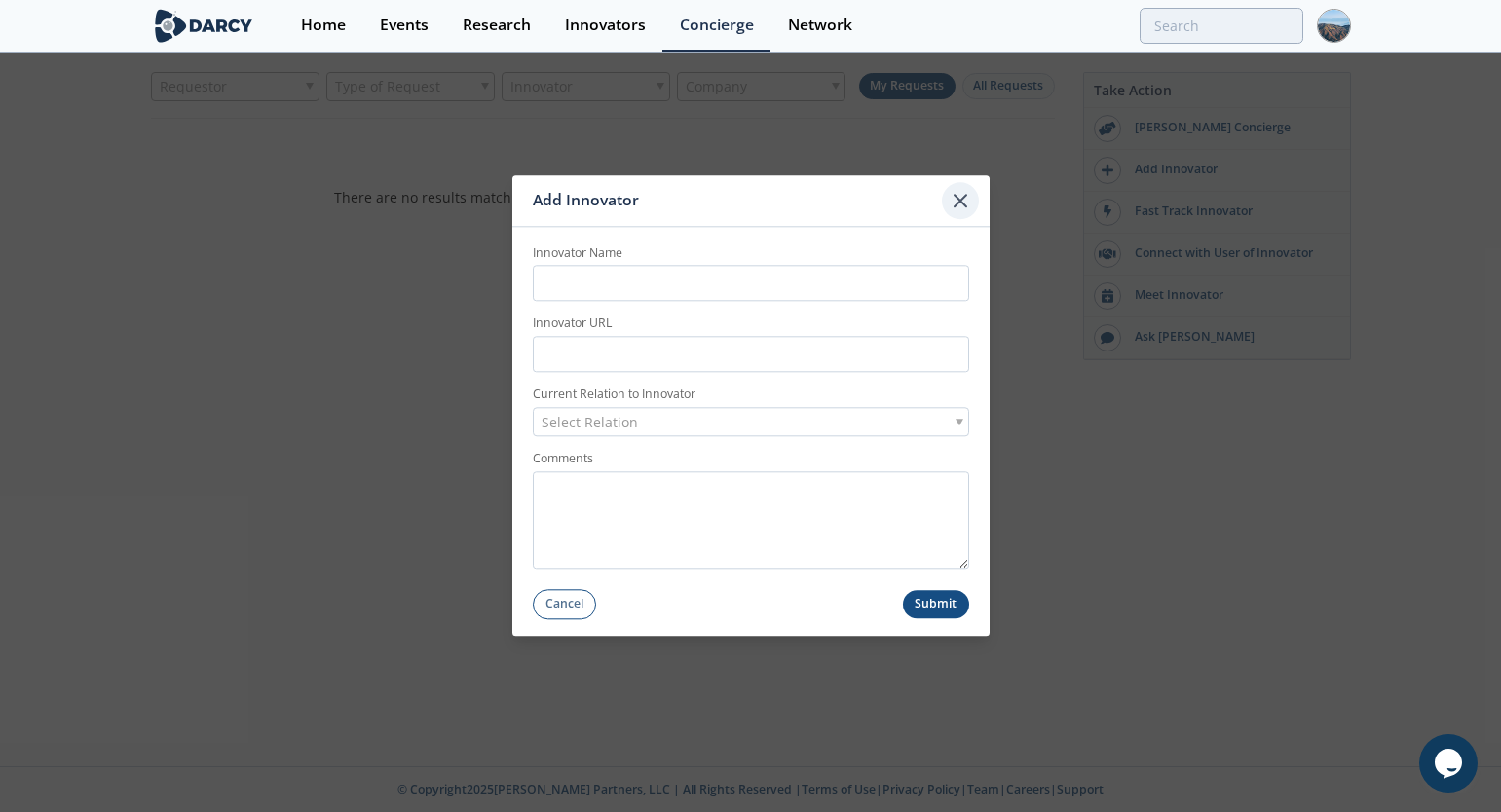click 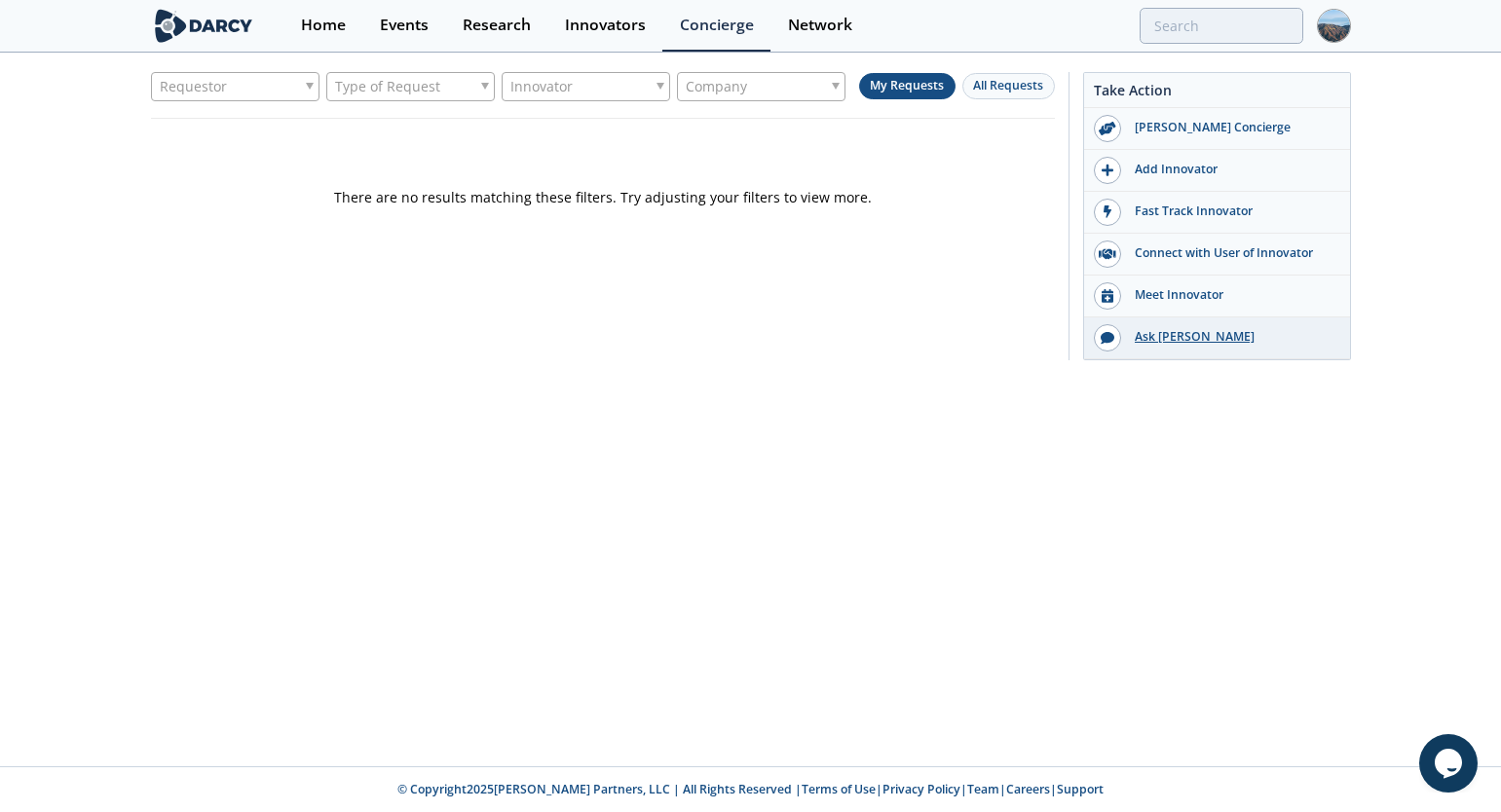 click on "Ask Darcy" at bounding box center (1230, 337) 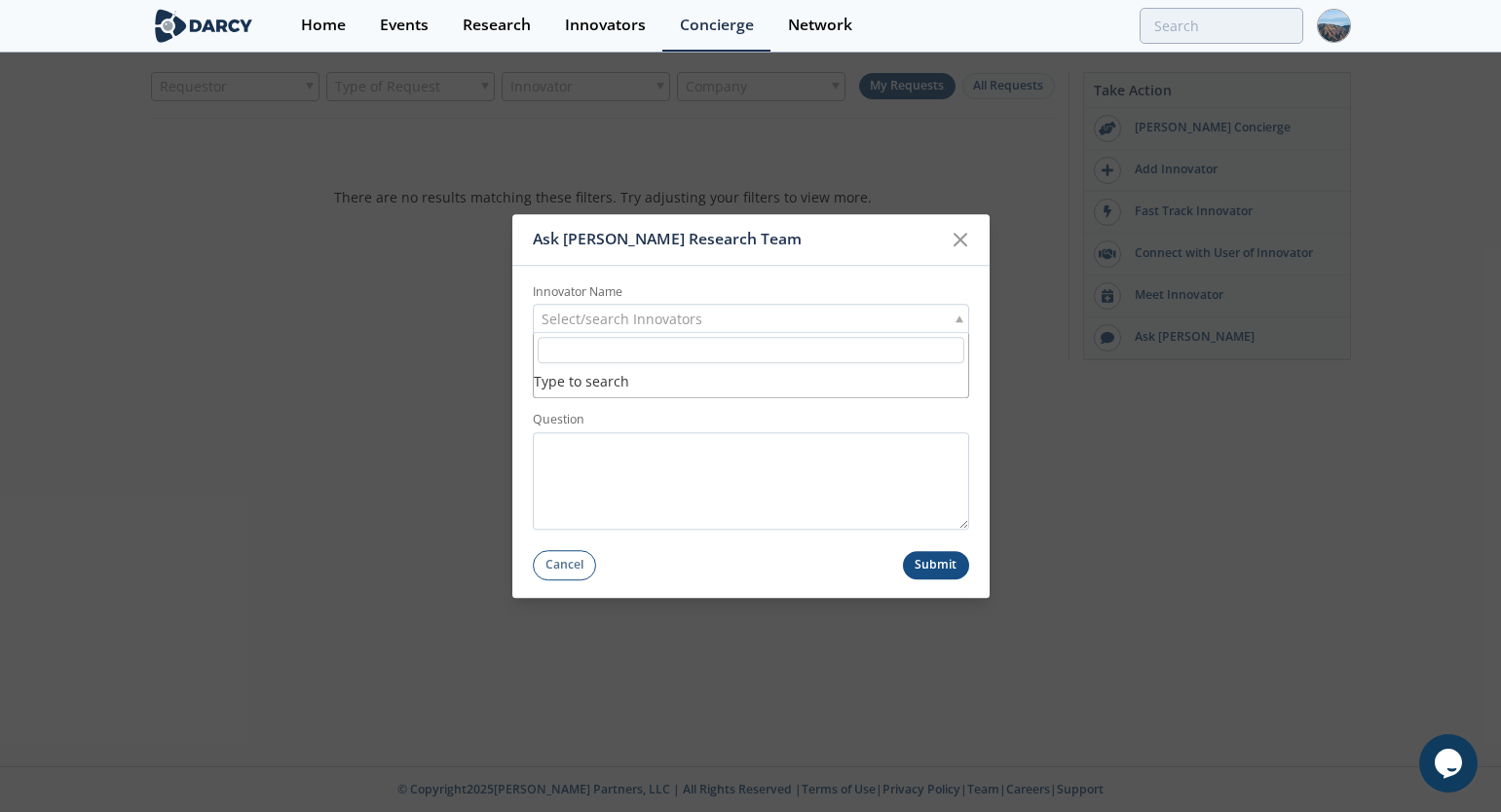 click on "Select/search Innovators" at bounding box center [751, 319] 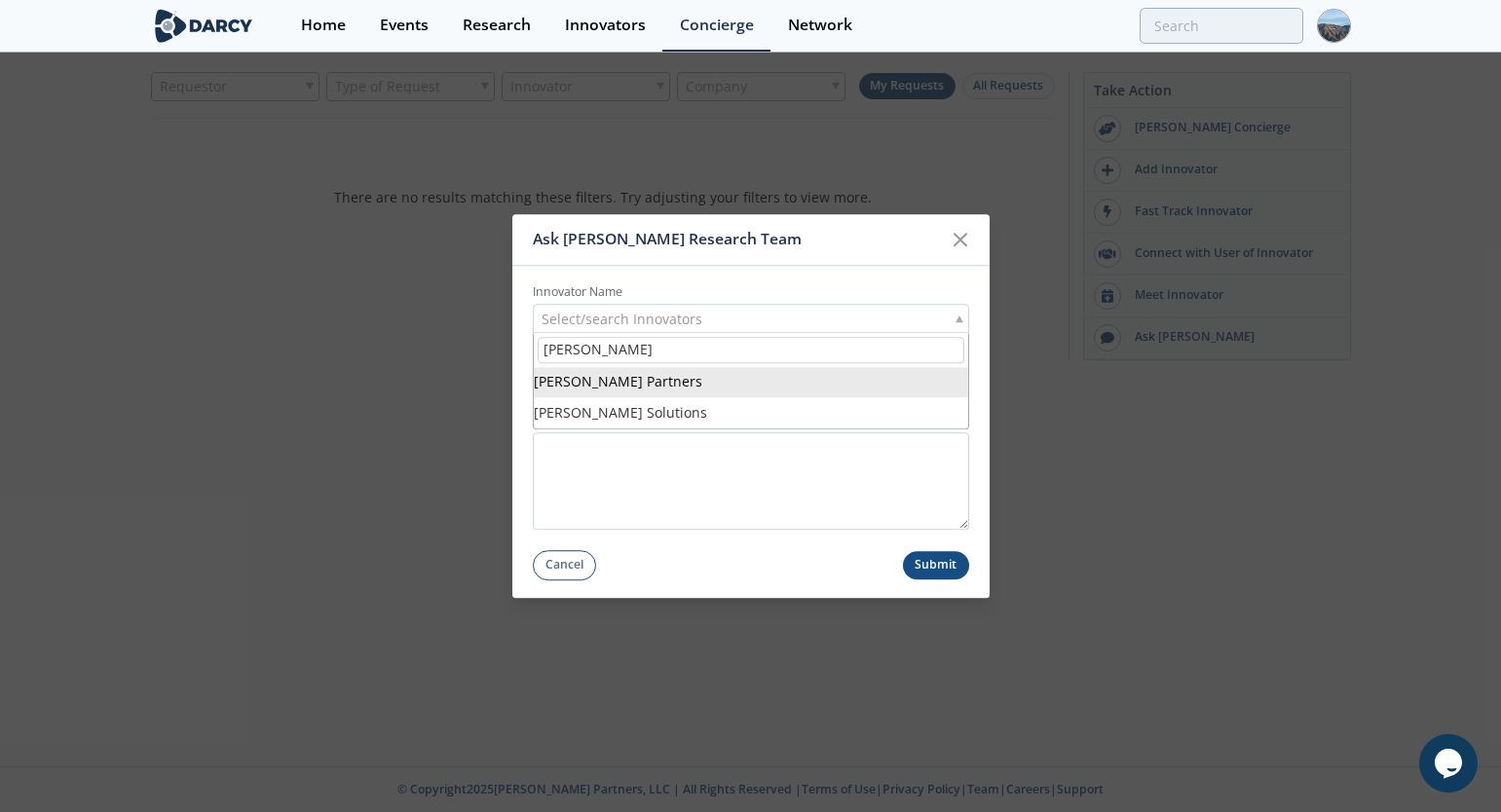 type on "darcy" 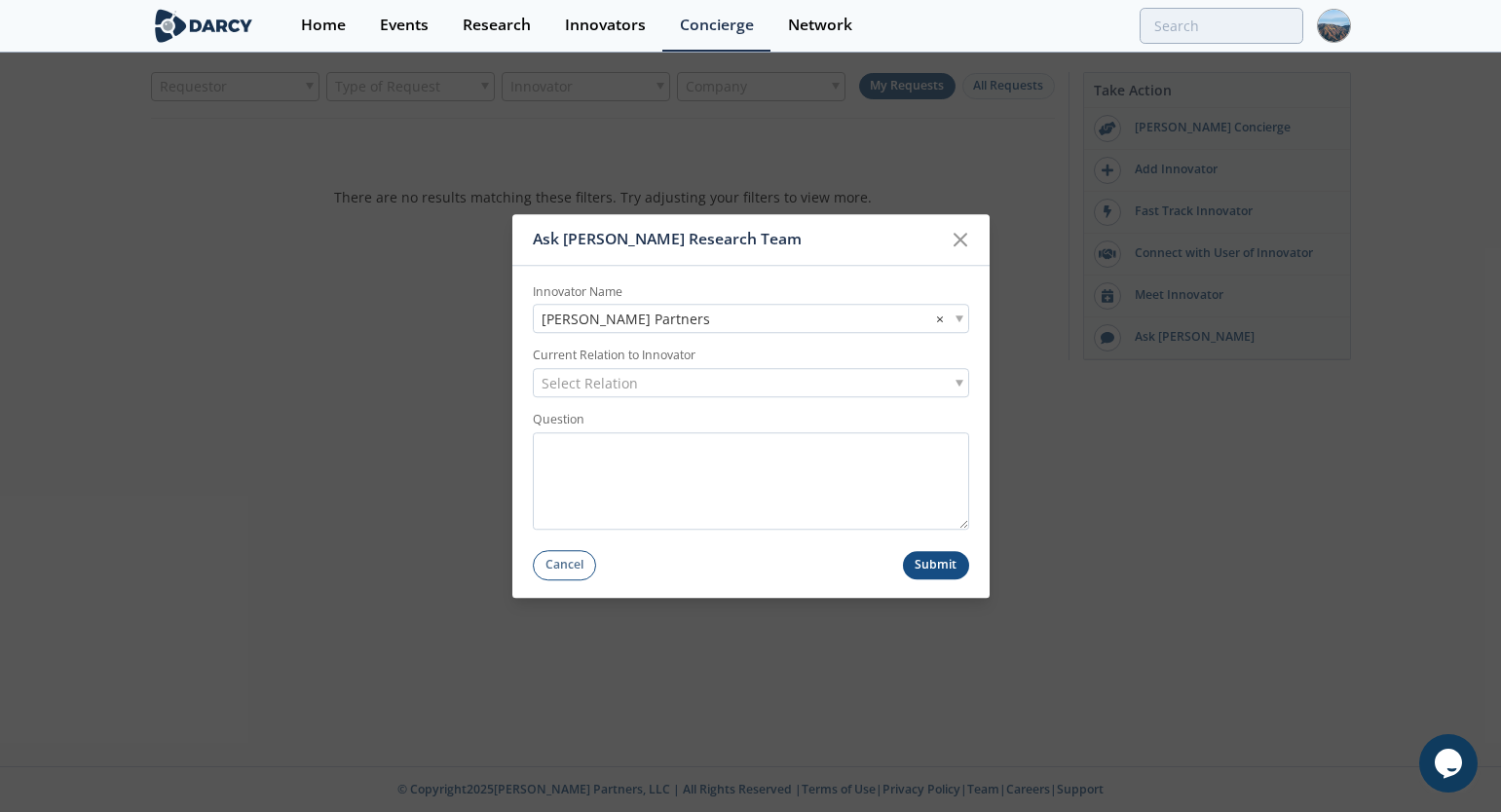 click on "Select Relation" at bounding box center (751, 384) 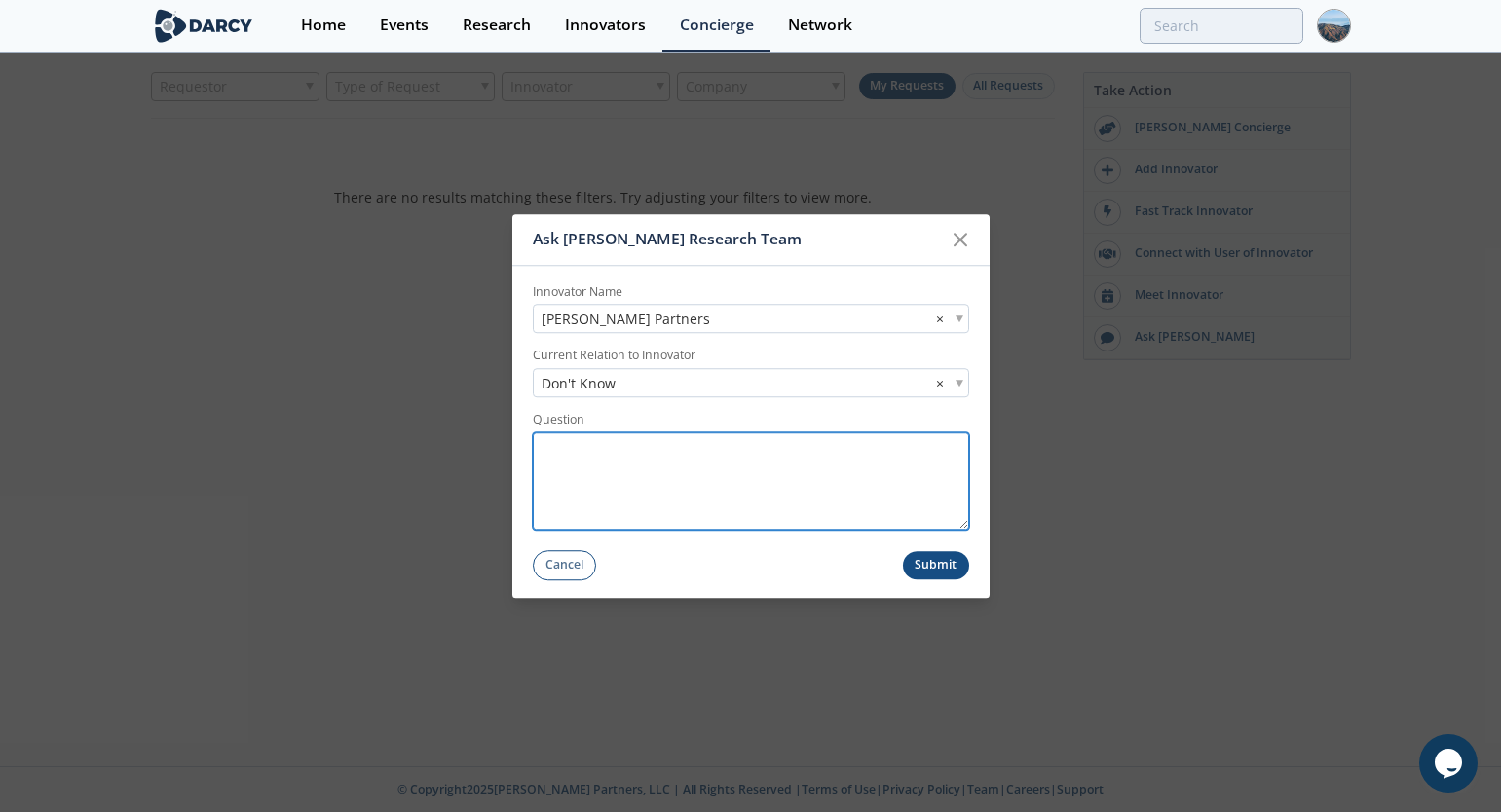 click on "Comments" at bounding box center [751, 481] 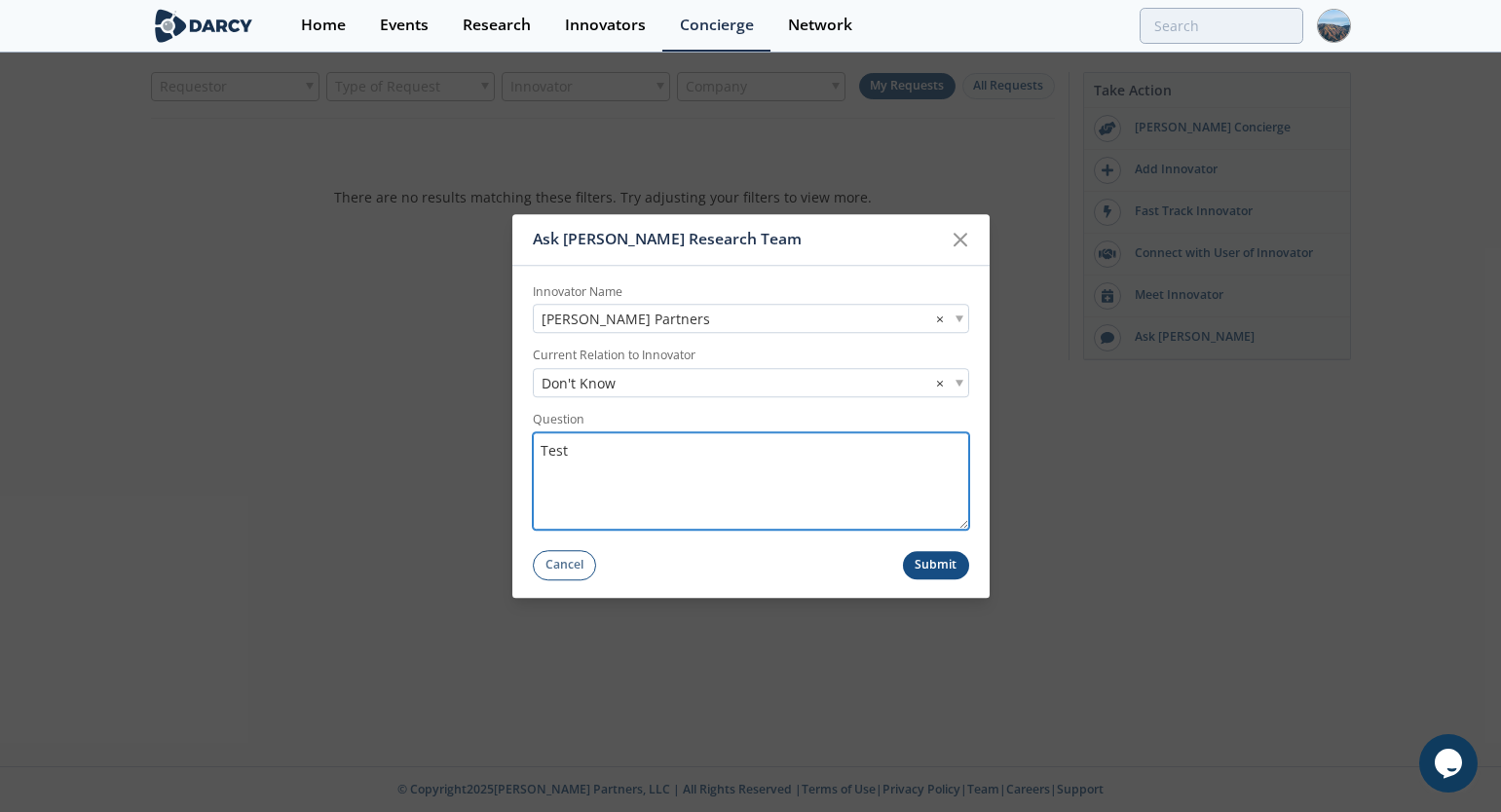 type on "Test" 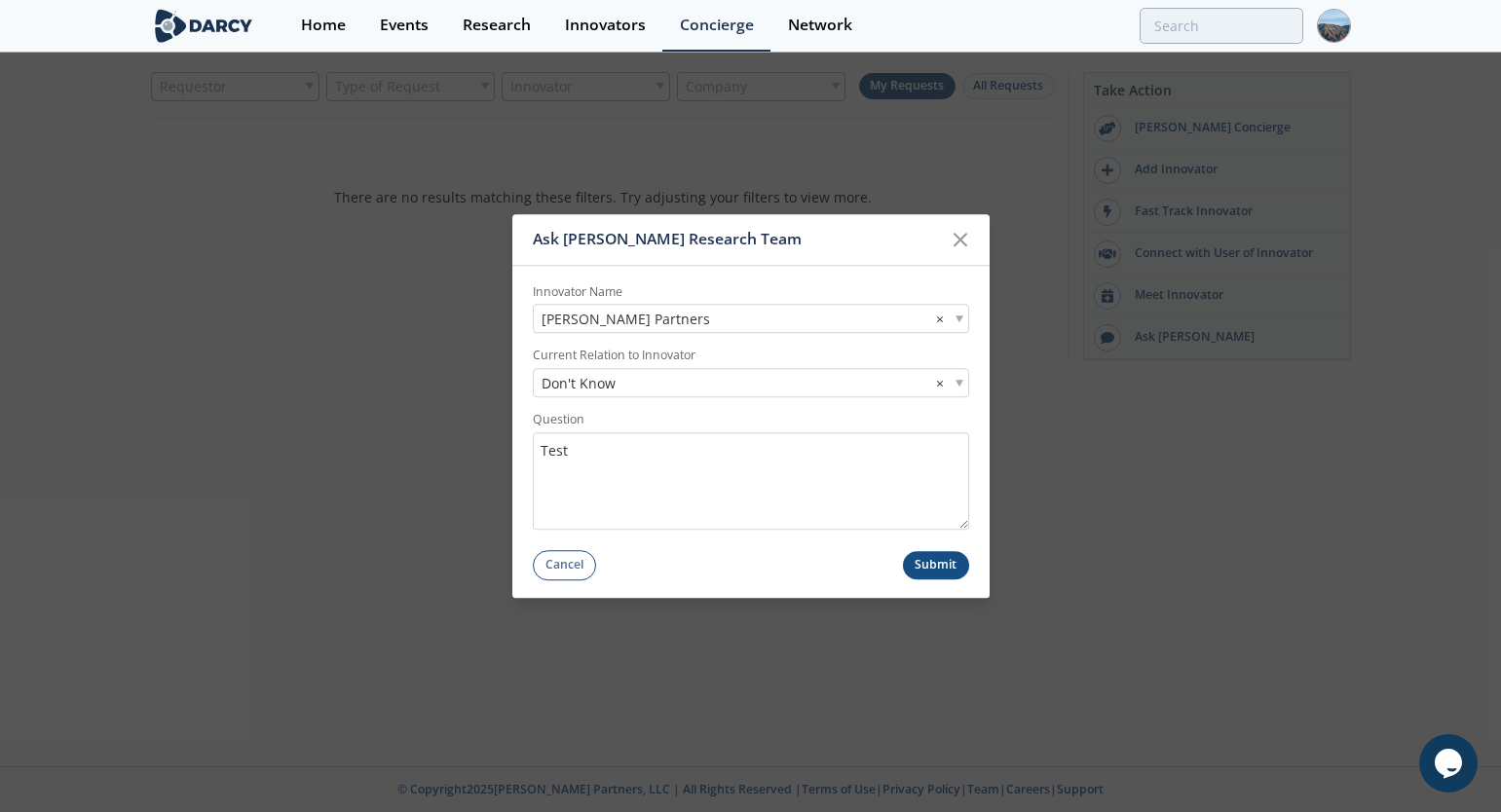 click on "Submit" at bounding box center (936, 565) 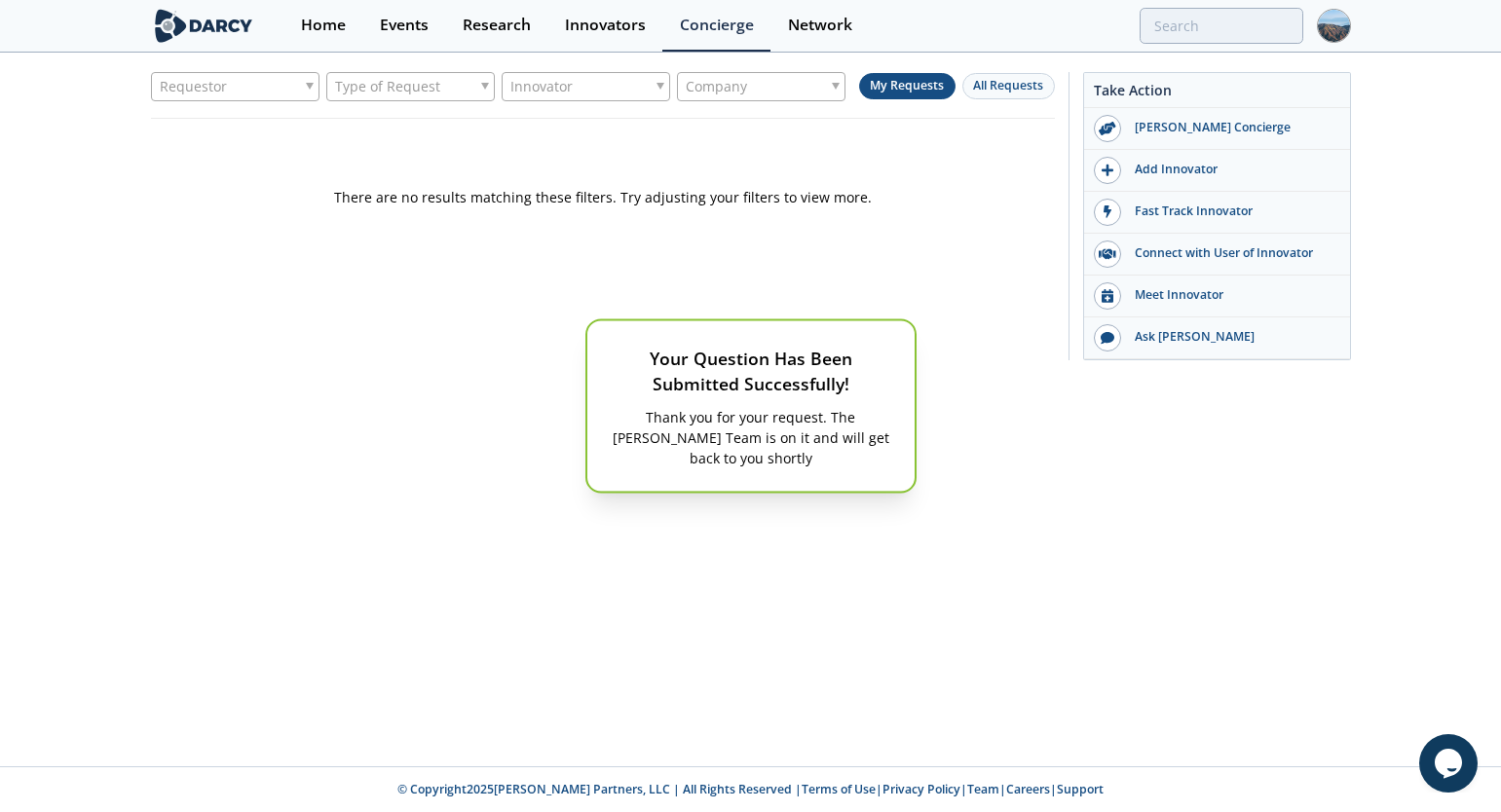 click on "Your Question Has Been Submitted Successfully!
Thank you for your request. The Darcy Team is on it and will get back to you shortly" at bounding box center (750, 406) 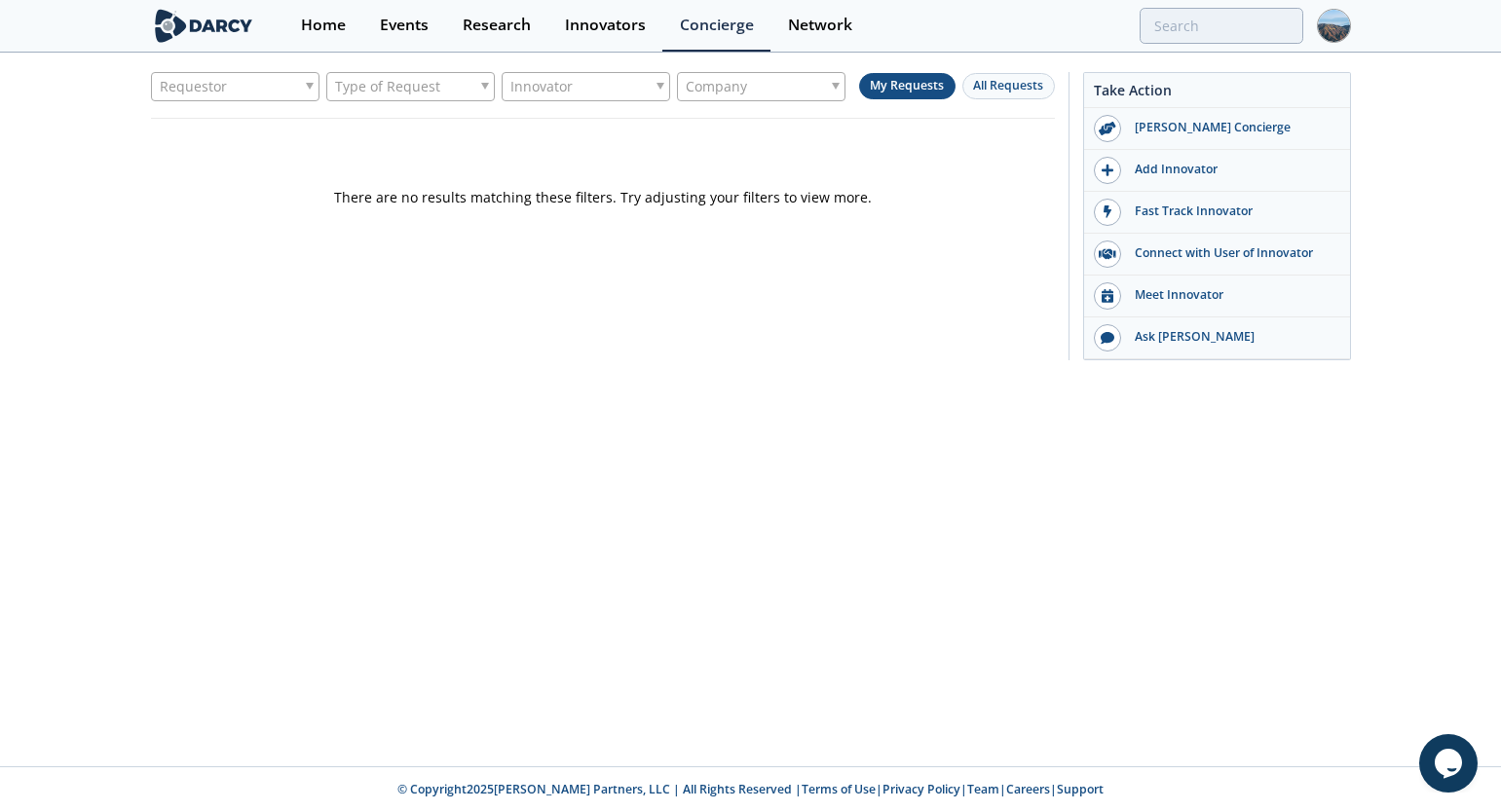 click on "My Requests" at bounding box center (907, 86) 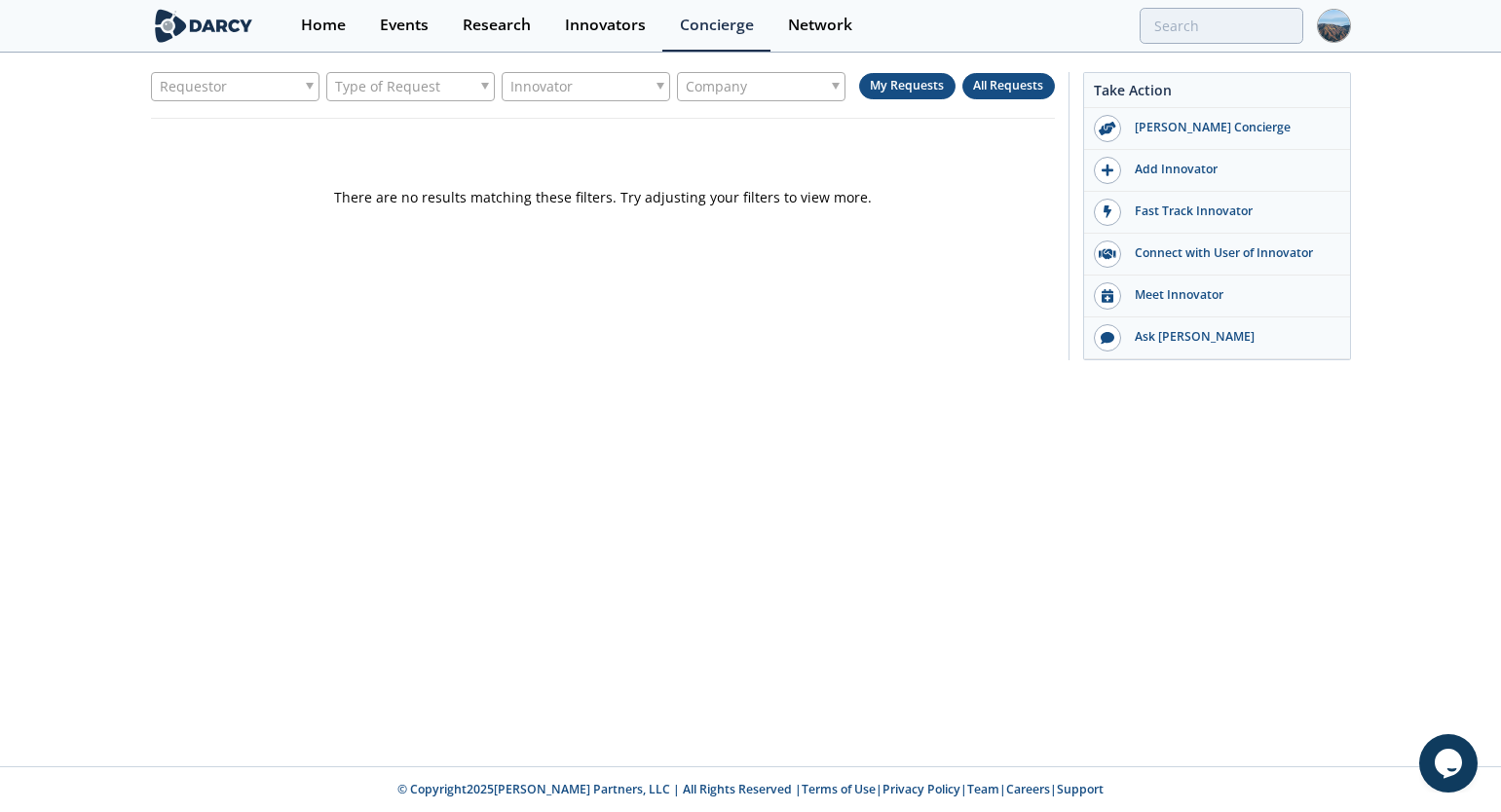 click on "All Requests" at bounding box center [1008, 86] 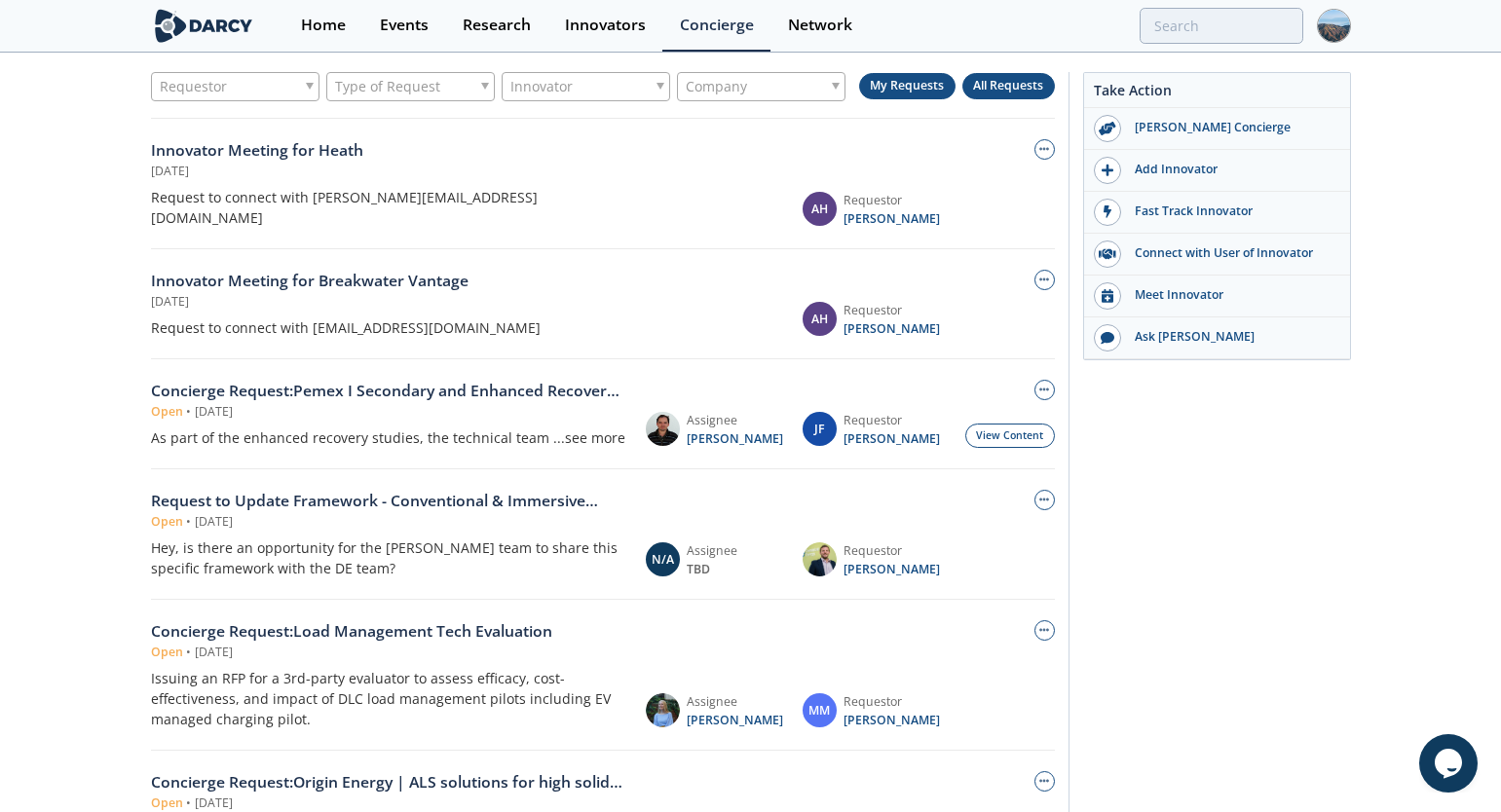 click on "My Requests" at bounding box center [907, 86] 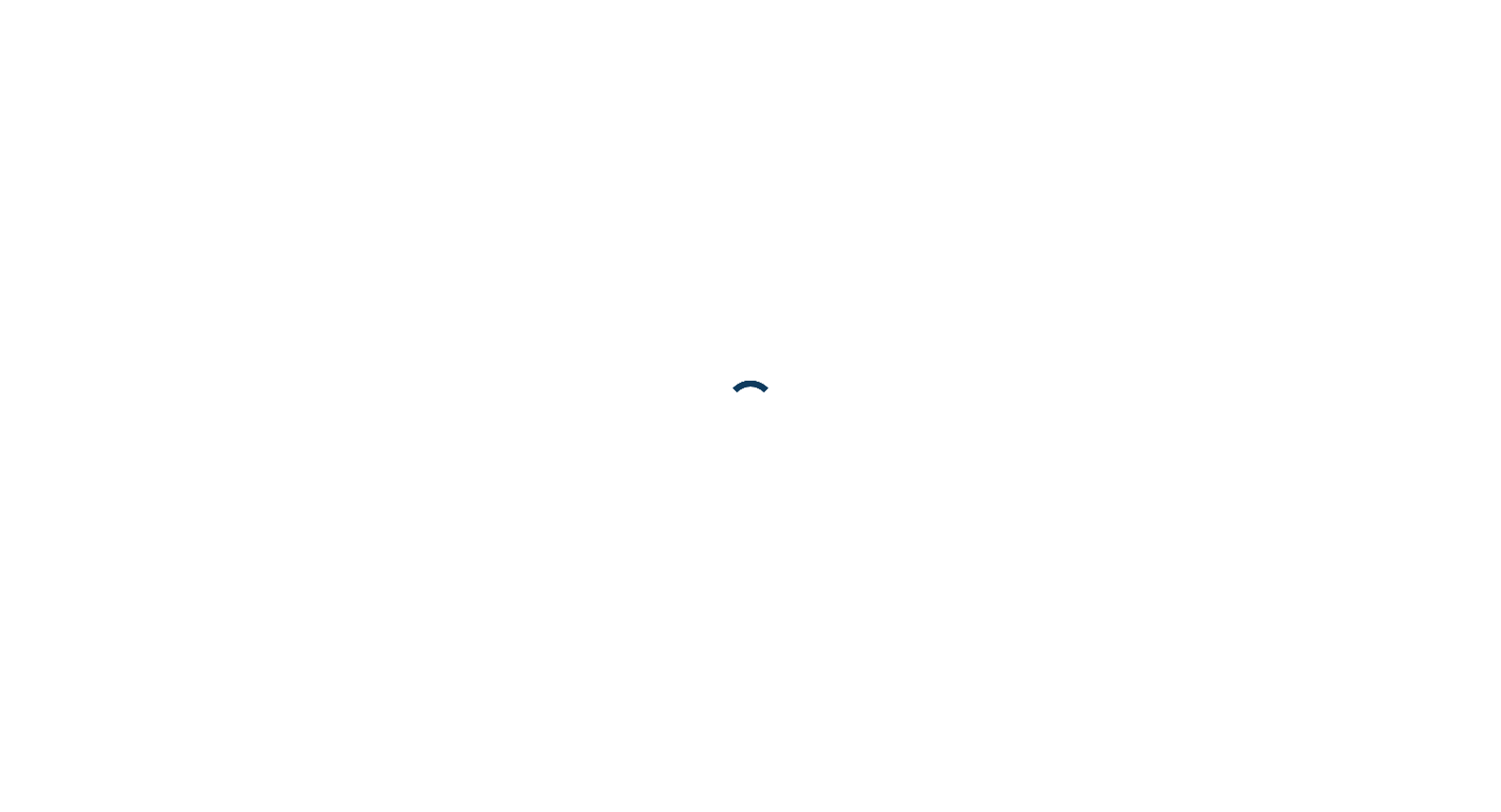 scroll, scrollTop: 0, scrollLeft: 0, axis: both 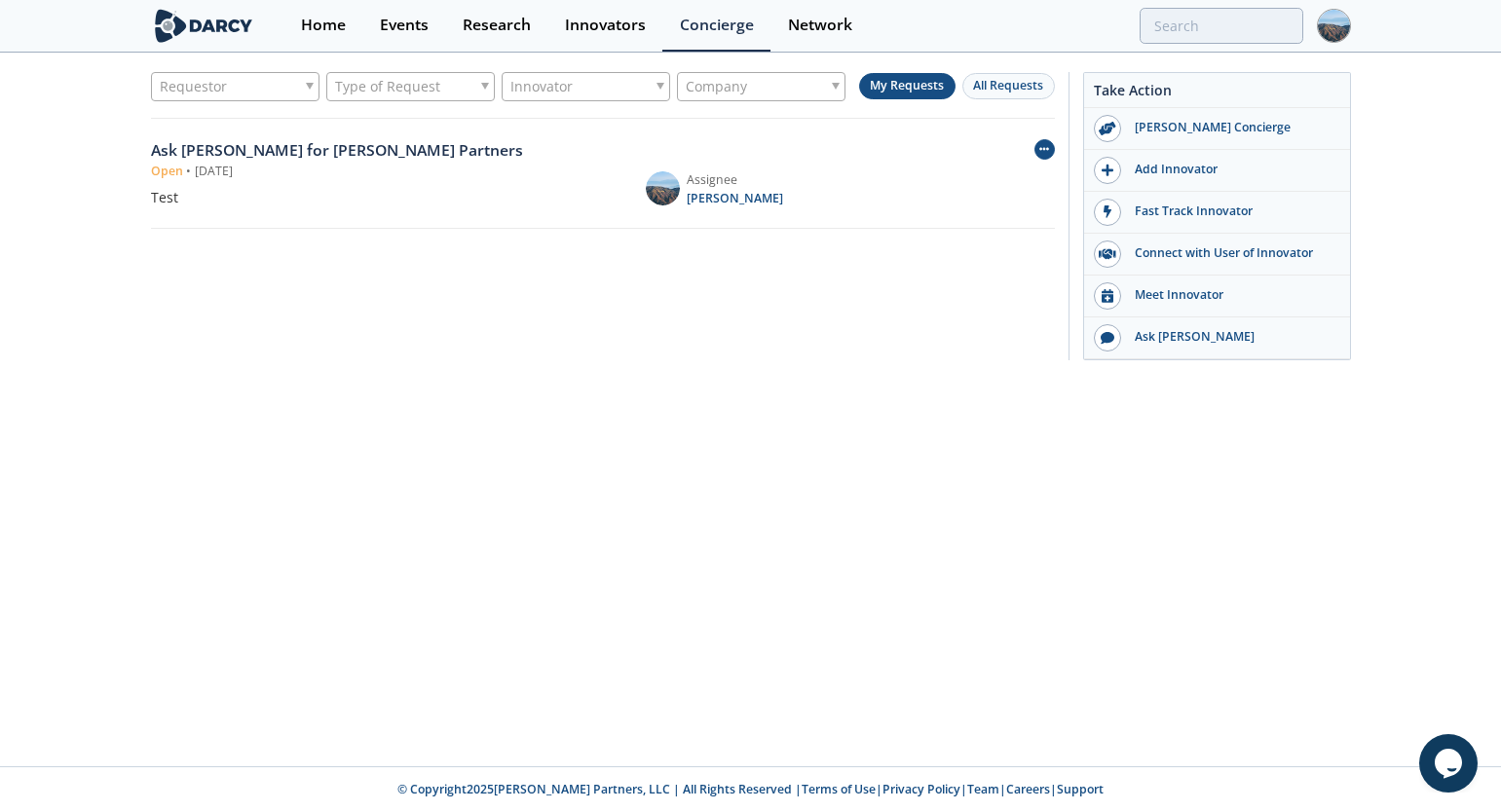 click 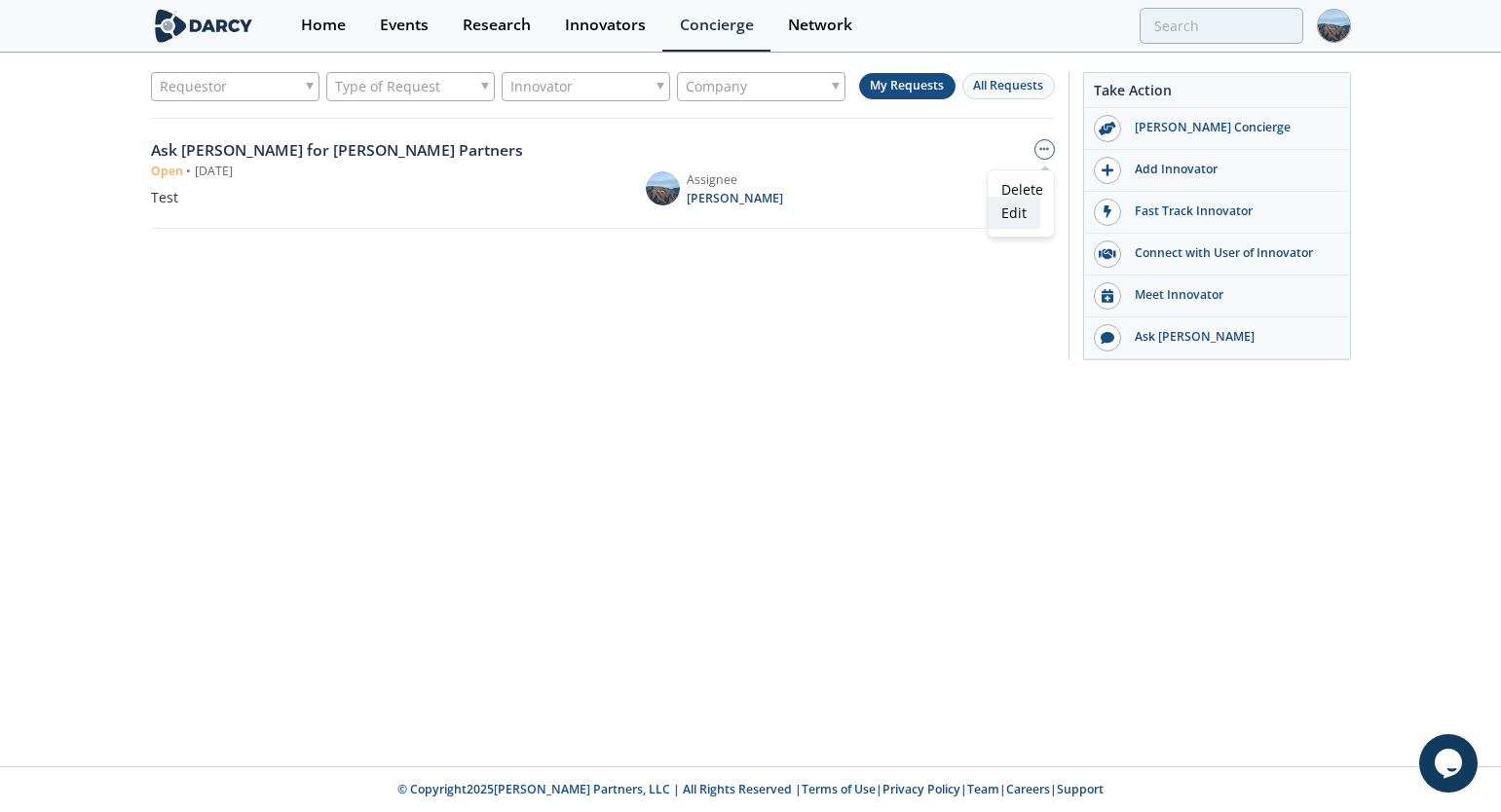 click on "Edit" at bounding box center (1014, 212) 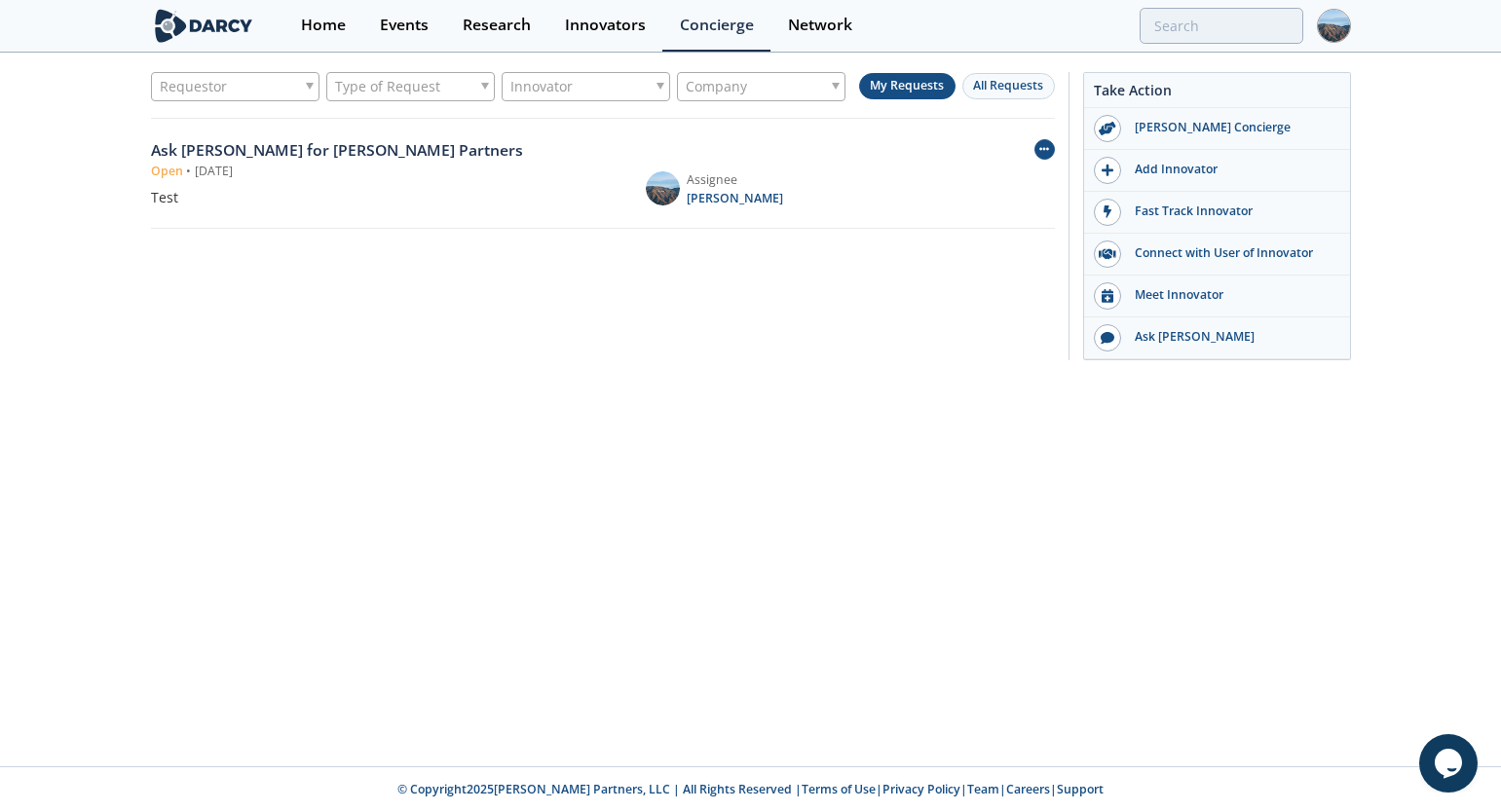 click at bounding box center [1044, 149] 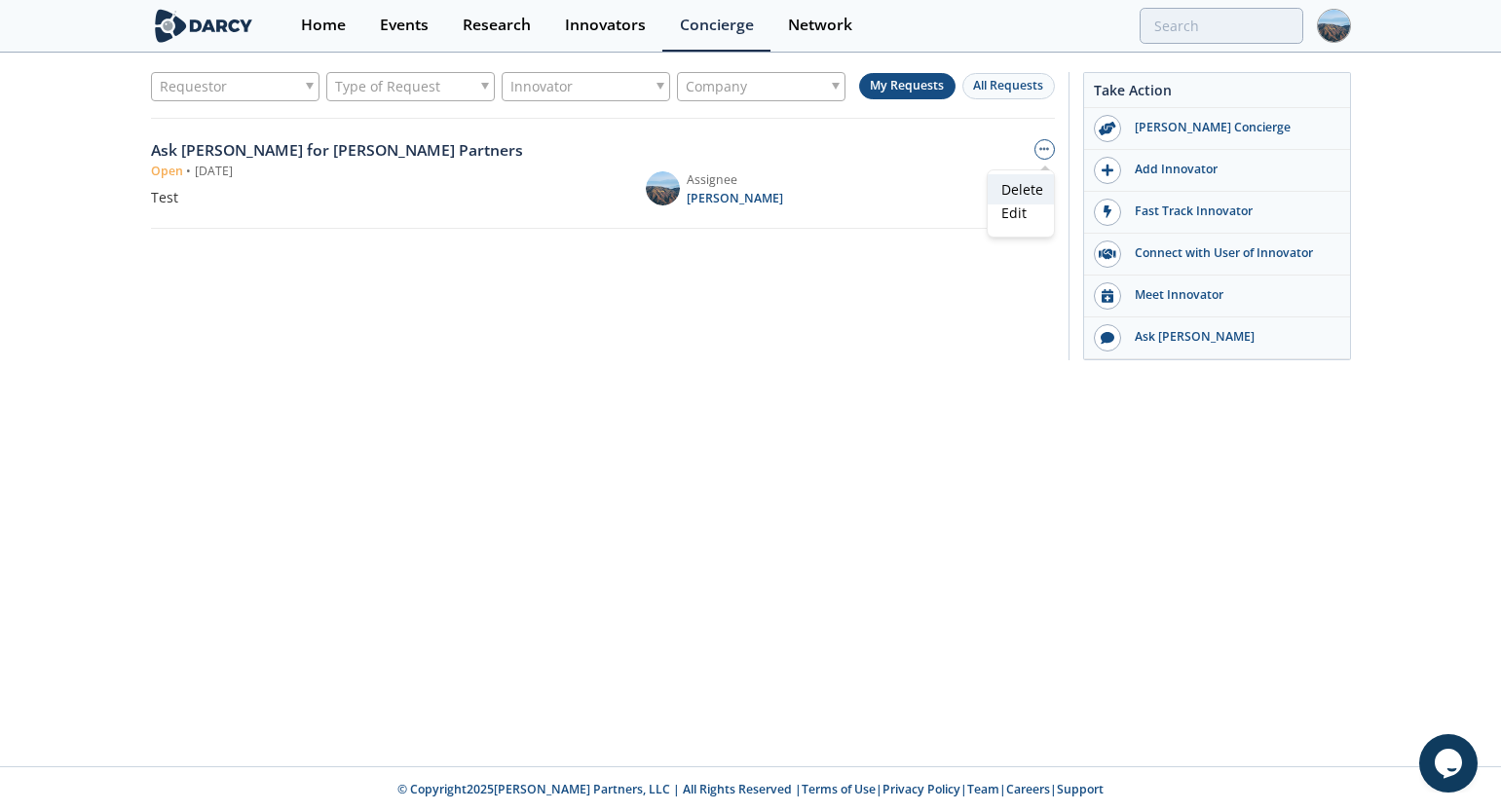 click on "Delete" at bounding box center [1021, 190] 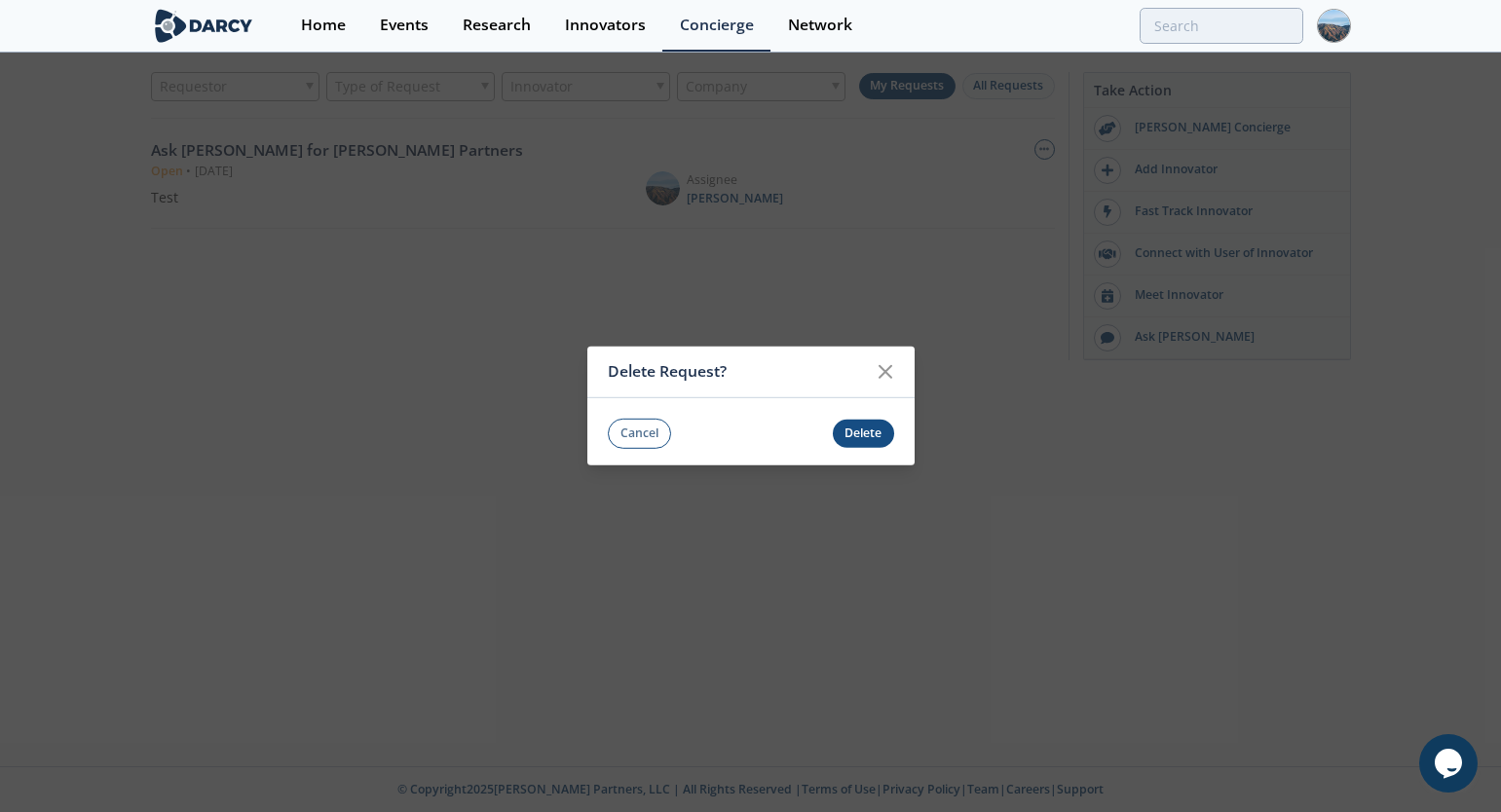 click on "Delete" at bounding box center (863, 433) 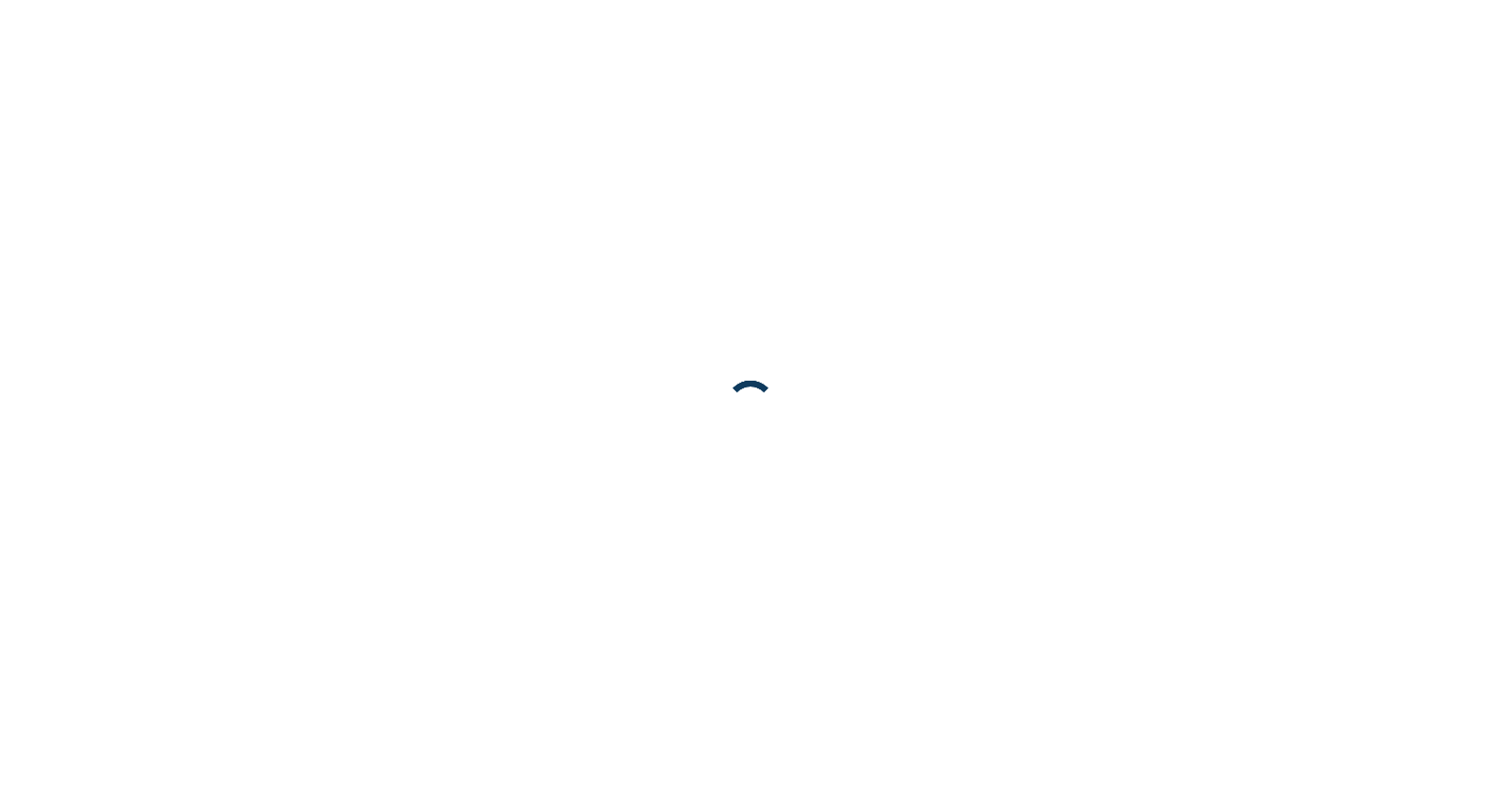 scroll, scrollTop: 0, scrollLeft: 0, axis: both 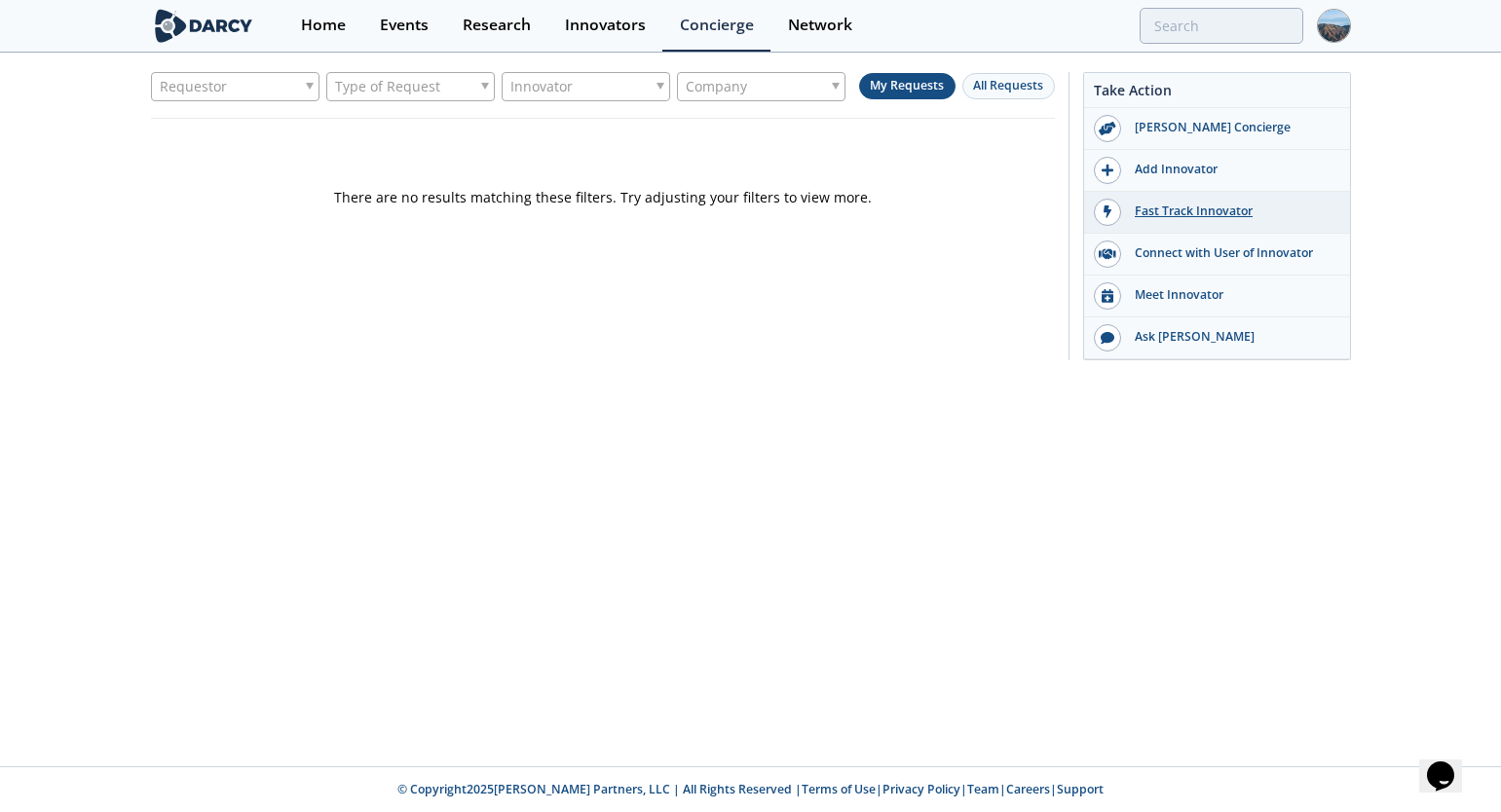 click on "Fast Track Innovator" at bounding box center [1230, 211] 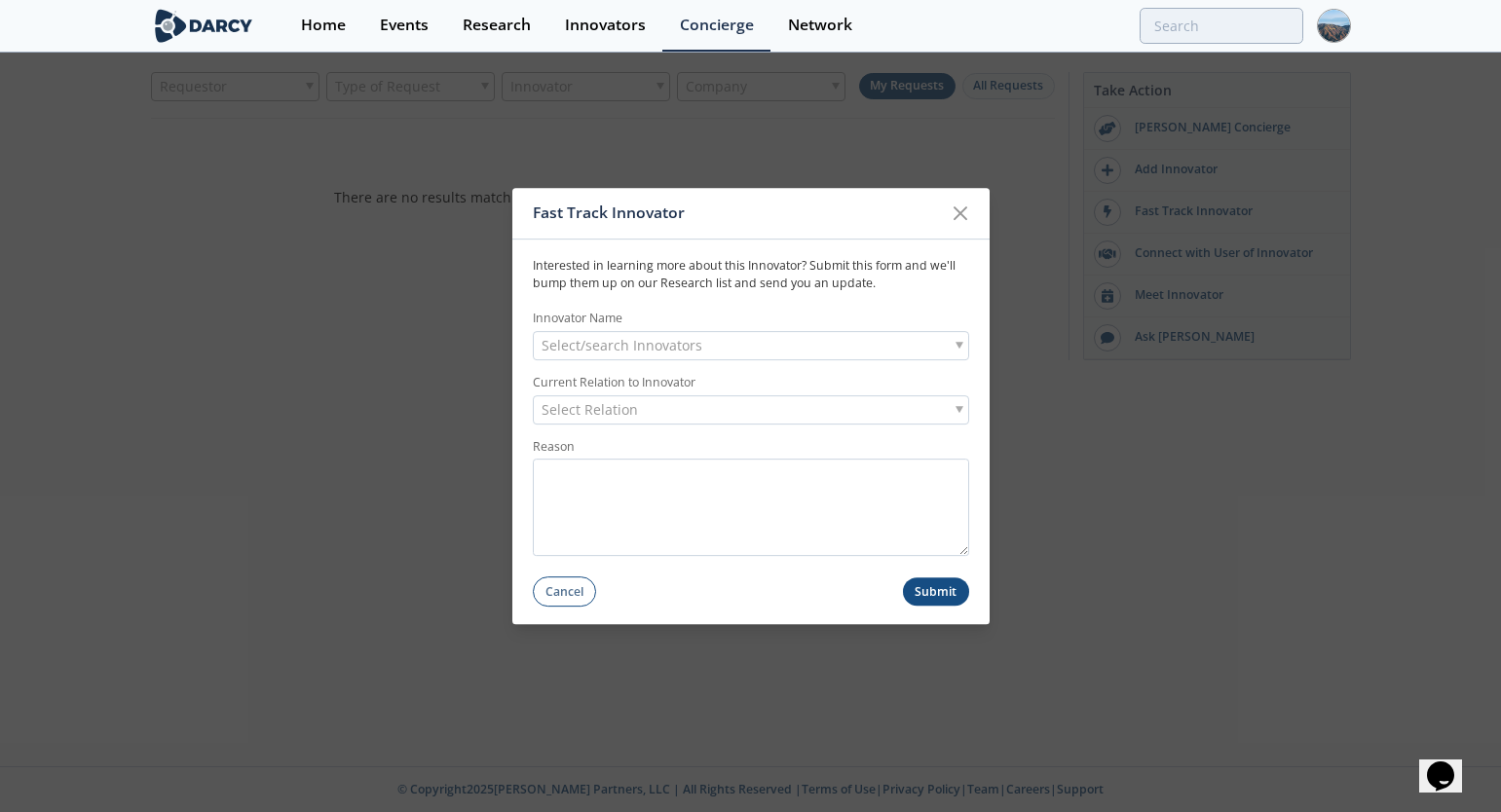 click on "Select/search Innovators" at bounding box center [751, 346] 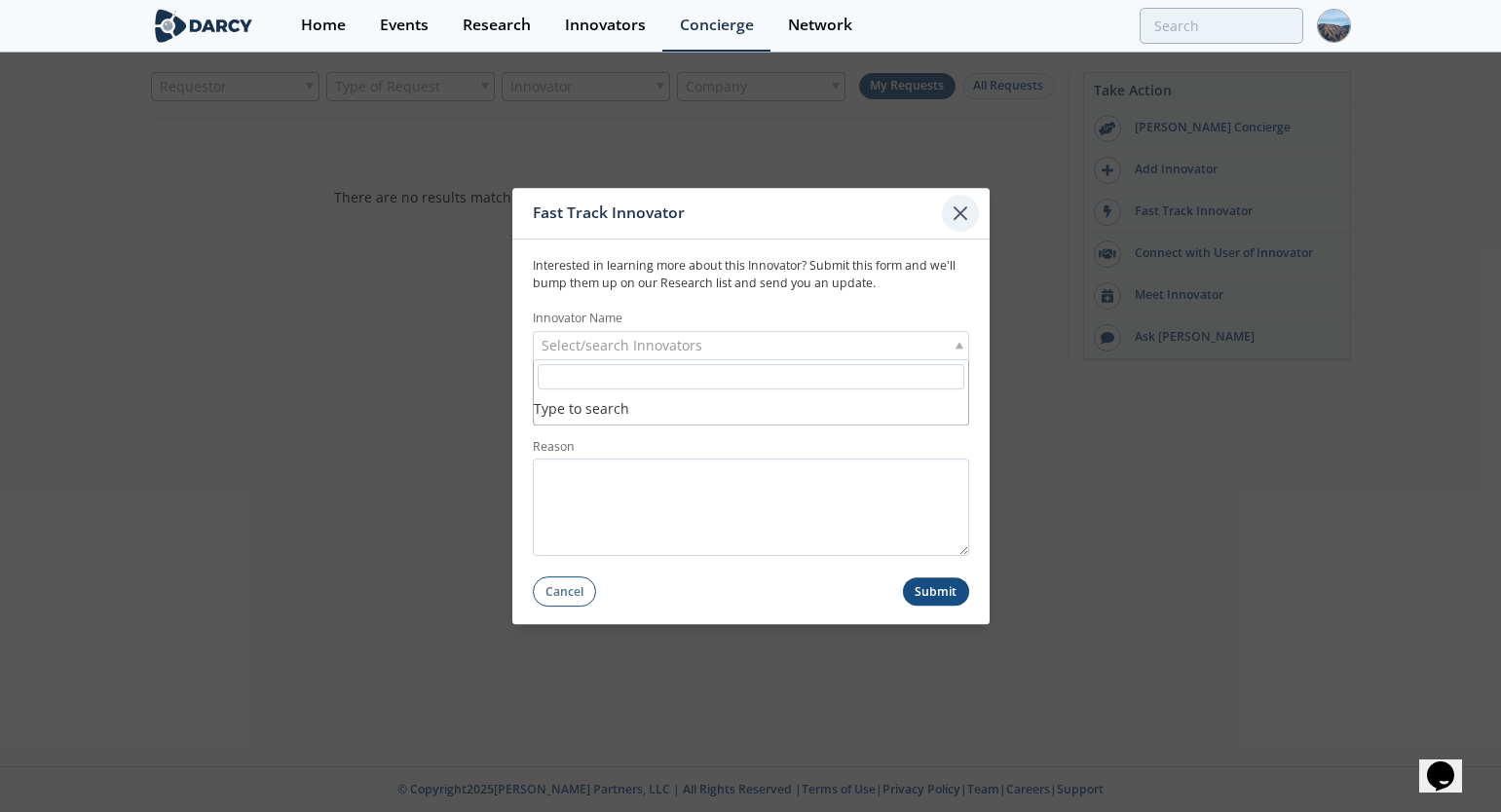 click 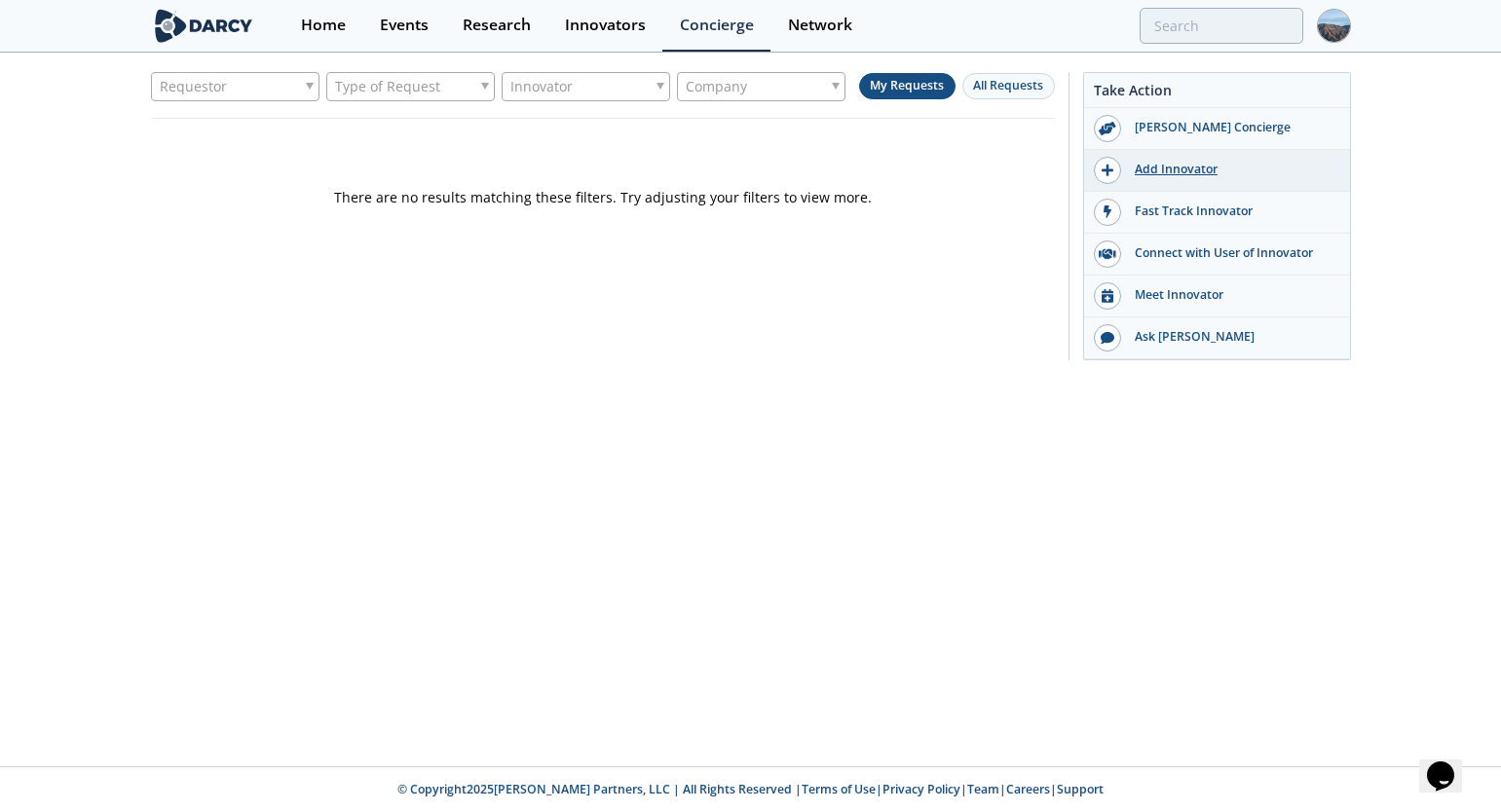 click on "Add Innovator" at bounding box center (1230, 169) 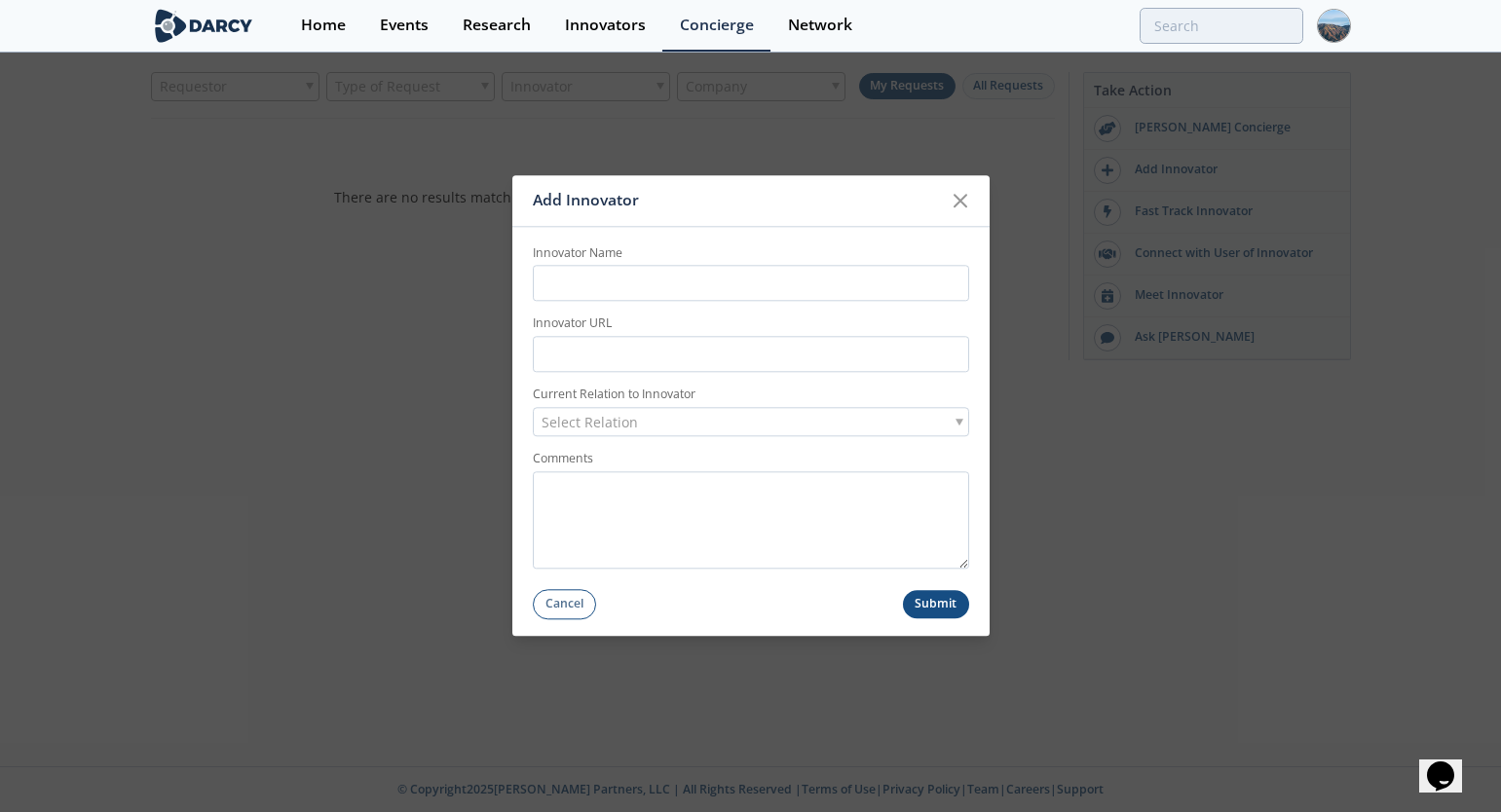 click on "Add Innovator
Innovator Name
Innovator URL
Current Relation to Innovator
Select Relation
Comments
Cancel
Submit" at bounding box center [750, 406] 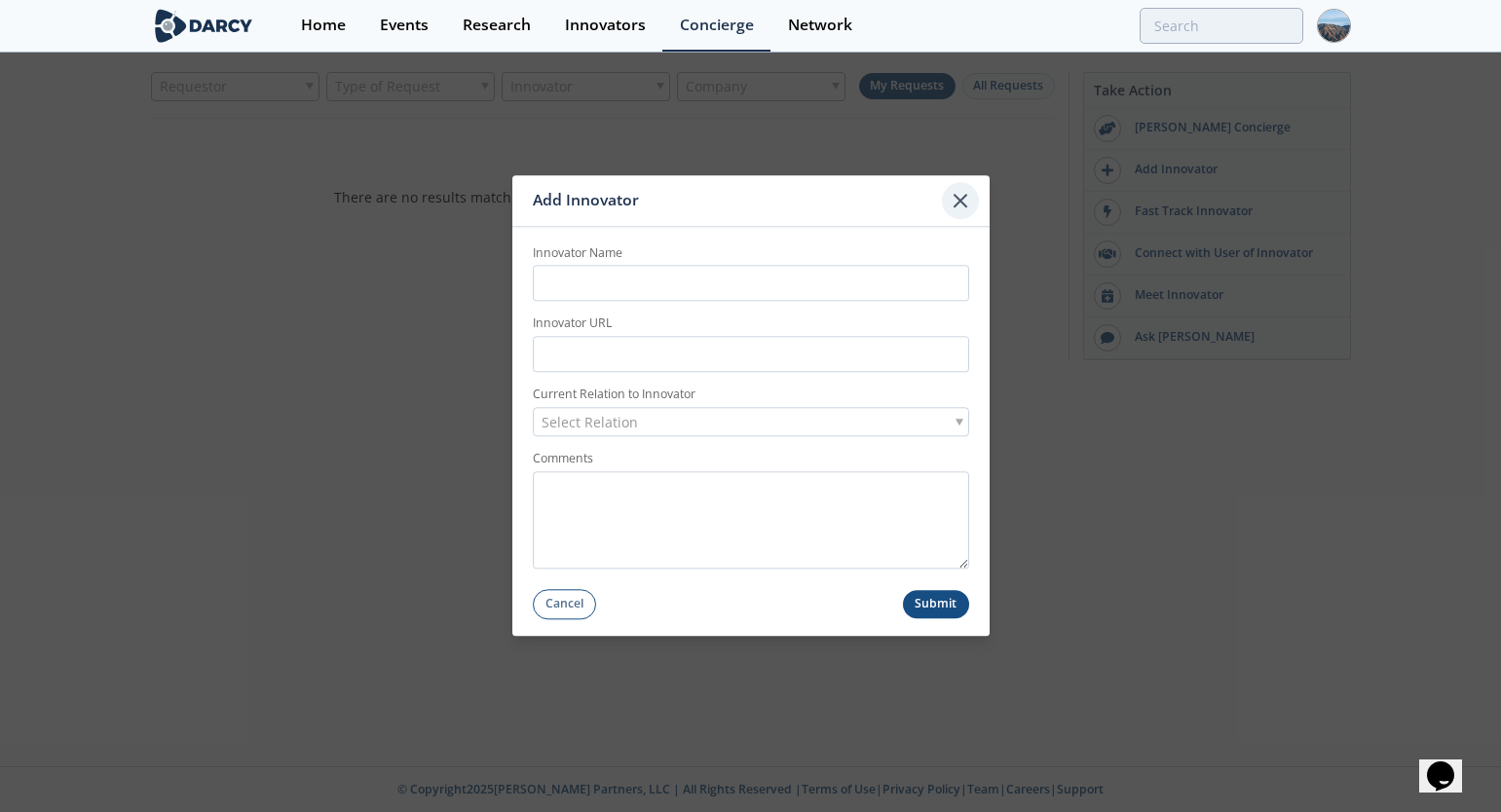 click 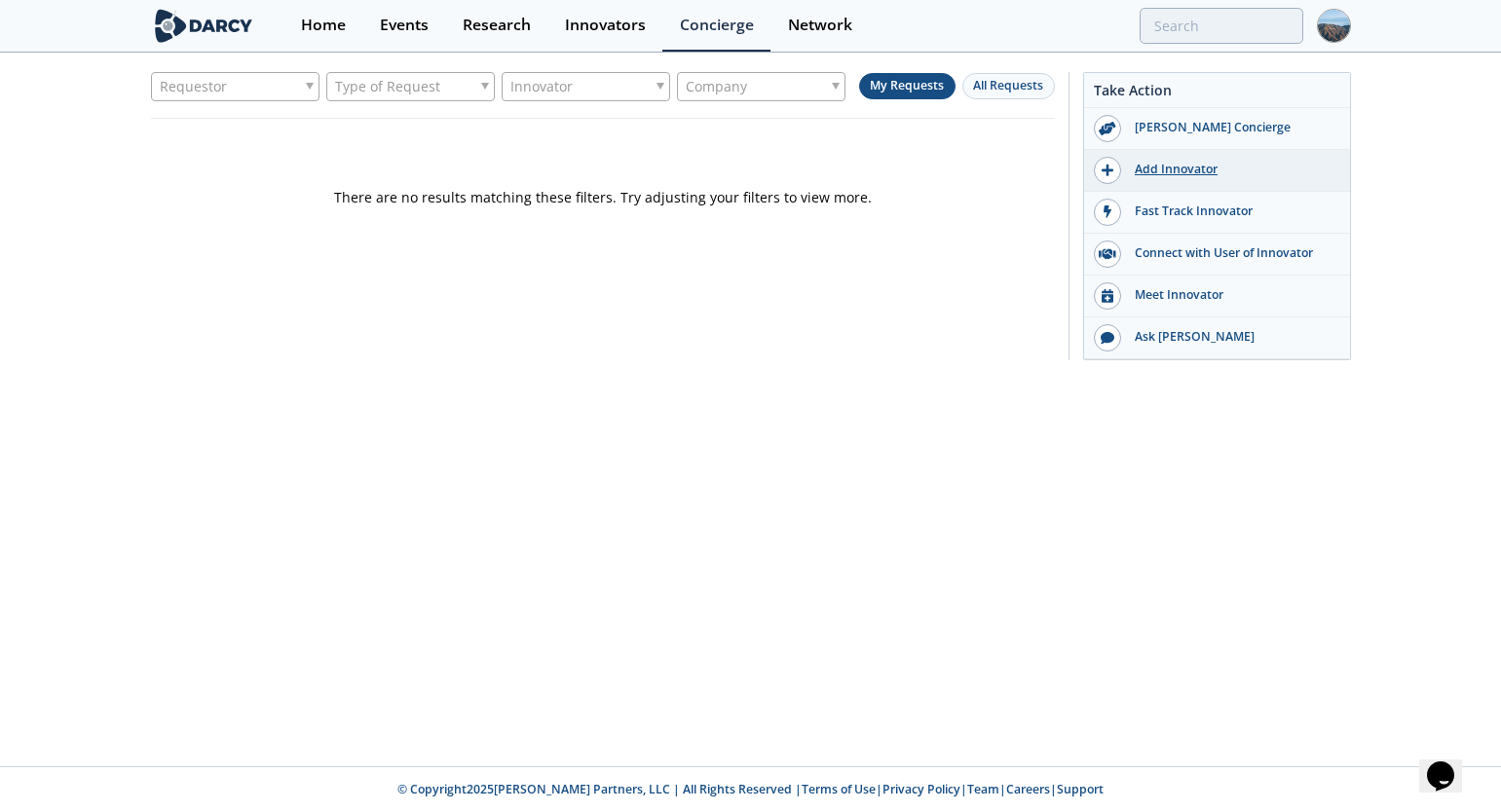 click at bounding box center [1107, 170] 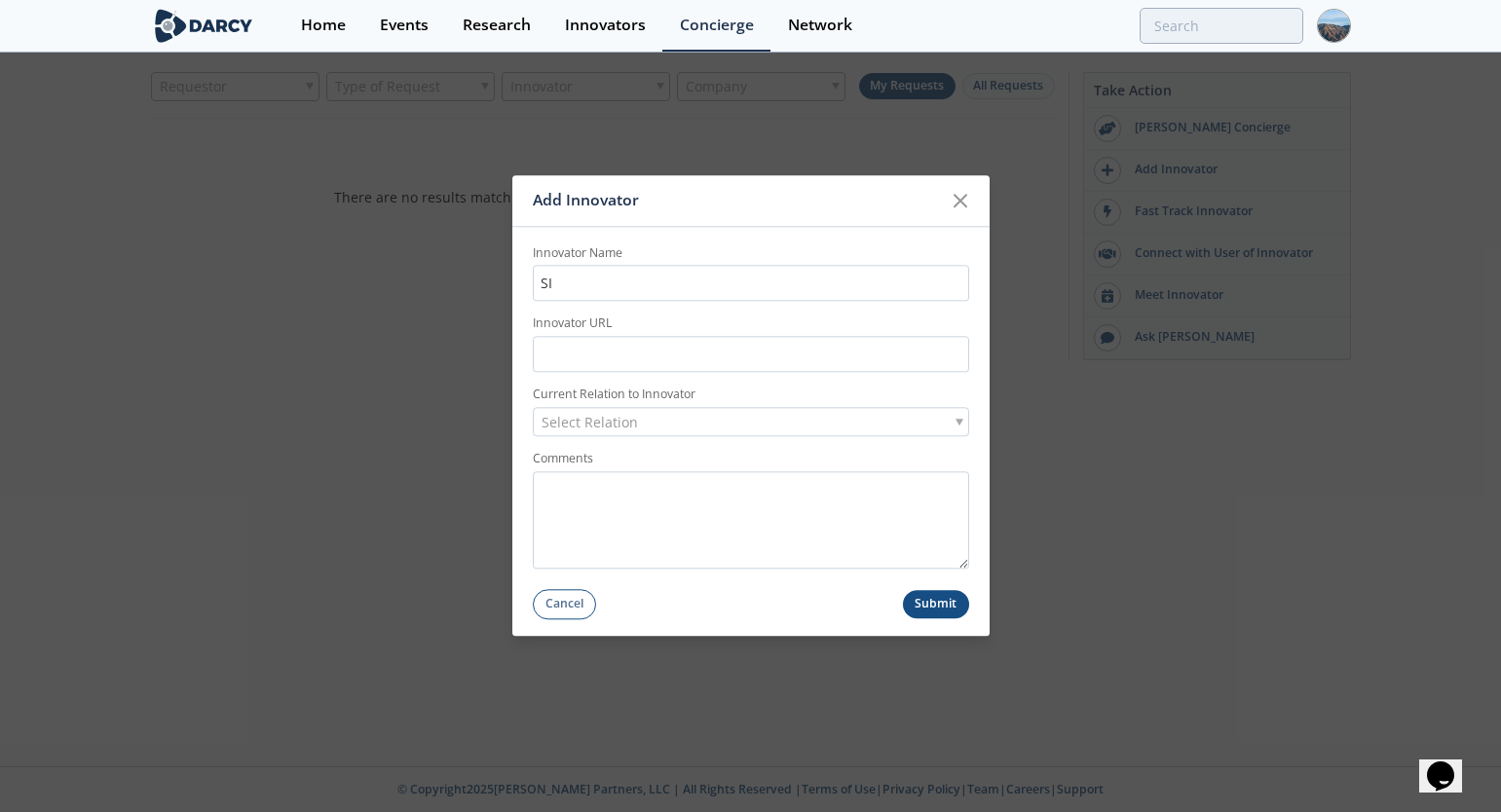 type on "S" 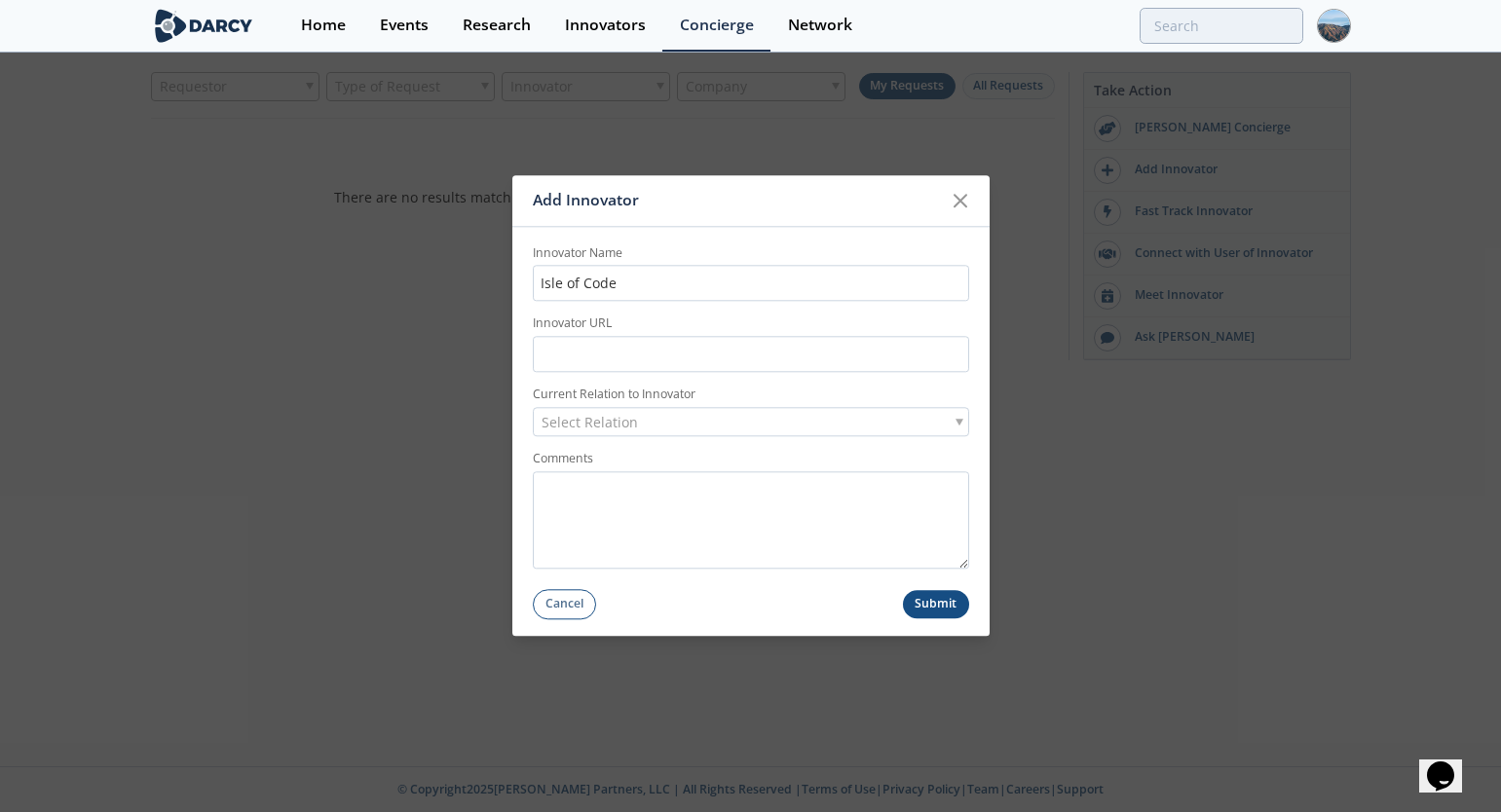 type on "Isle of Code" 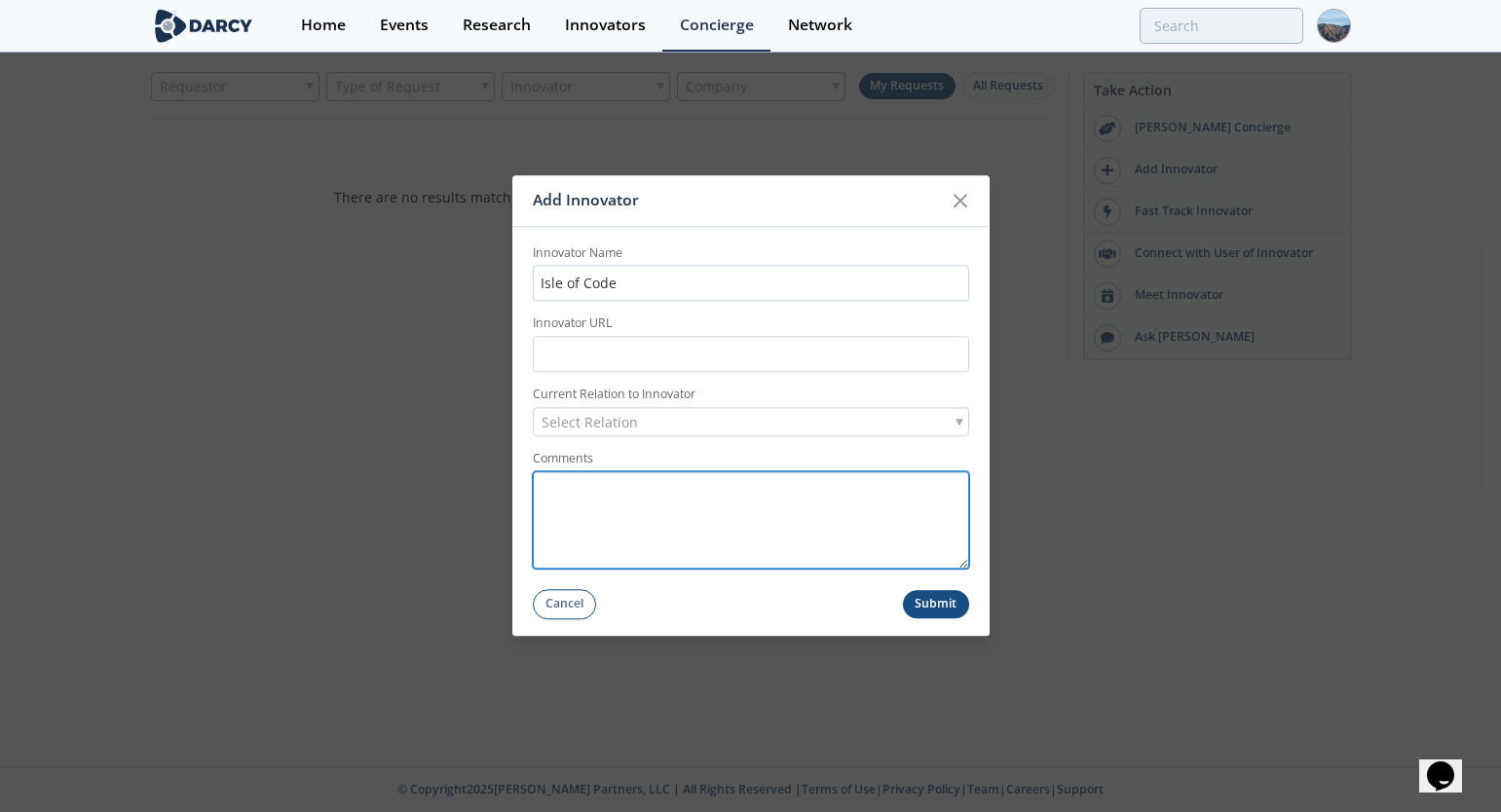click on "Reason" at bounding box center (751, 520) 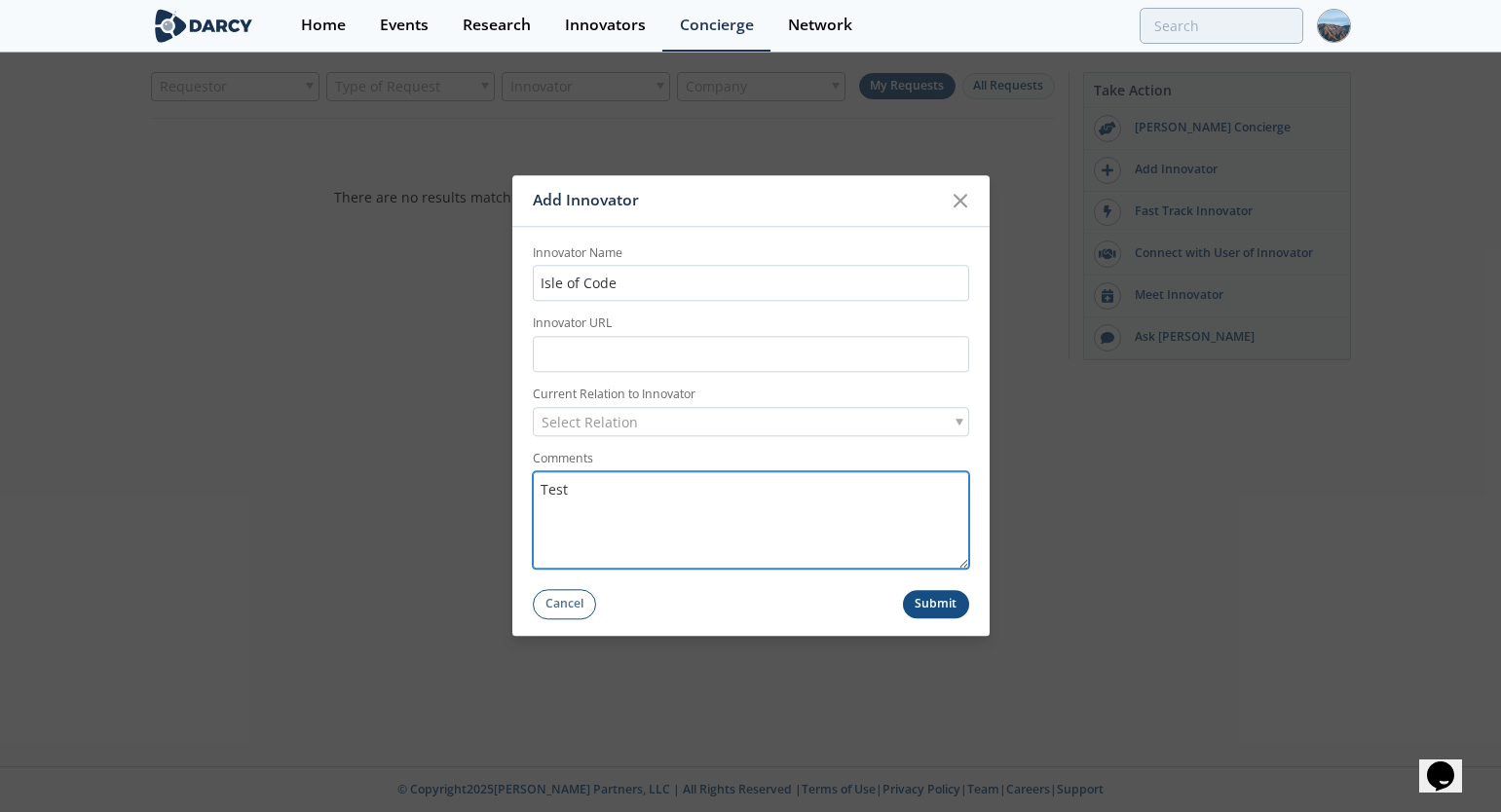type on "Test" 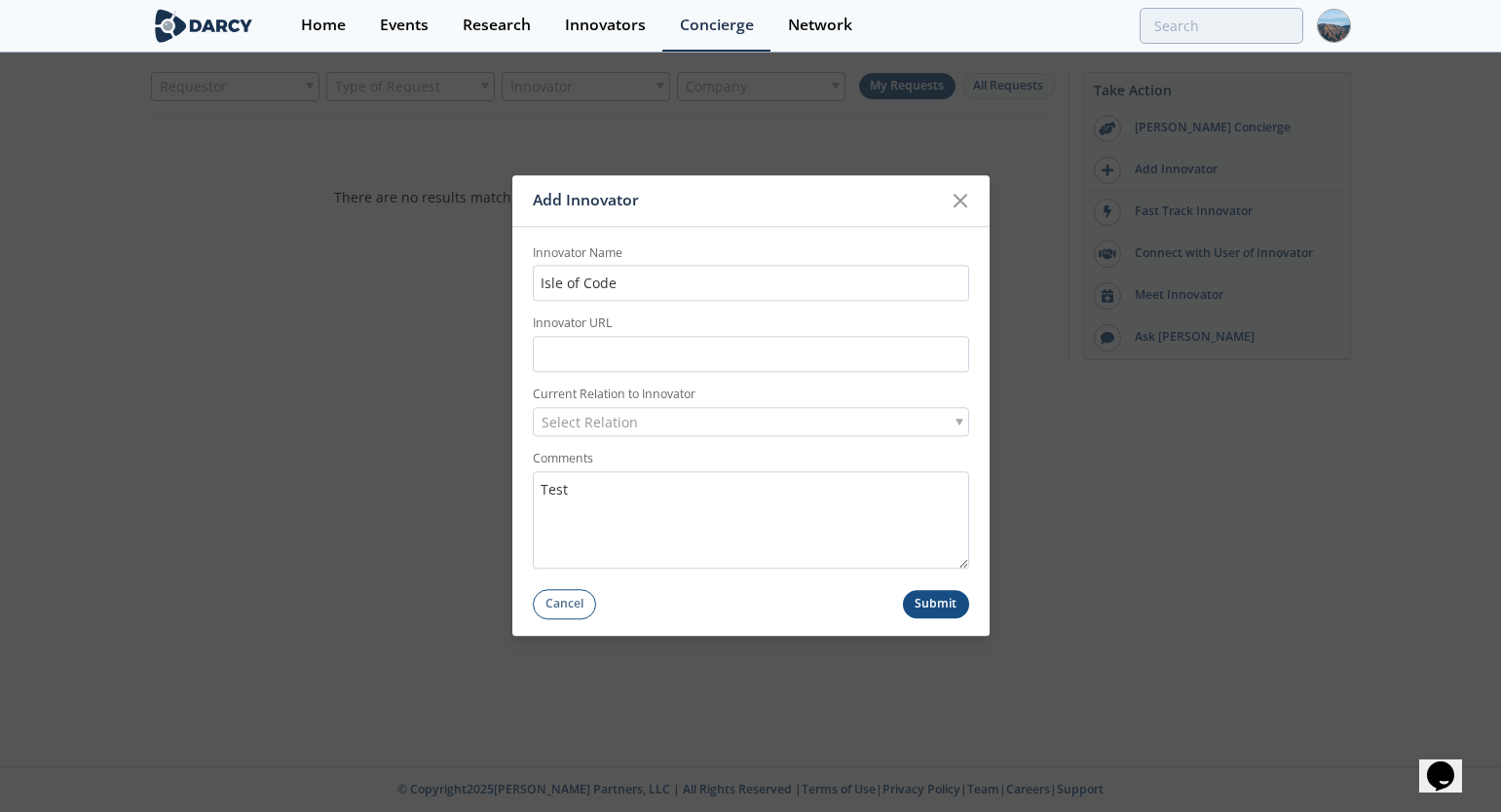 click on "Submit" at bounding box center [936, 604] 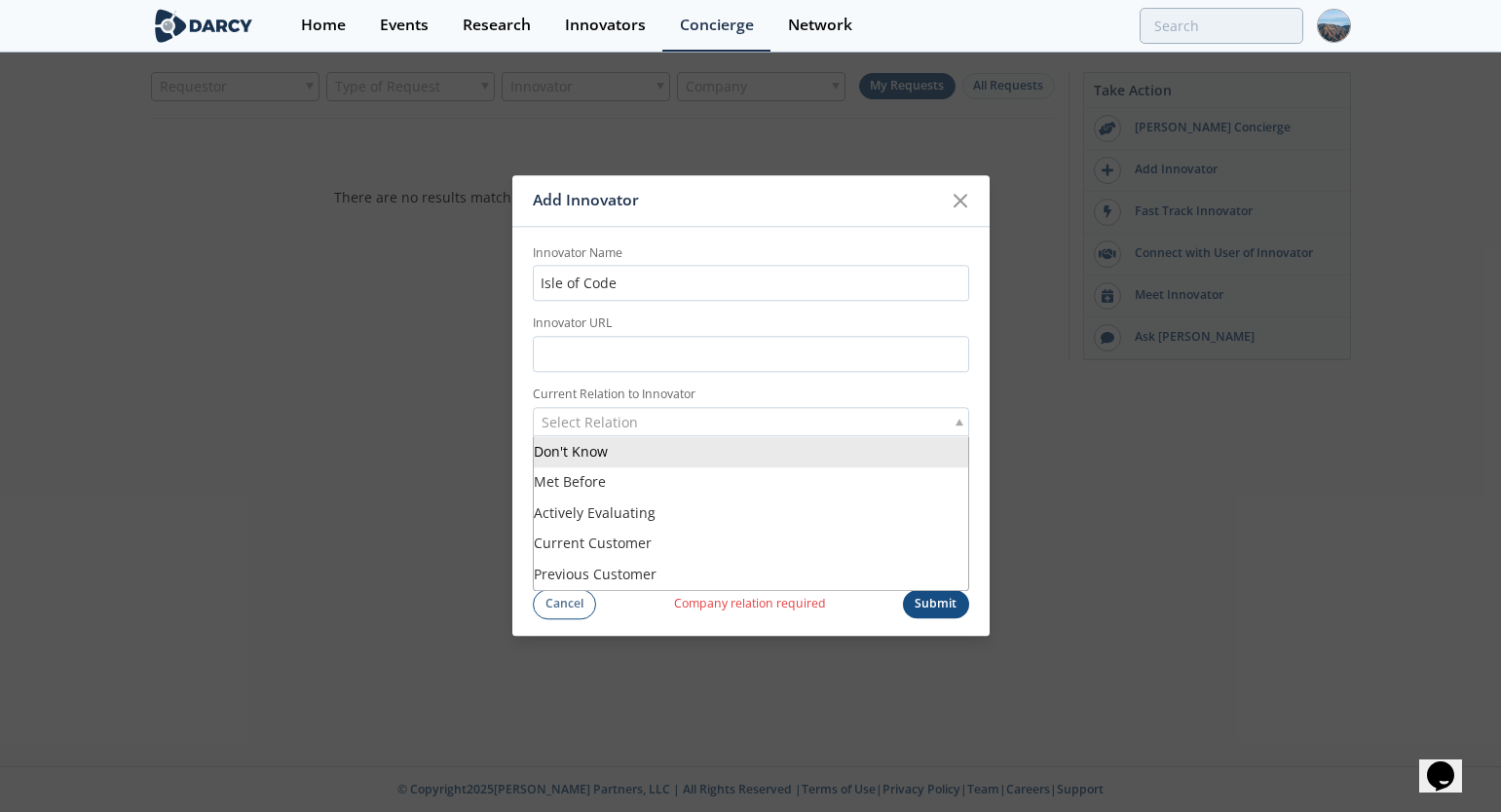 click on "Select Relation" at bounding box center [751, 422] 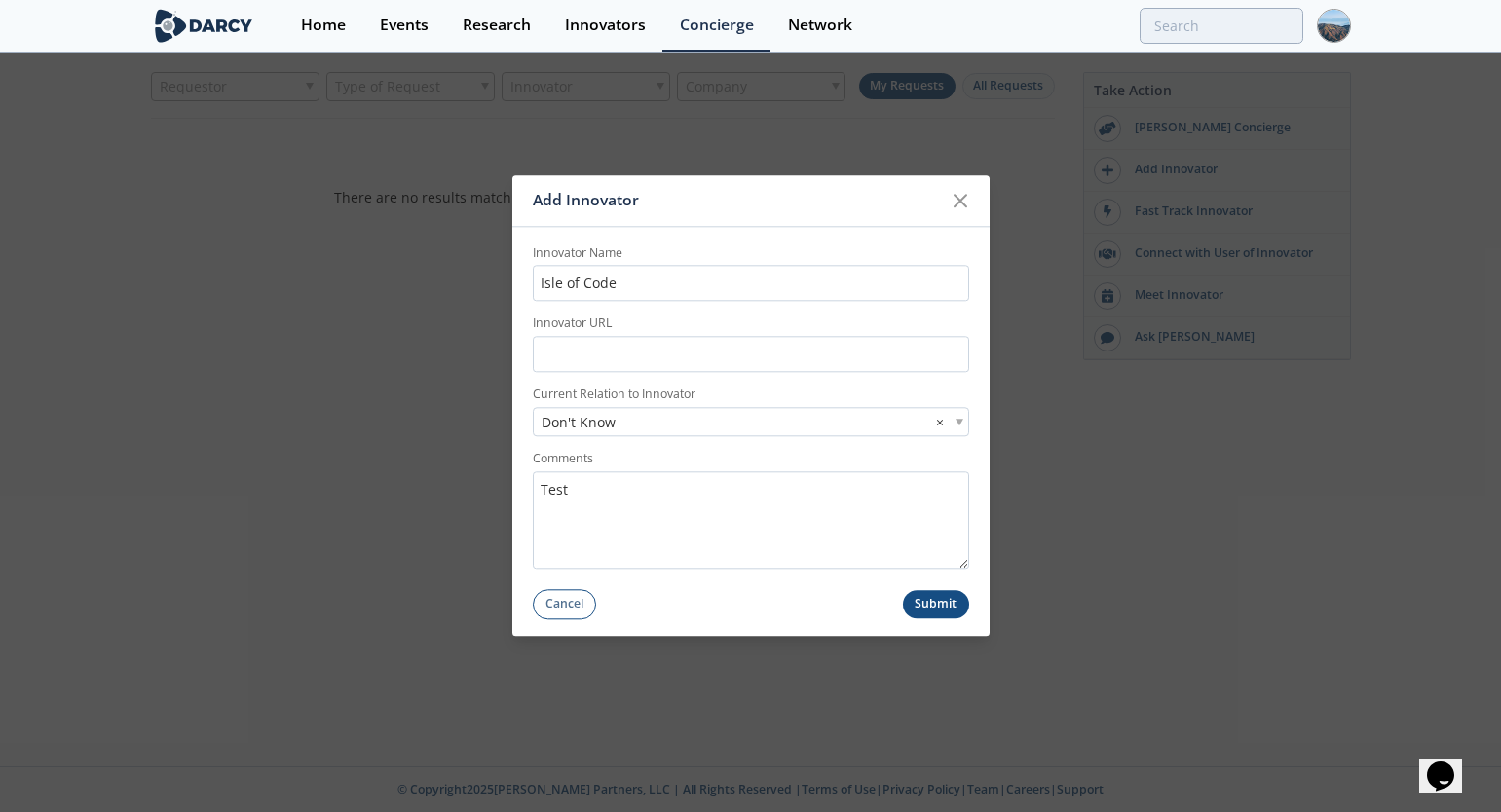 click on "Submit" at bounding box center [936, 604] 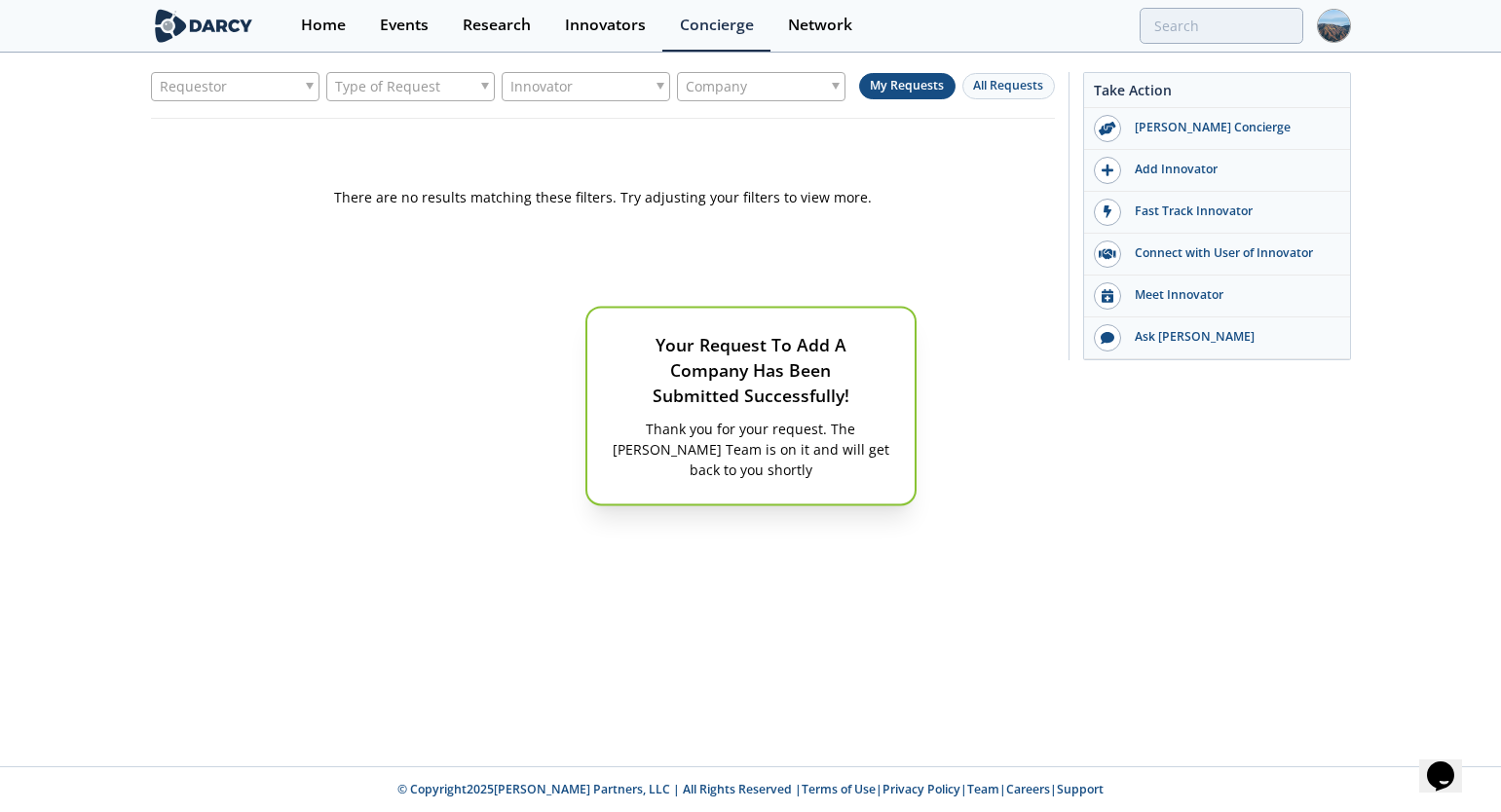 click on "Your Request To Add A Company Has Been Submitted Successfully!
Thank you for your request. The [PERSON_NAME] Team is on it and will get back to you shortly" at bounding box center (750, 406) 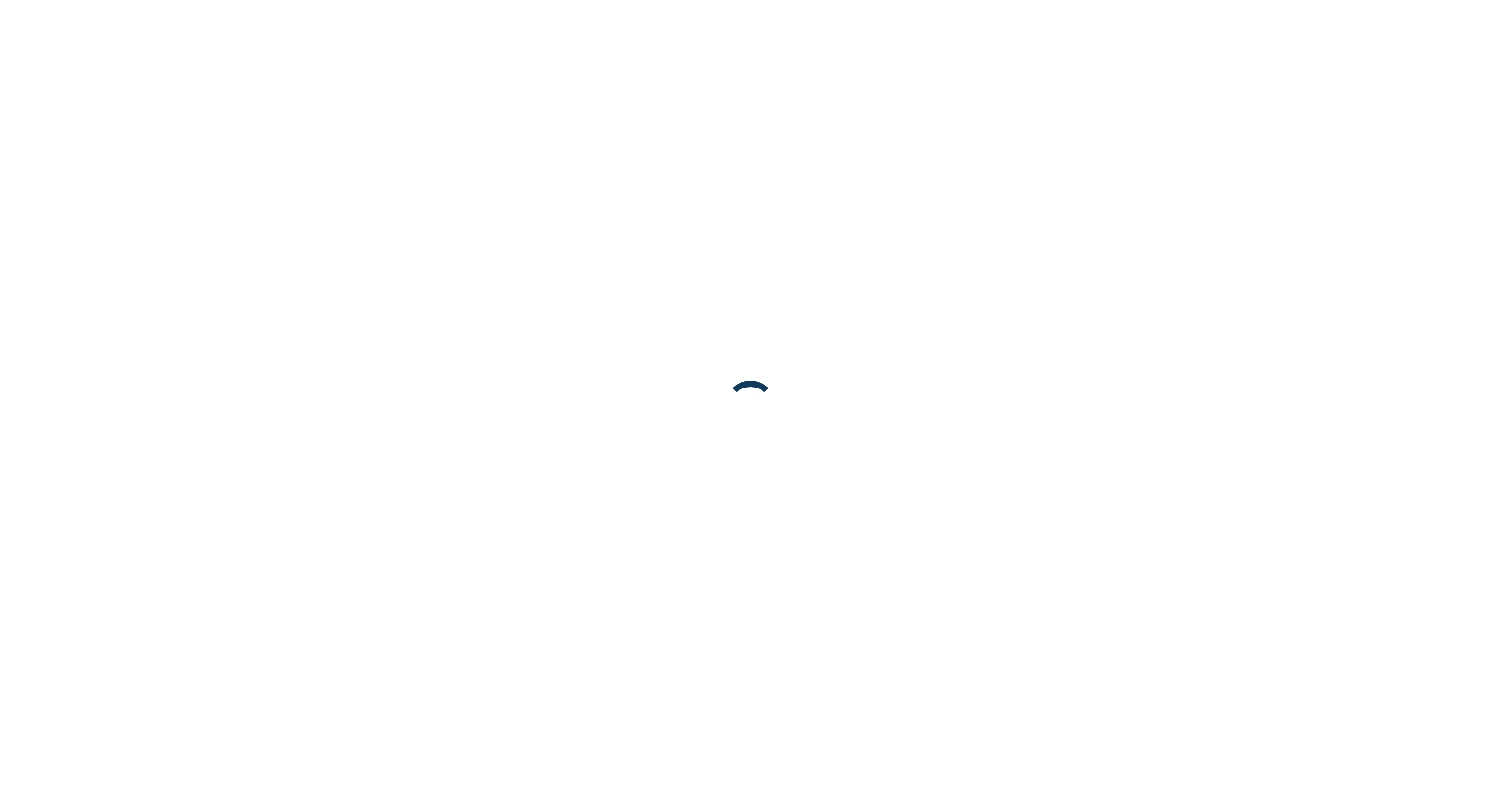 scroll, scrollTop: 0, scrollLeft: 0, axis: both 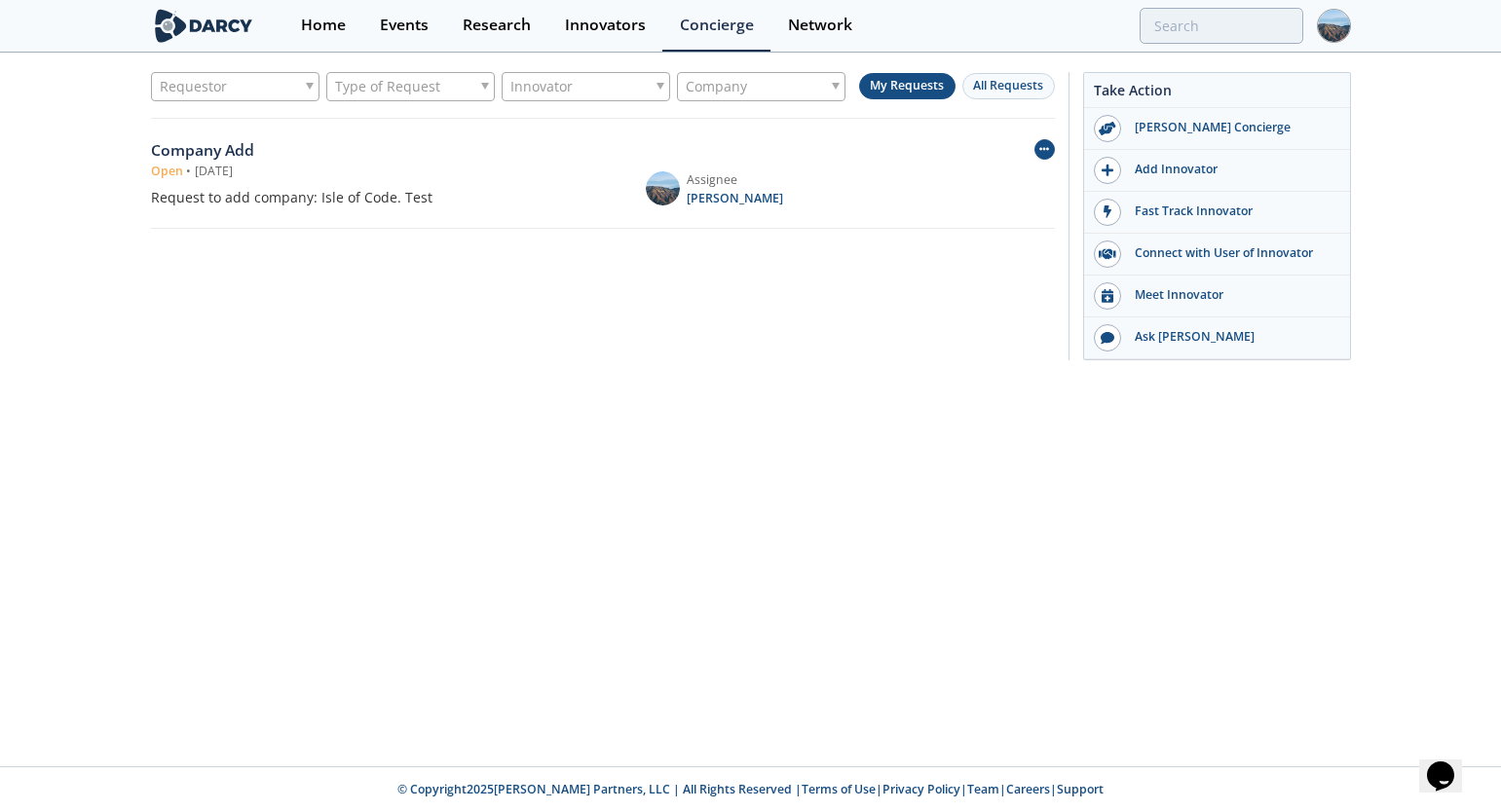 click 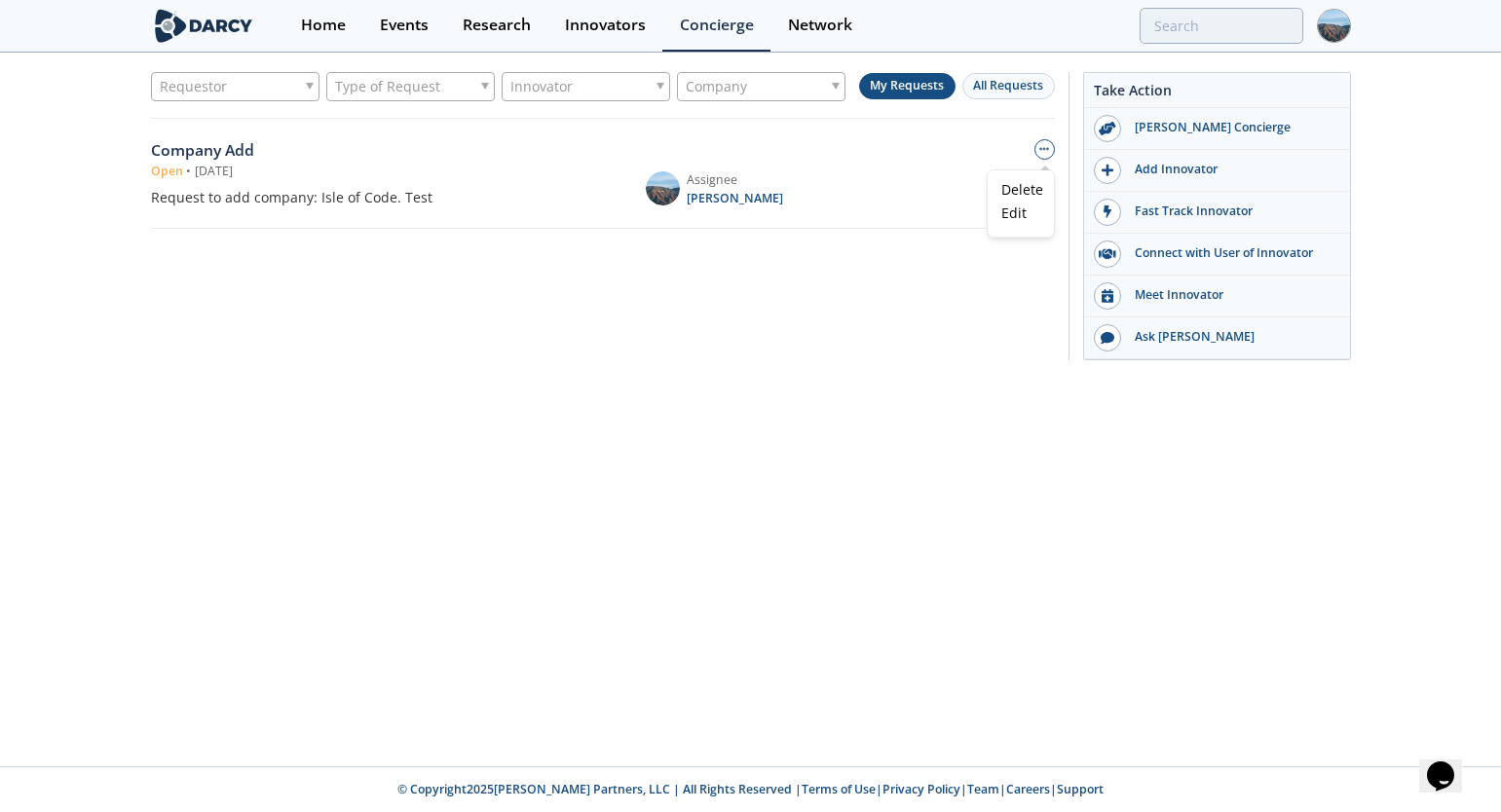 click on "Requestor
Type of Request
Innovator
Company
My Requests
All Requests
Company Add
Open
•
Jul 28, 2025
Request to add company: Isle of Code. Test
Jordan Yee" at bounding box center [603, 212] 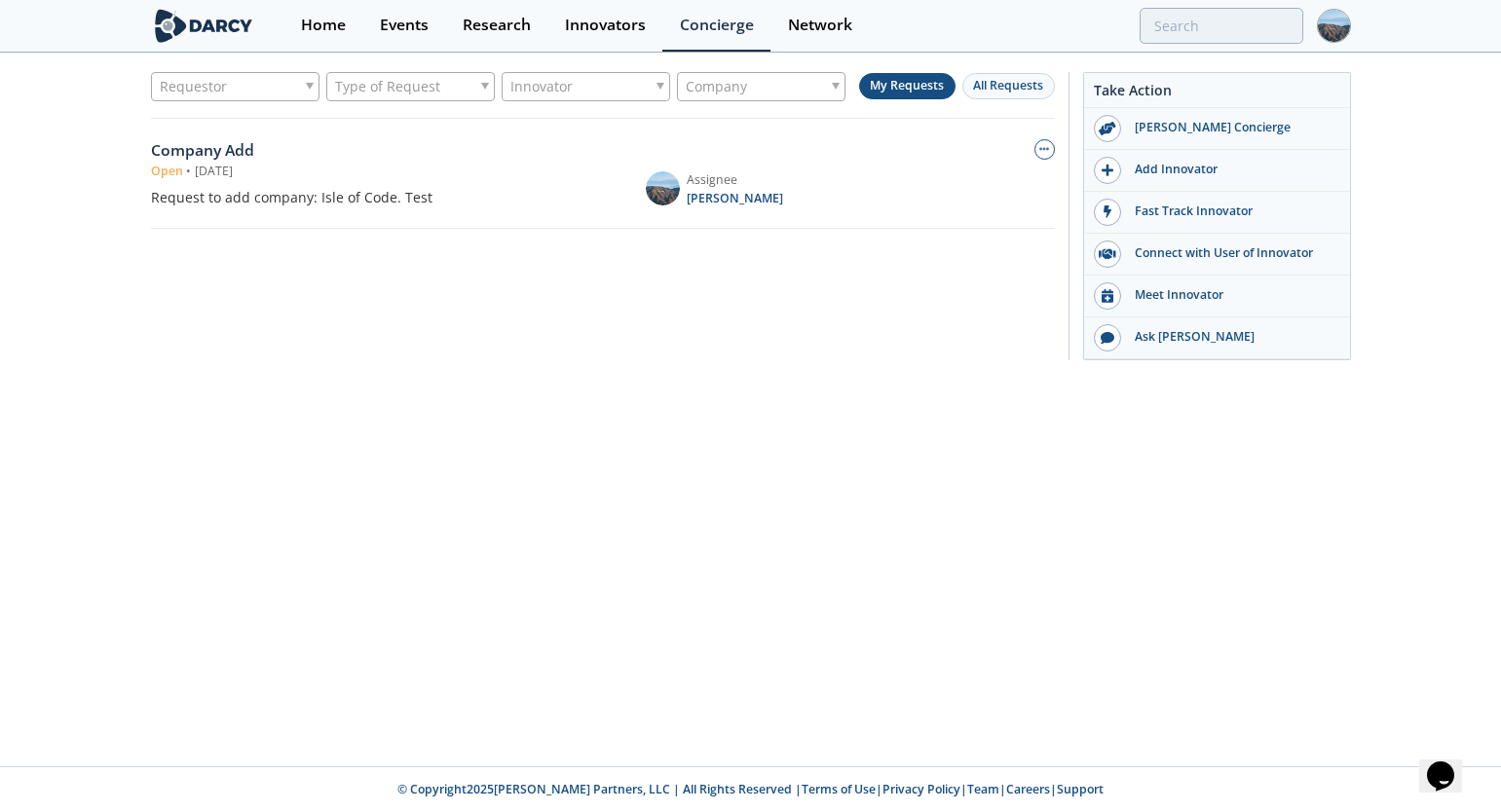 click on "Requestor
Type of Request
Innovator
Company
My Requests
All Requests
Company Add
Open
•
Jul 28, 2025
Request to add company: Isle of Code. Test
Jordan Yee" at bounding box center [603, 212] 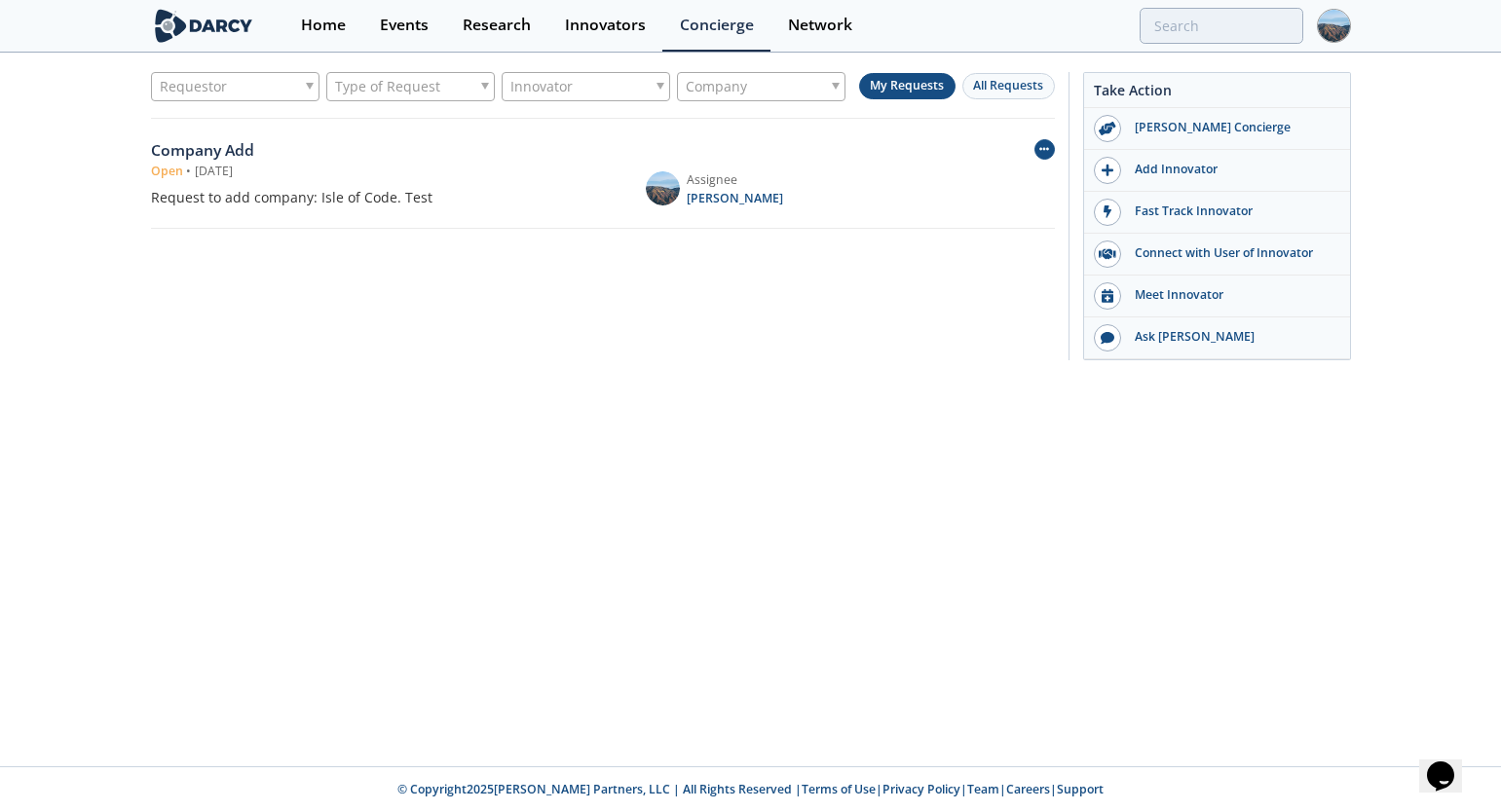 click at bounding box center (1044, 149) 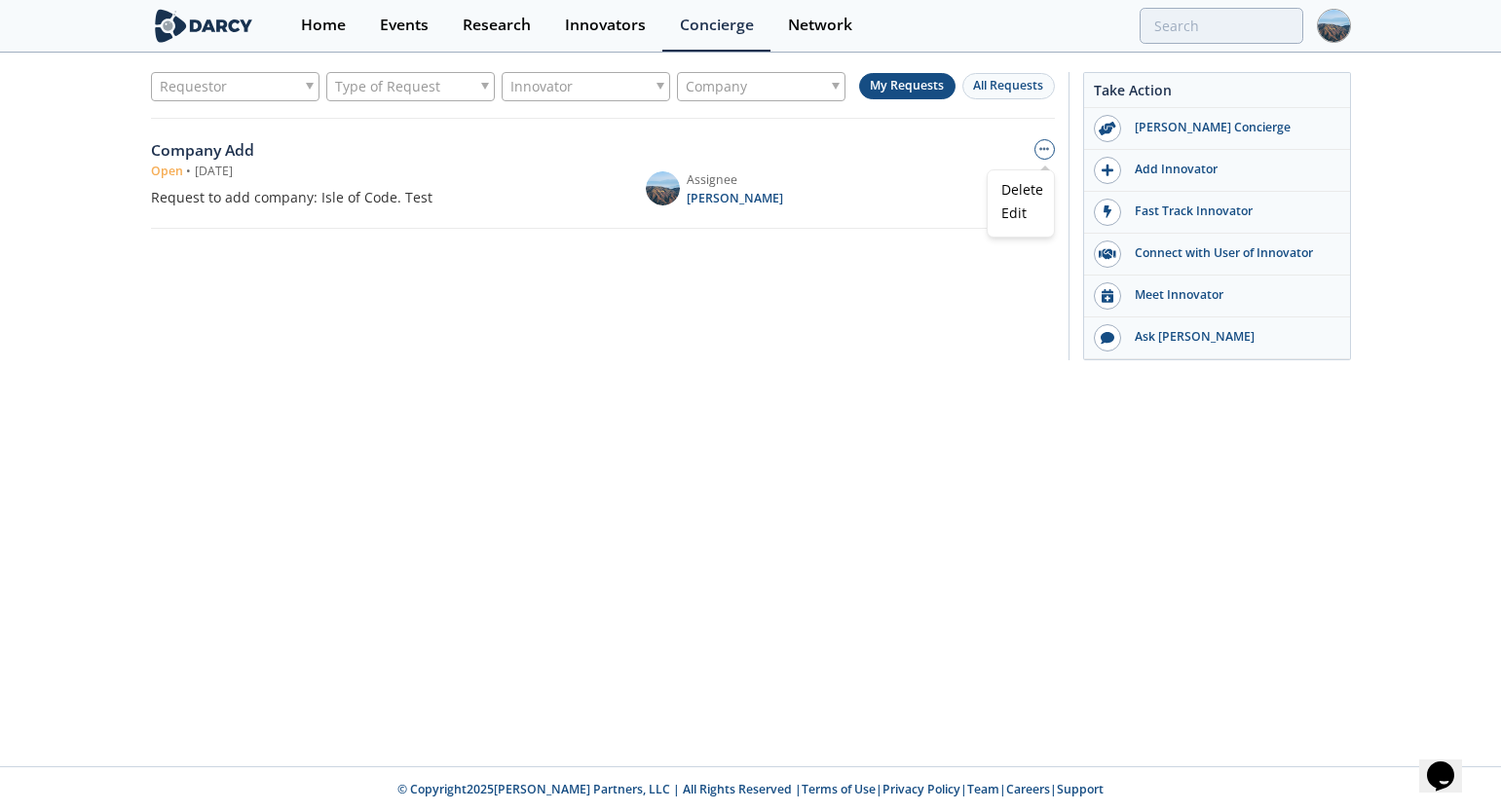 click on "Company Add
Open
•
Jul 28, 2025
Request to add company: Isle of Code. Test
Assignee
Jordan Yee
Delete
Edit" at bounding box center (603, 173) 